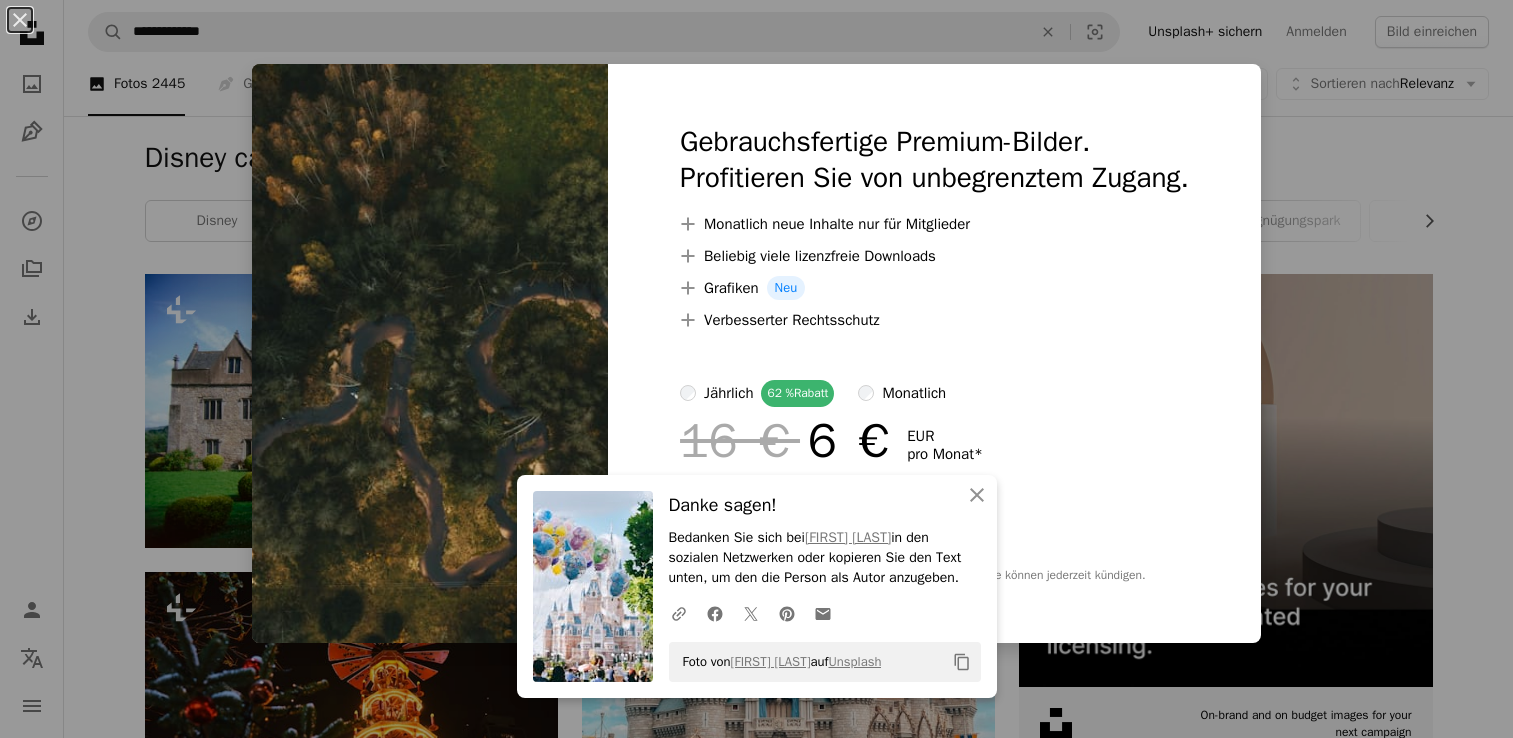 scroll, scrollTop: 7356, scrollLeft: 0, axis: vertical 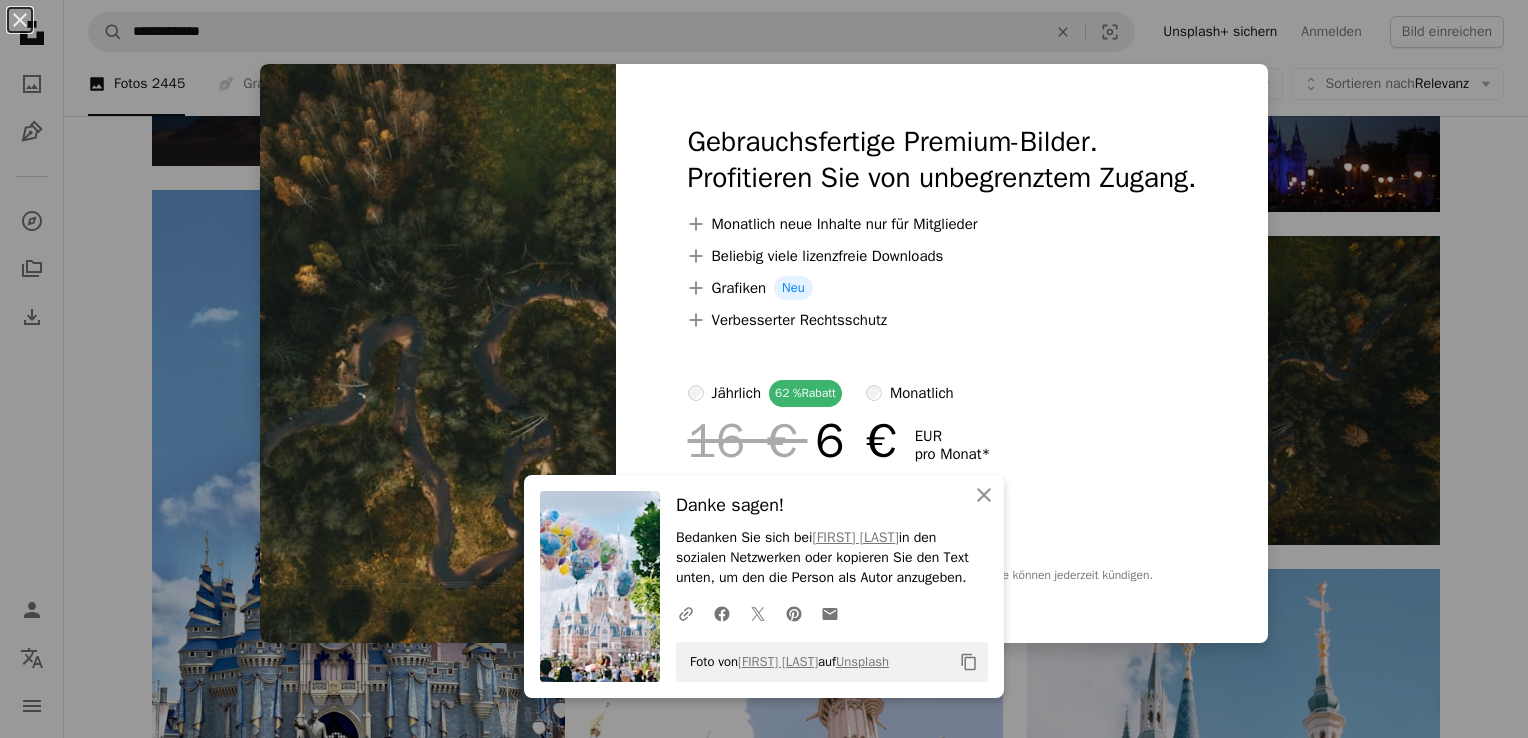 click on "An X shape An X shape Schließen Danke sagen! Bedanken Sie sich bei  [FIRST] [LAST]  in den sozialen Netzwerken oder kopieren Sie den Text unten, um den die Person als Autor anzugeben. A URL sharing icon (chains) Facebook icon X (formerly Twitter) icon Pinterest icon An envelope Foto von  [FIRST] [LAST]  auf  Unsplash
Copy content Gebrauchsfertige Premium-Bilder. Profitieren Sie von unbegrenztem Zugang. A plus sign Monatlich neue Inhalte nur für Mitglieder A plus sign Beliebig viele lizenzfreie Downloads A plus sign Grafiken  Neu A plus sign Verbesserter Rechtsschutz jährlich 62 %  Rabatt monatlich 16 €   6 € EUR pro Monat * Unsplash+  sichern * Bei Zahlung pro Jahr, im Voraus in Rechnung gestellt  72 € Zuzüglich der jeweiligen MwSt. Automatische Erneuerung. Sie können jederzeit kündigen." at bounding box center [764, 369] 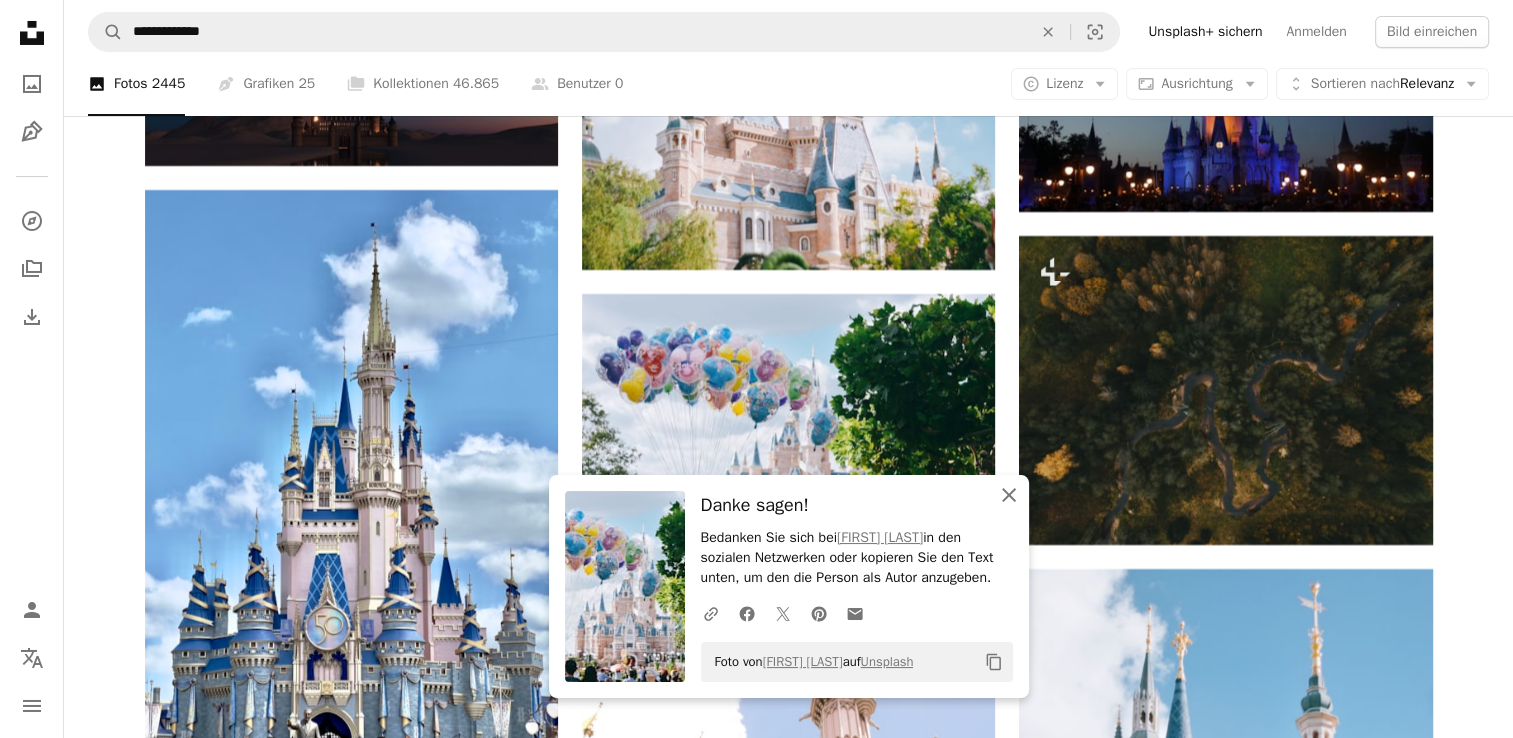 click on "An X shape" 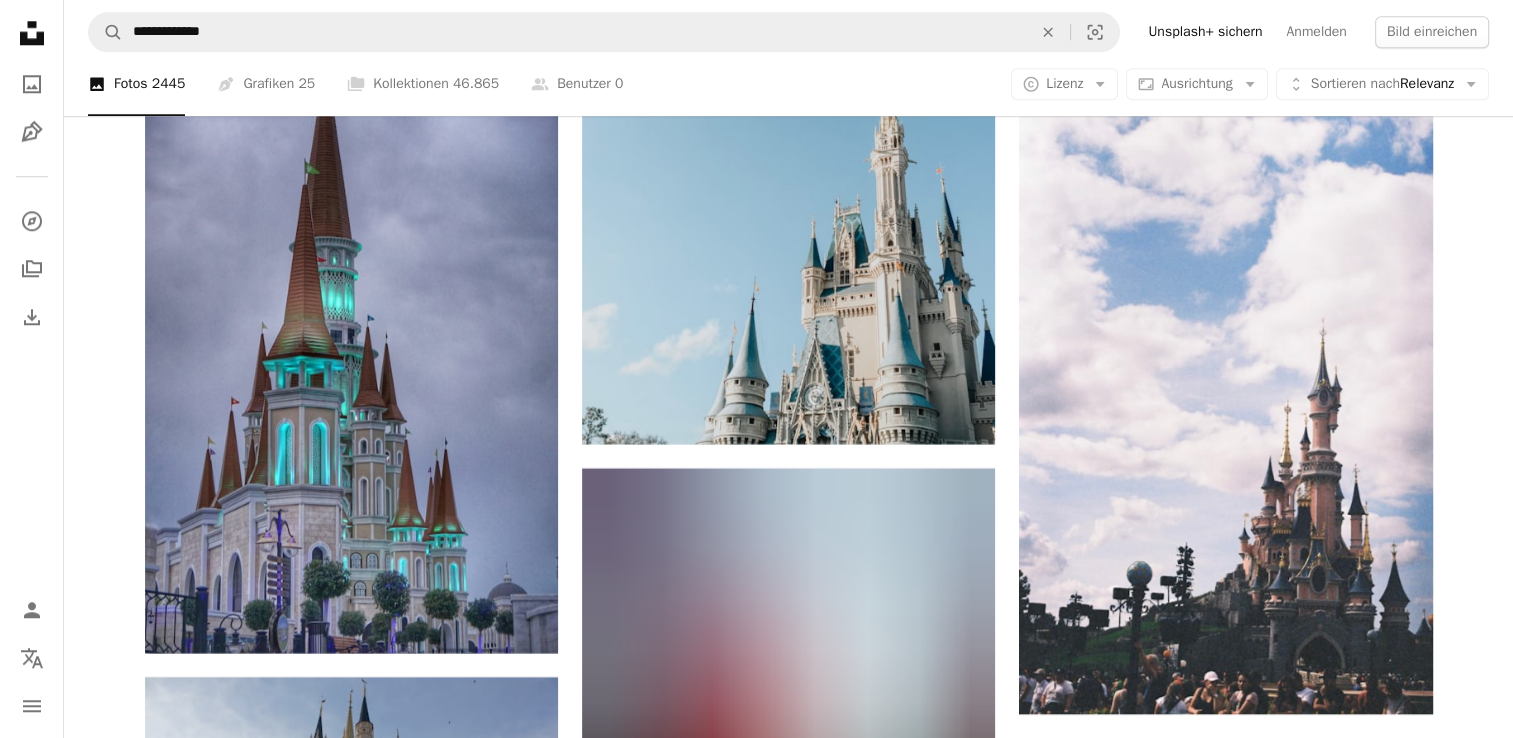 scroll, scrollTop: 9641, scrollLeft: 0, axis: vertical 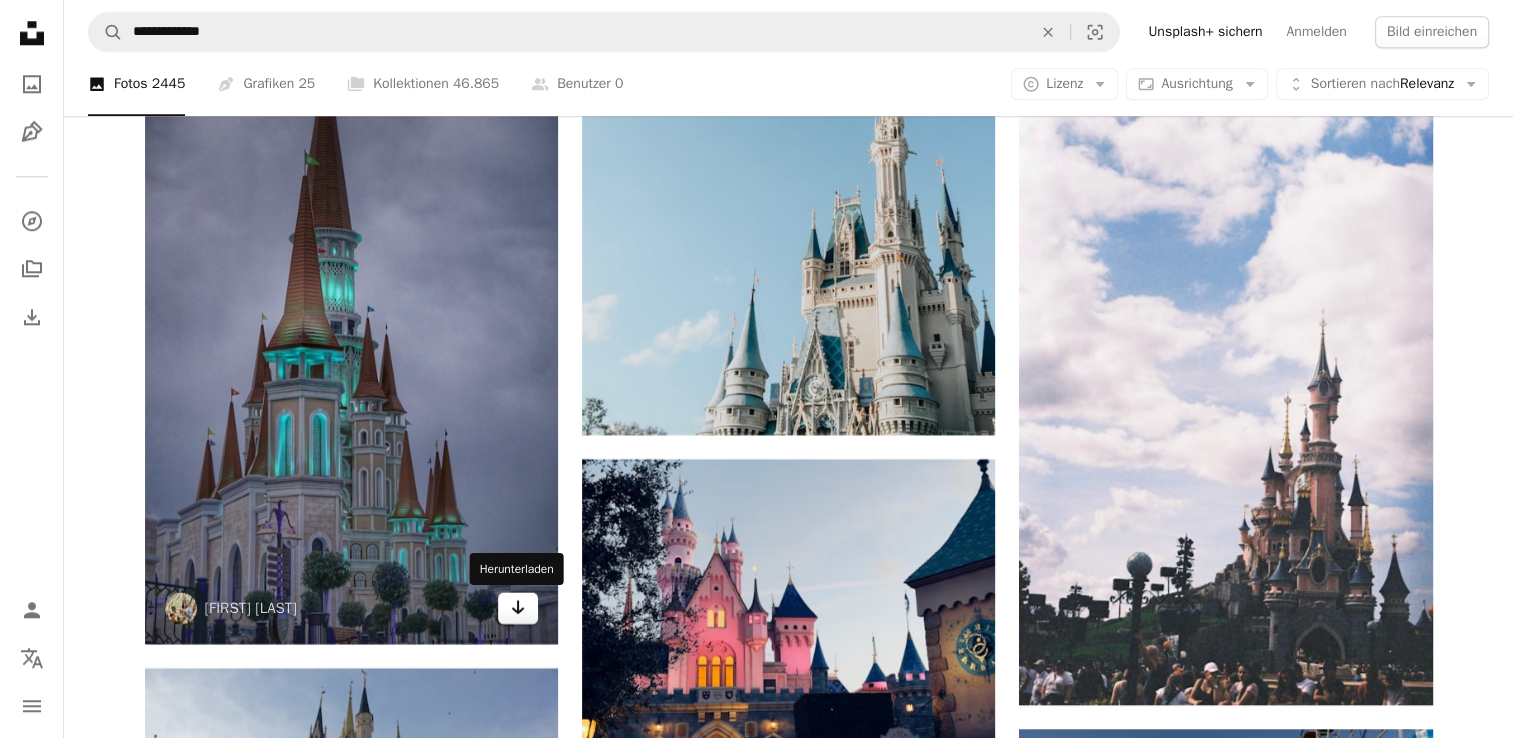 click on "Arrow pointing down" 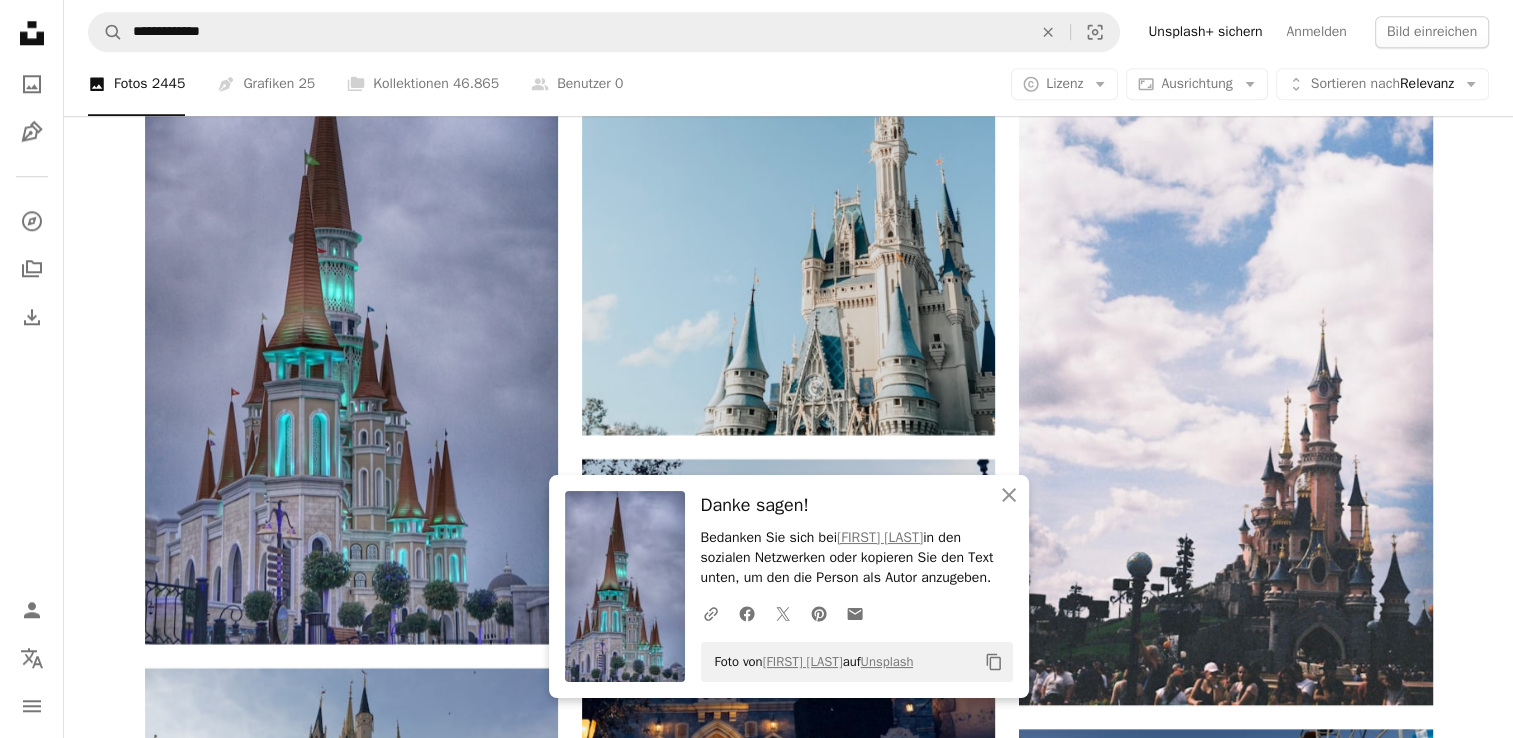 click on "Plus sign for Unsplash+ A heart A plus sign Getty Images Für  Unsplash+ A lock   Herunterladen Plus sign for Unsplash+ A heart A plus sign Roberta Sant'Anna Für  Unsplash+ A lock   Herunterladen A heart A plus sign Manish Tulaskar Arrow pointing down A heart A plus sign PAN XIAOZHEN Arrow pointing down Plus sign for Unsplash+ A heart A plus sign Getty Images Für  Unsplash+ A lock   Herunterladen Plus sign for Unsplash+ A heart A plus sign Getty Images Für  Unsplash+ A lock   Herunterladen A heart A plus sign Bastien Nvs Für Anfragen verfügbar A checkmark inside of a circle Arrow pointing down A heart A plus sign Brian McGowan Arrow pointing down Plus sign for Unsplash+ A heart A plus sign Getty Images Für  Unsplash+ A lock   Herunterladen A heart A plus sign Alyssa Eakin Für Anfragen verfügbar A checkmark inside of a circle Arrow pointing down The best in on-brand content creation Learn More A heart A plus sign Igor Menezes Für Anfragen verfügbar A checkmark inside of a circle Arrow pointing down" at bounding box center [789, -2948] 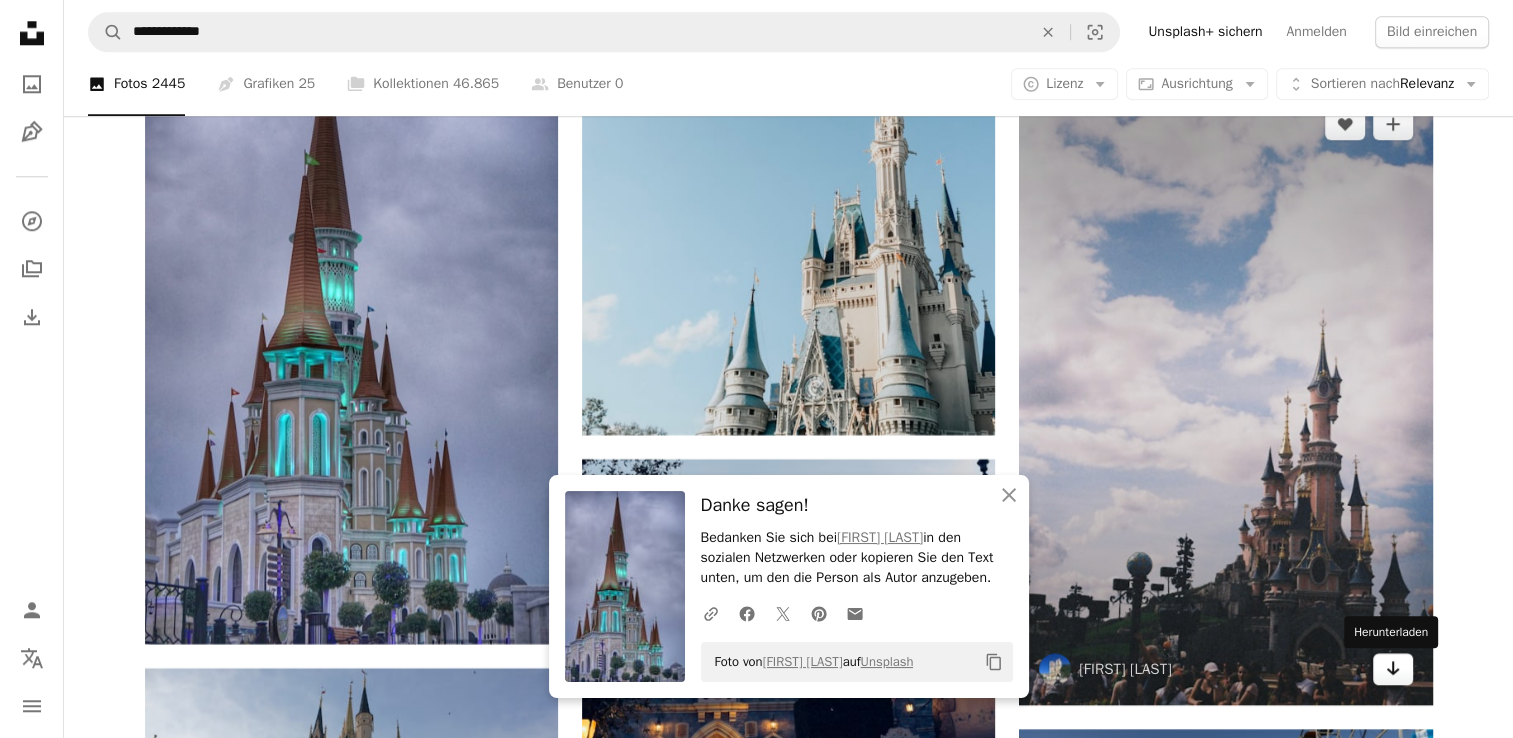 click 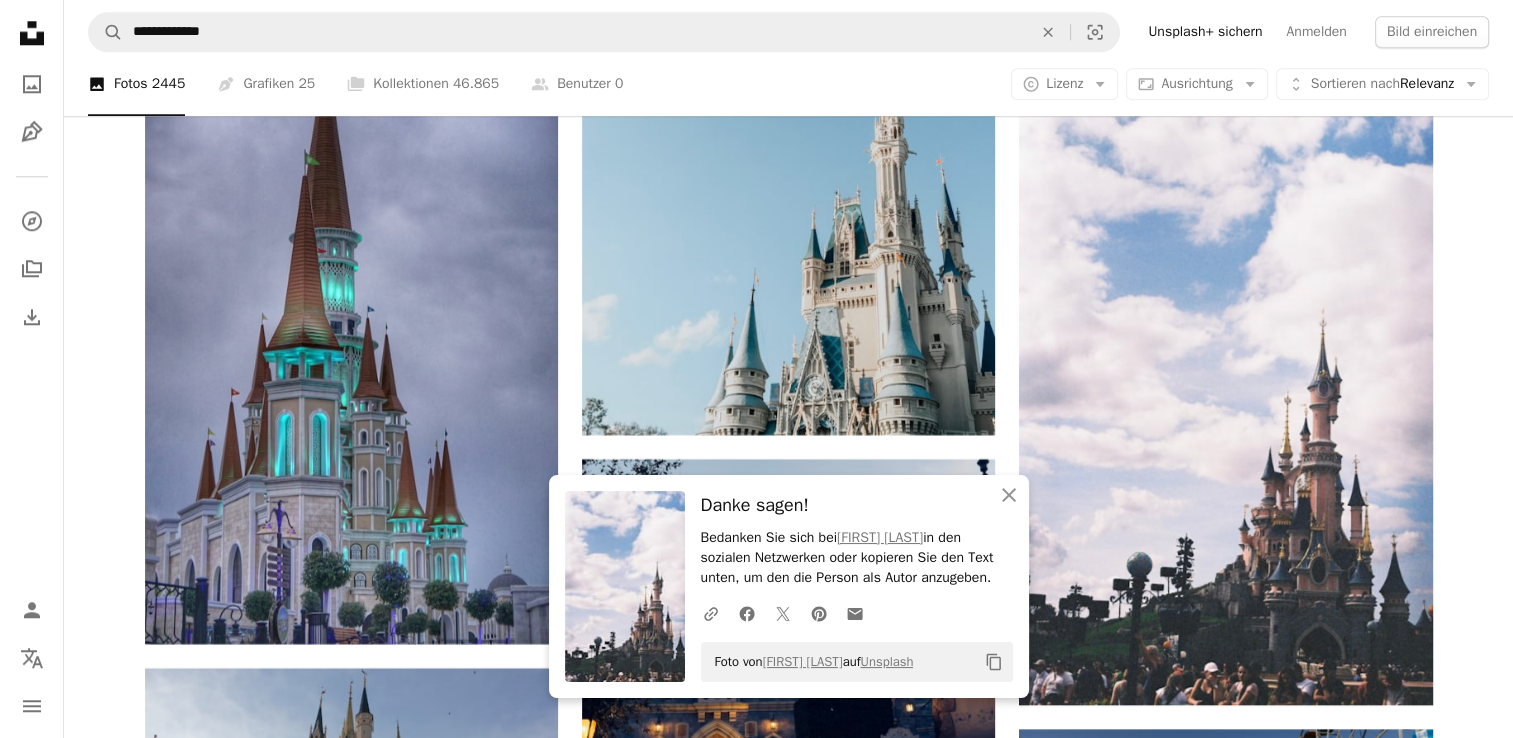 click on "Plus sign for Unsplash+ A heart A plus sign Getty Images Für  Unsplash+ A lock   Herunterladen Plus sign for Unsplash+ A heart A plus sign Roberta Sant'Anna Für  Unsplash+ A lock   Herunterladen A heart A plus sign Manish Tulaskar Arrow pointing down A heart A plus sign PAN XIAOZHEN Arrow pointing down Plus sign for Unsplash+ A heart A plus sign Getty Images Für  Unsplash+ A lock   Herunterladen Plus sign for Unsplash+ A heart A plus sign Getty Images Für  Unsplash+ A lock   Herunterladen A heart A plus sign Bastien Nvs Für Anfragen verfügbar A checkmark inside of a circle Arrow pointing down A heart A plus sign Brian McGowan Arrow pointing down Plus sign for Unsplash+ A heart A plus sign Getty Images Für  Unsplash+ A lock   Herunterladen A heart A plus sign Alyssa Eakin Für Anfragen verfügbar A checkmark inside of a circle Arrow pointing down The best in on-brand content creation Learn More A heart A plus sign Igor Menezes Für Anfragen verfügbar A checkmark inside of a circle Arrow pointing down" at bounding box center [788, -2948] 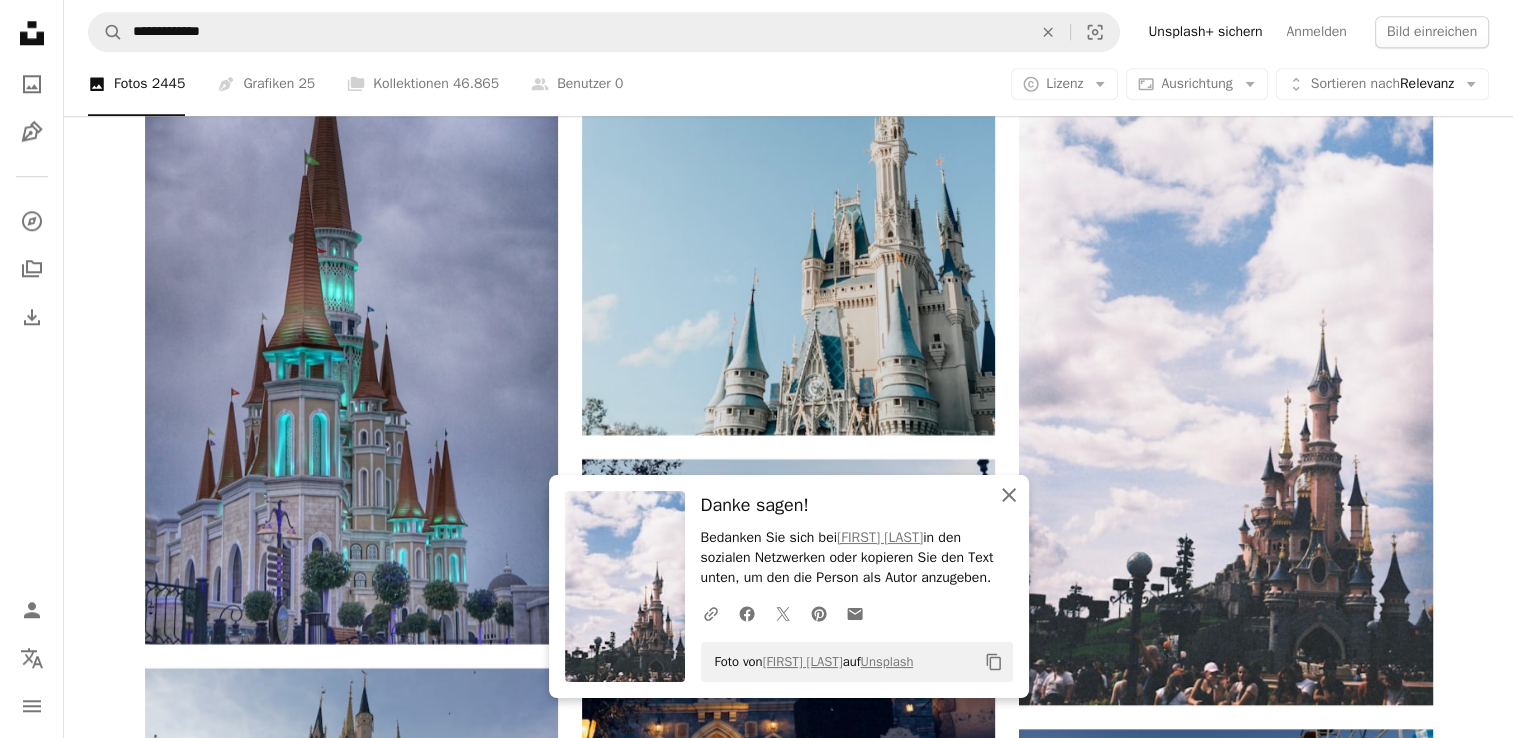 click 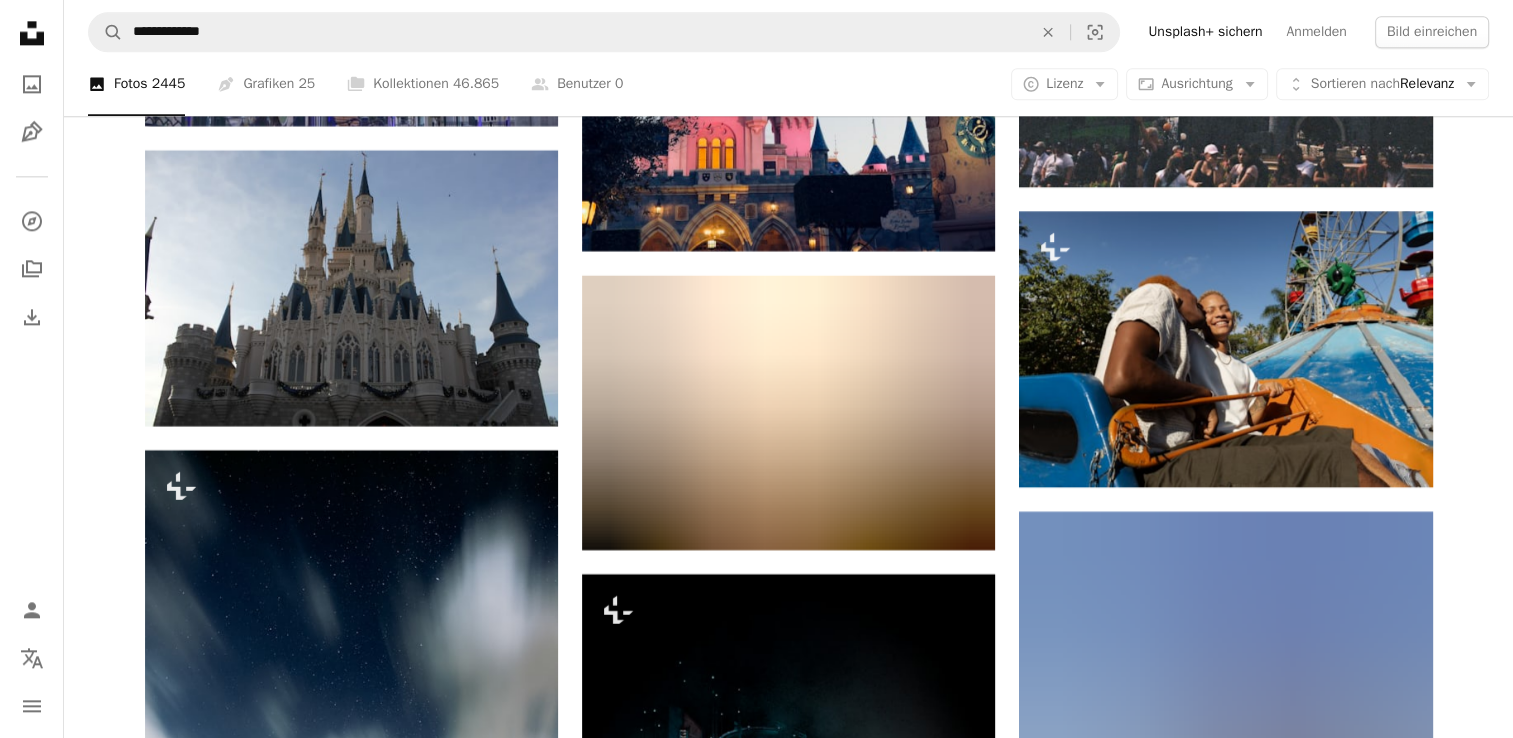 scroll, scrollTop: 10161, scrollLeft: 0, axis: vertical 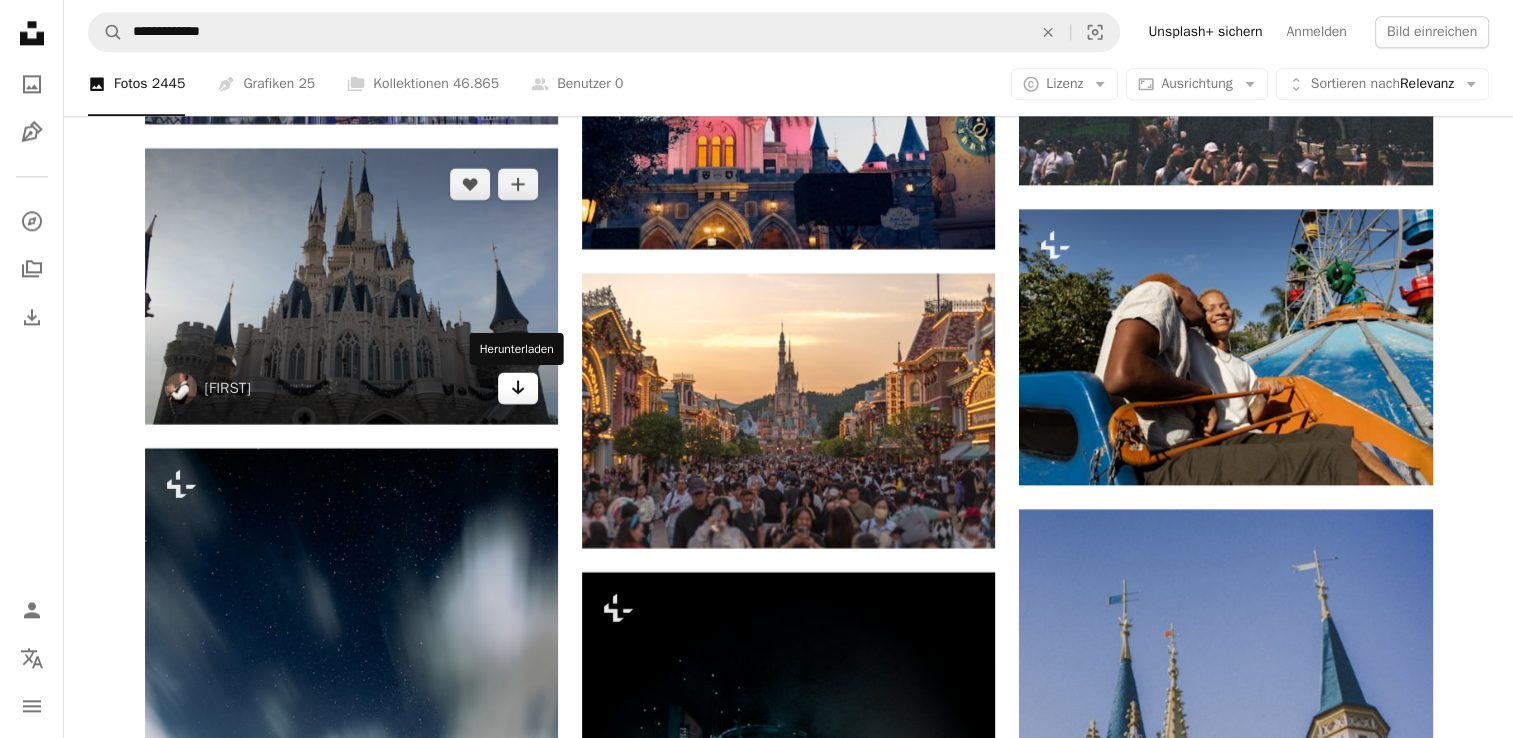 click on "Arrow pointing down" 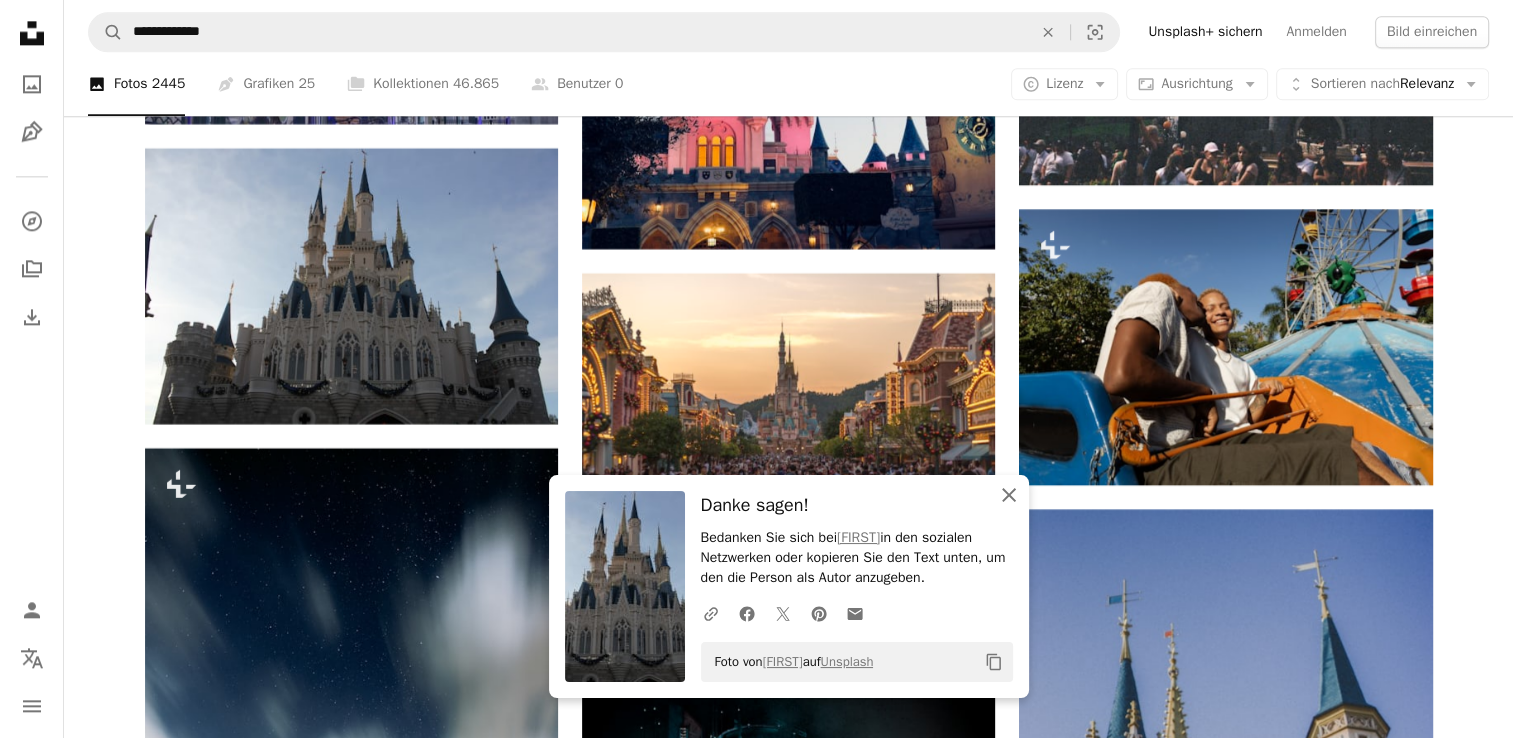 click on "An X shape" 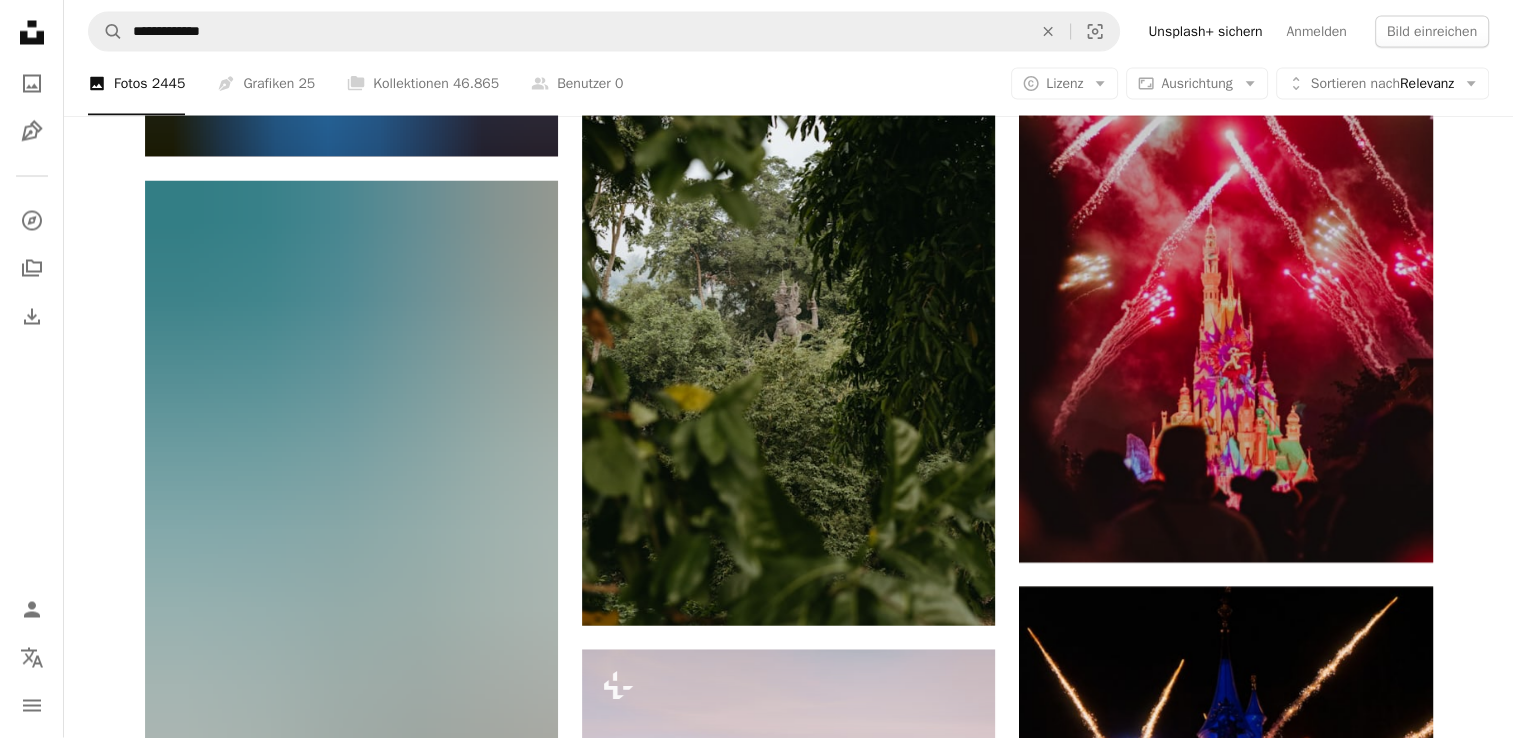 scroll, scrollTop: 11372, scrollLeft: 0, axis: vertical 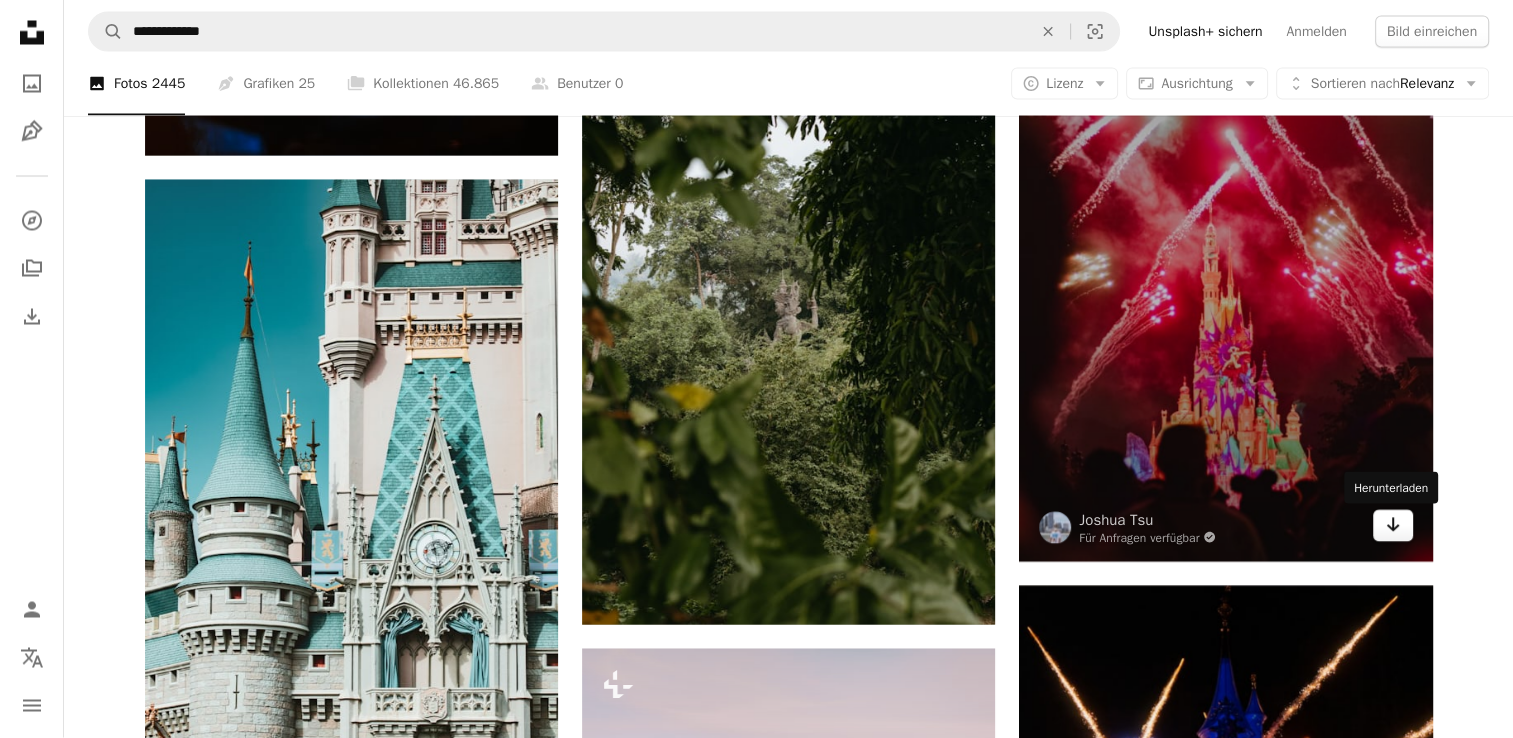click on "Arrow pointing down" 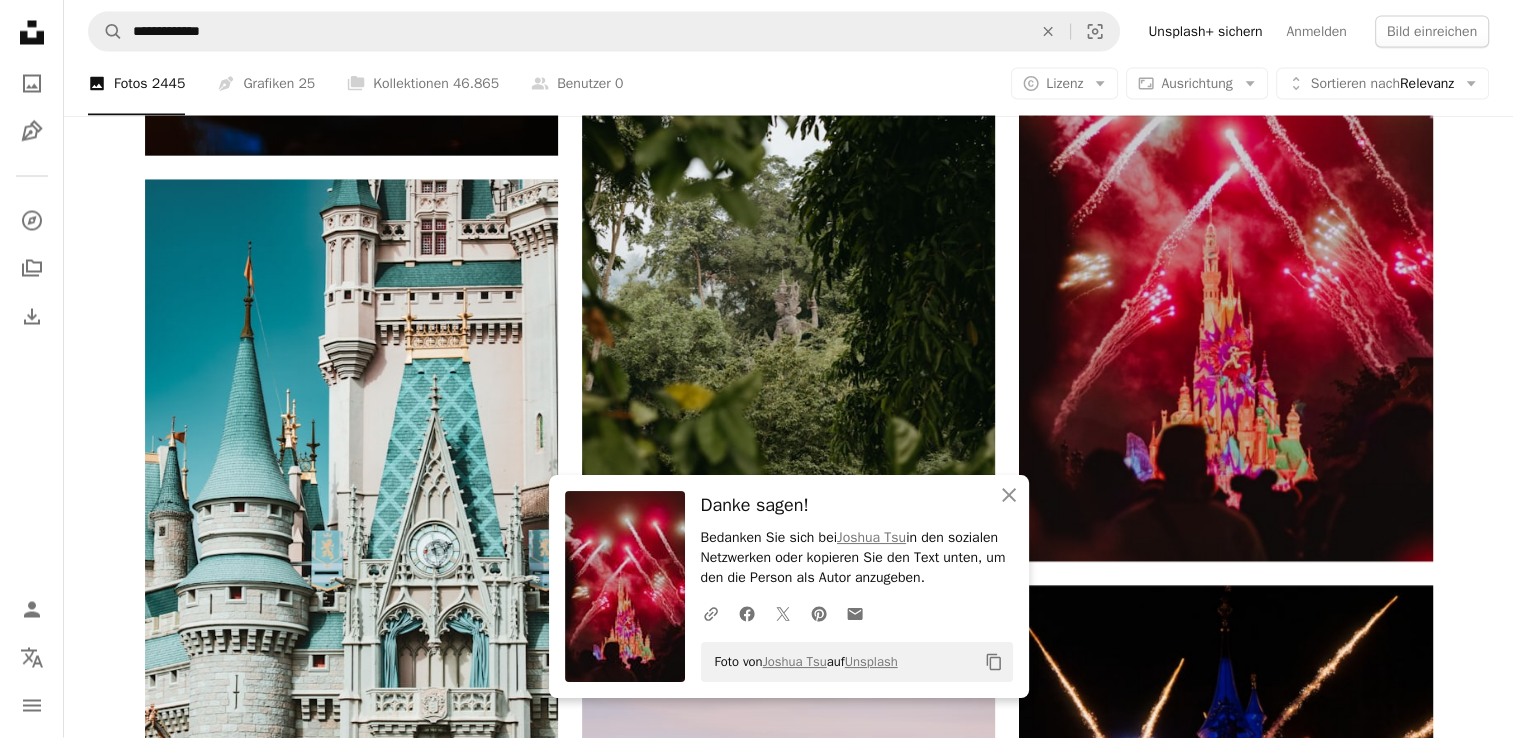 click on "Plus sign for Unsplash+ A heart A plus sign Getty Images Für  Unsplash+ A lock   Herunterladen Plus sign for Unsplash+ A heart A plus sign Roberta Sant'Anna Für  Unsplash+ A lock   Herunterladen A heart A plus sign Manish Tulaskar Arrow pointing down A heart A plus sign PAN XIAOZHEN Arrow pointing down Plus sign for Unsplash+ A heart A plus sign Getty Images Für  Unsplash+ A lock   Herunterladen Plus sign for Unsplash+ A heart A plus sign Getty Images Für  Unsplash+ A lock   Herunterladen A heart A plus sign Bastien Nvs Für Anfragen verfügbar A checkmark inside of a circle Arrow pointing down A heart A plus sign Brian McGowan Arrow pointing down Plus sign for Unsplash+ A heart A plus sign Getty Images Für  Unsplash+ A lock   Herunterladen A heart A plus sign Alyssa Eakin Für Anfragen verfügbar A checkmark inside of a circle Arrow pointing down The best in on-brand content creation Learn More A heart A plus sign Igor Menezes Für Anfragen verfügbar A checkmark inside of a circle Arrow pointing down" at bounding box center (788, -2954) 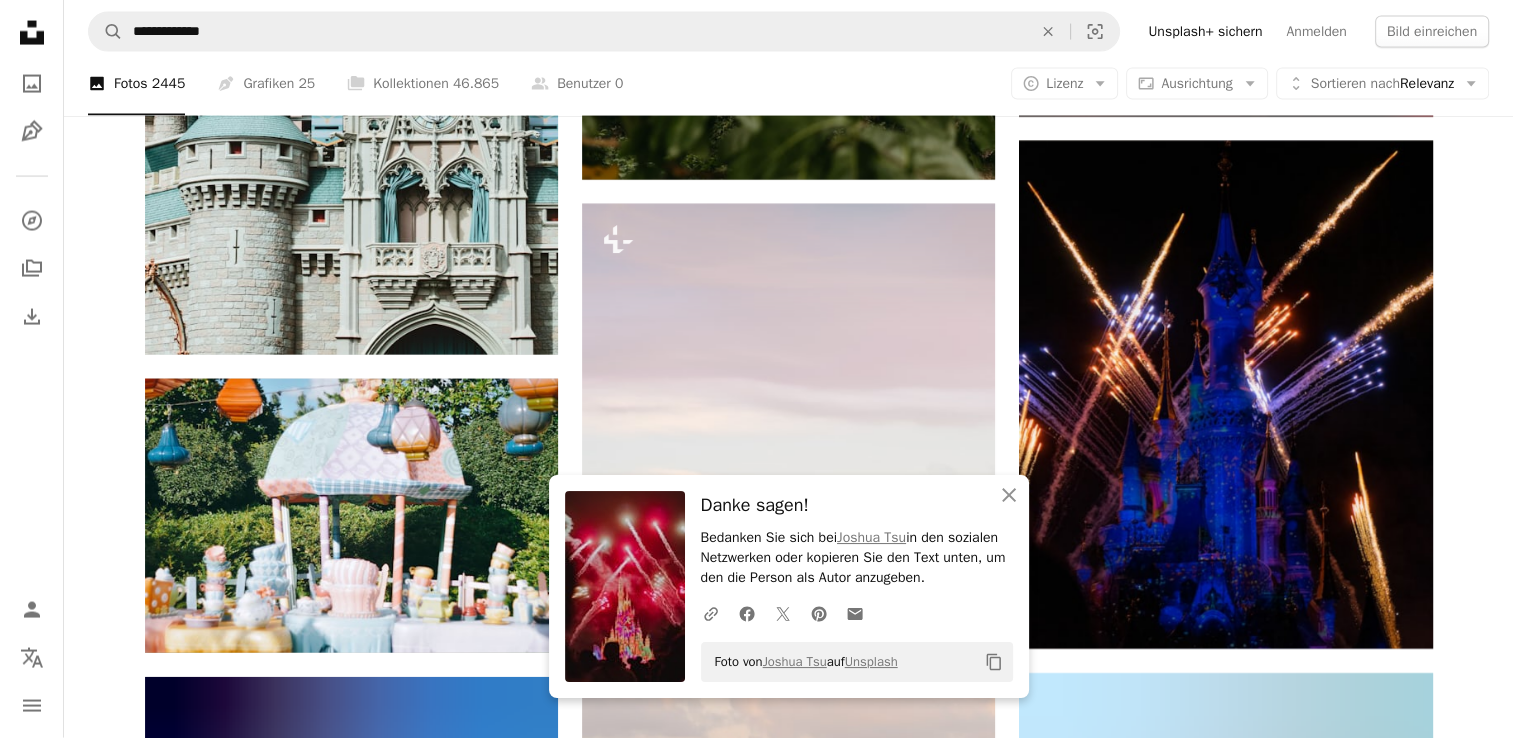 scroll, scrollTop: 11819, scrollLeft: 0, axis: vertical 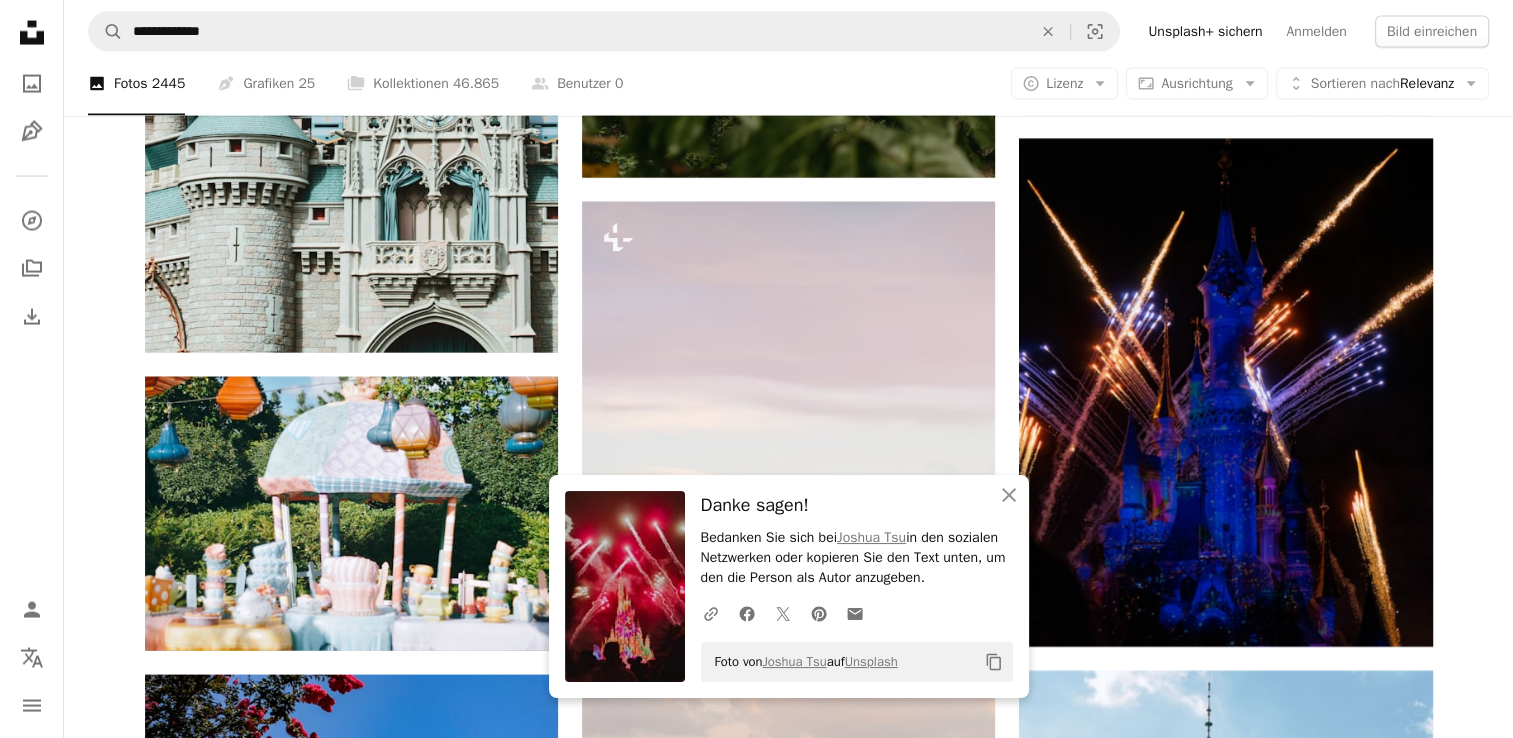 click on "Plus sign for Unsplash+ A heart A plus sign Getty Images Für  Unsplash+ A lock   Herunterladen Plus sign for Unsplash+ A heart A plus sign Roberta Sant'Anna Für  Unsplash+ A lock   Herunterladen A heart A plus sign Manish Tulaskar Arrow pointing down A heart A plus sign PAN XIAOZHEN Arrow pointing down Plus sign for Unsplash+ A heart A plus sign Getty Images Für  Unsplash+ A lock   Herunterladen Plus sign for Unsplash+ A heart A plus sign Getty Images Für  Unsplash+ A lock   Herunterladen A heart A plus sign Bastien Nvs Für Anfragen verfügbar A checkmark inside of a circle Arrow pointing down A heart A plus sign Brian McGowan Arrow pointing down Plus sign for Unsplash+ A heart A plus sign Getty Images Für  Unsplash+ A lock   Herunterladen A heart A plus sign Alyssa Eakin Für Anfragen verfügbar A checkmark inside of a circle Arrow pointing down The best in on-brand content creation Learn More A heart A plus sign Igor Menezes Für Anfragen verfügbar A checkmark inside of a circle Arrow pointing down" at bounding box center (788, -3401) 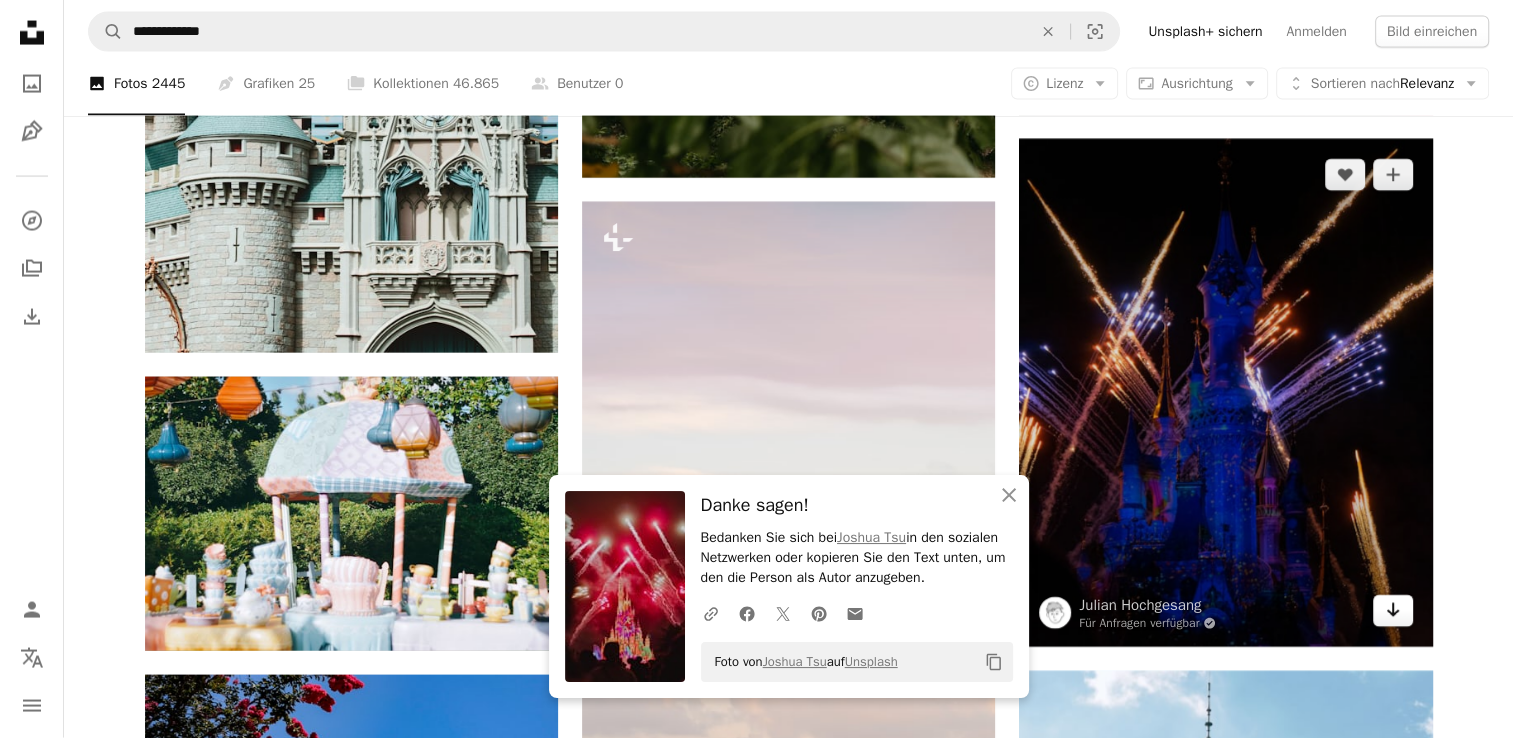 click 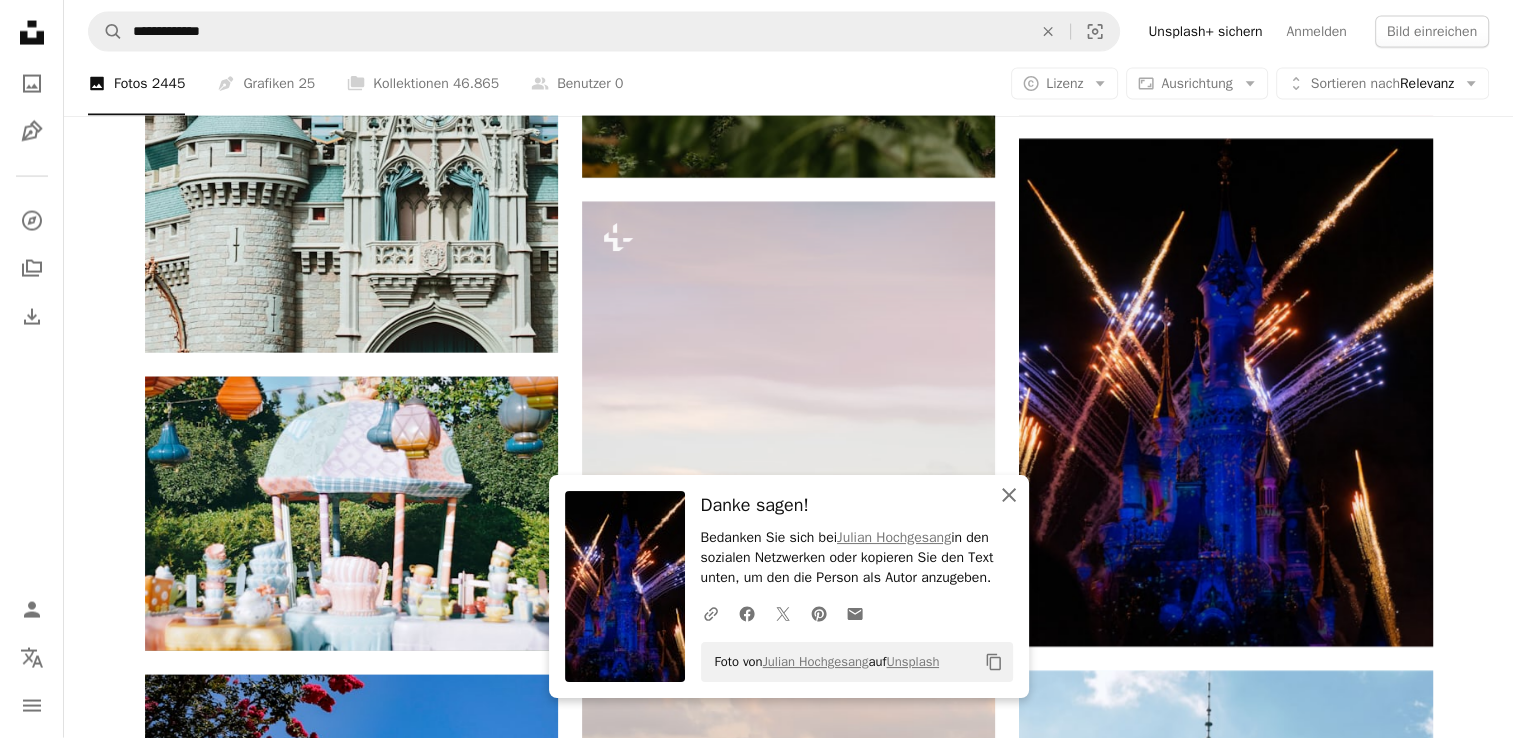 drag, startPoint x: 1013, startPoint y: 493, endPoint x: 966, endPoint y: 502, distance: 47.853943 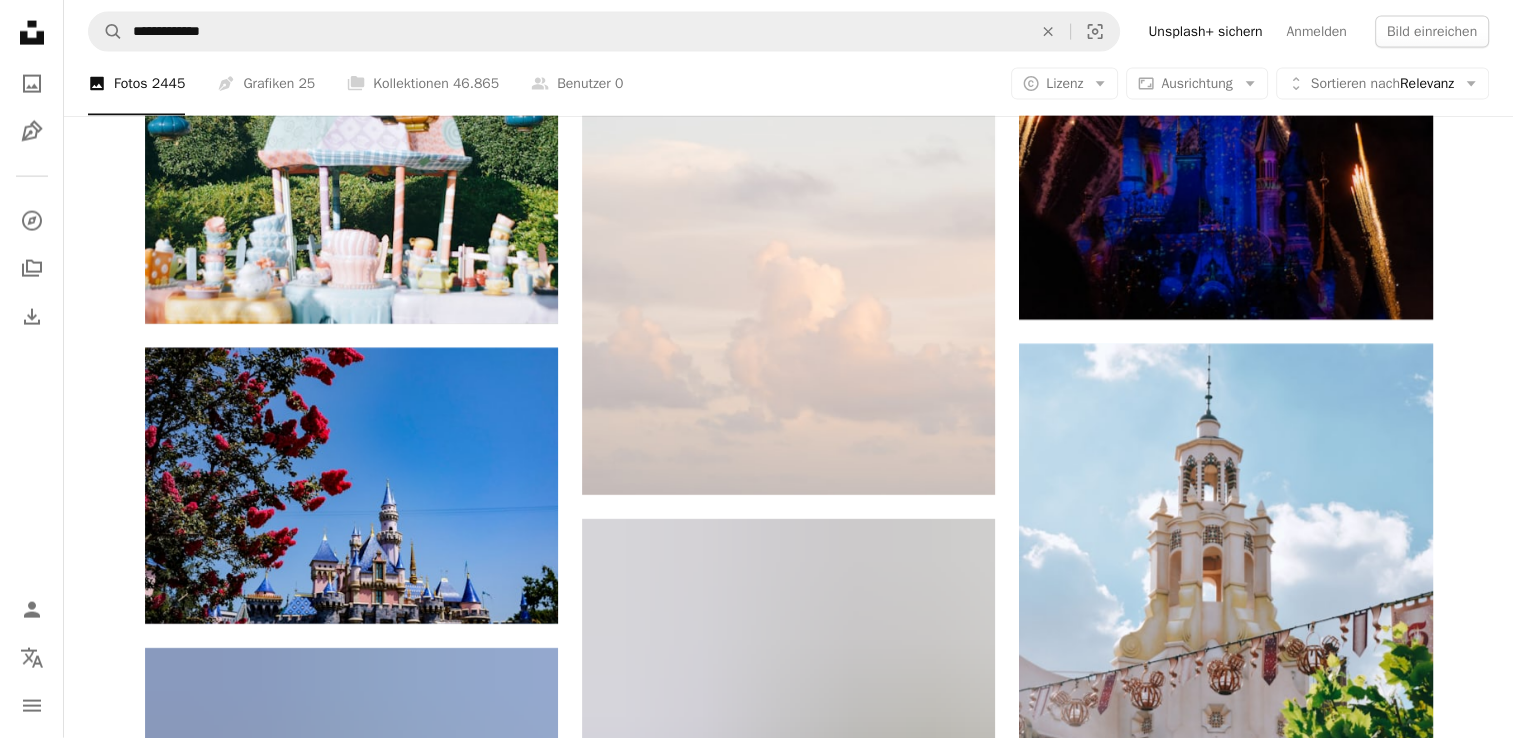 scroll, scrollTop: 12165, scrollLeft: 0, axis: vertical 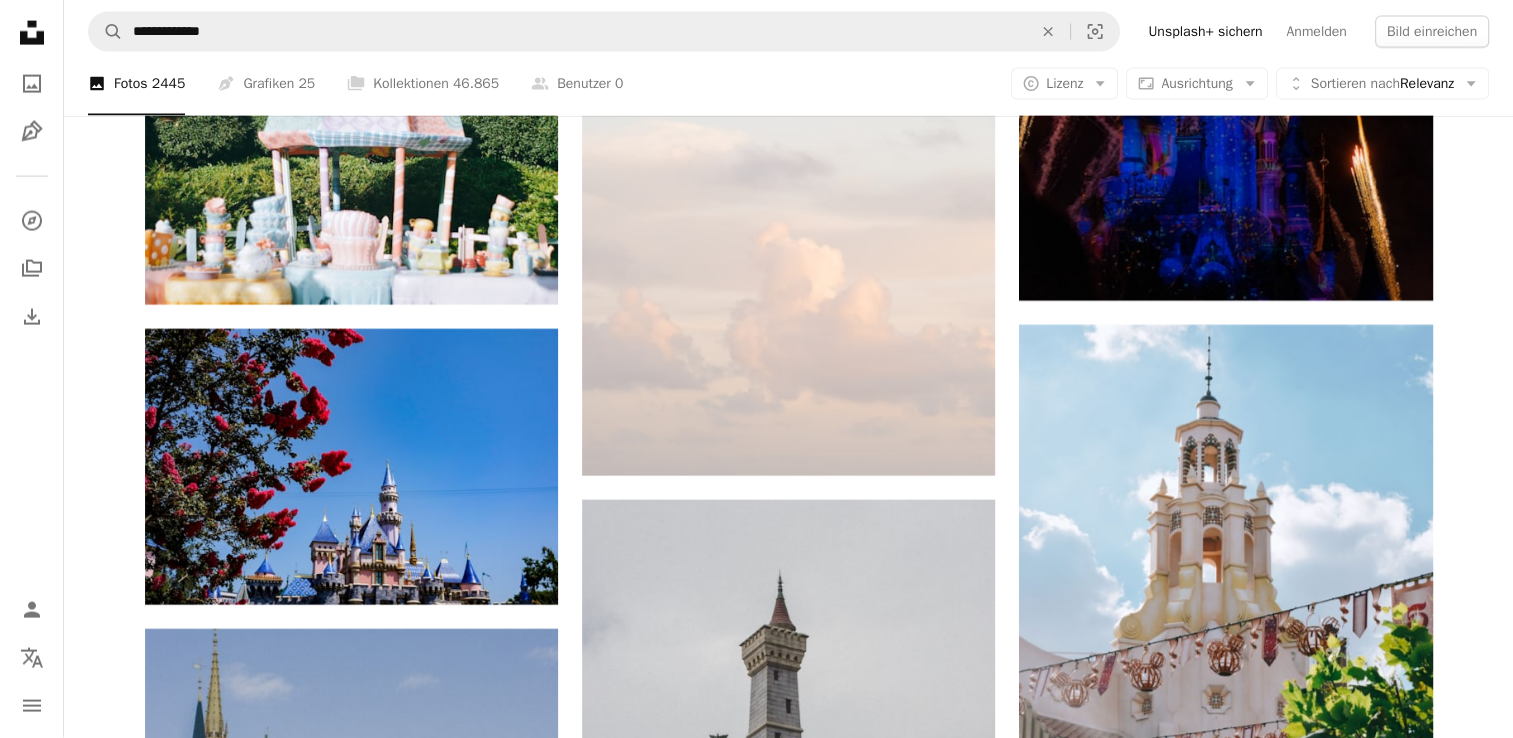 click on "Plus sign for Unsplash+ A heart A plus sign Getty Images Für  Unsplash+ A lock   Herunterladen Plus sign for Unsplash+ A heart A plus sign Roberta Sant'Anna Für  Unsplash+ A lock   Herunterladen A heart A plus sign Manish Tulaskar Arrow pointing down A heart A plus sign PAN XIAOZHEN Arrow pointing down Plus sign for Unsplash+ A heart A plus sign Getty Images Für  Unsplash+ A lock   Herunterladen Plus sign for Unsplash+ A heart A plus sign Getty Images Für  Unsplash+ A lock   Herunterladen A heart A plus sign Bastien Nvs Für Anfragen verfügbar A checkmark inside of a circle Arrow pointing down A heart A plus sign Brian McGowan Arrow pointing down Plus sign for Unsplash+ A heart A plus sign Getty Images Für  Unsplash+ A lock   Herunterladen A heart A plus sign Alyssa Eakin Für Anfragen verfügbar A checkmark inside of a circle Arrow pointing down The best in on-brand content creation Learn More A heart A plus sign Igor Menezes Für Anfragen verfügbar A checkmark inside of a circle Arrow pointing down" at bounding box center [788, -3747] 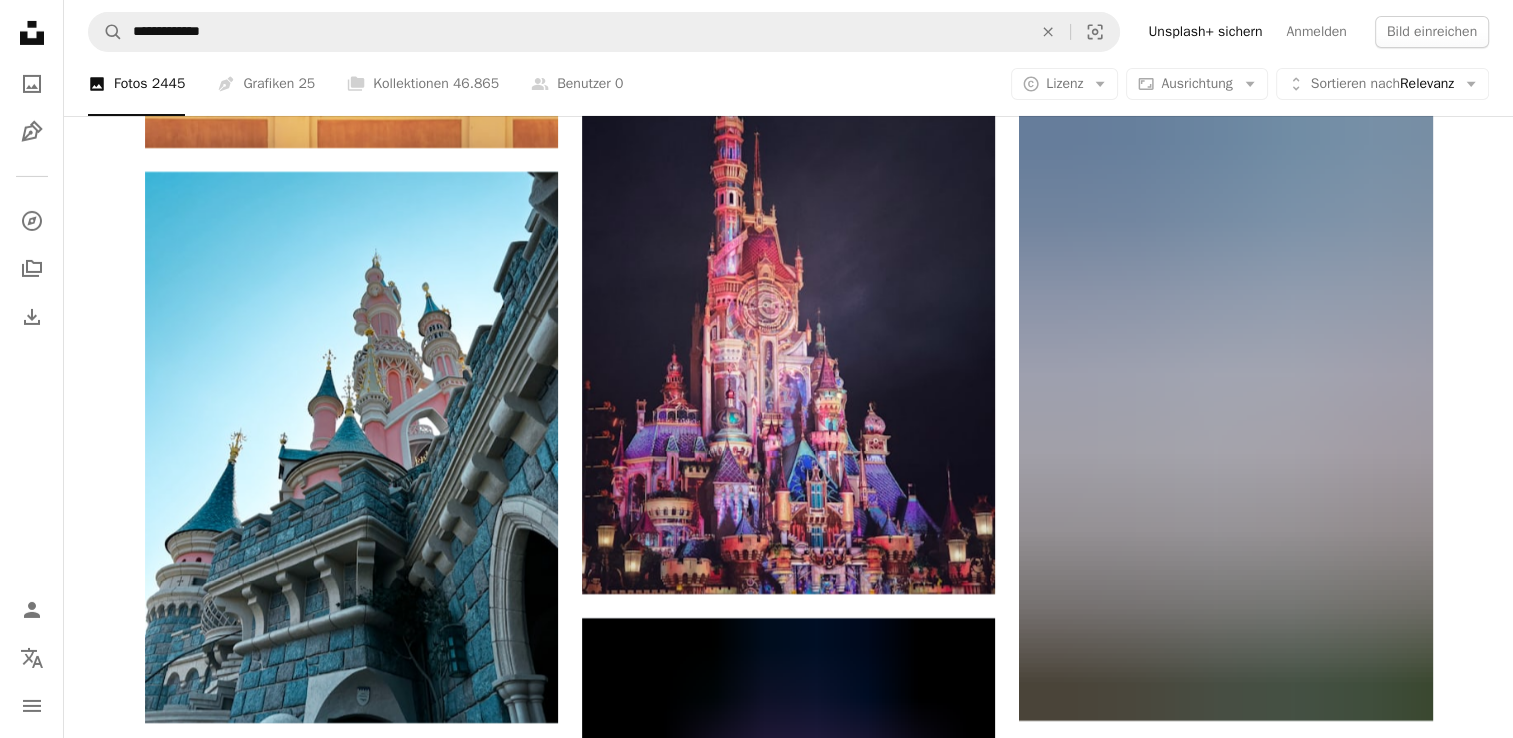 scroll, scrollTop: 14555, scrollLeft: 0, axis: vertical 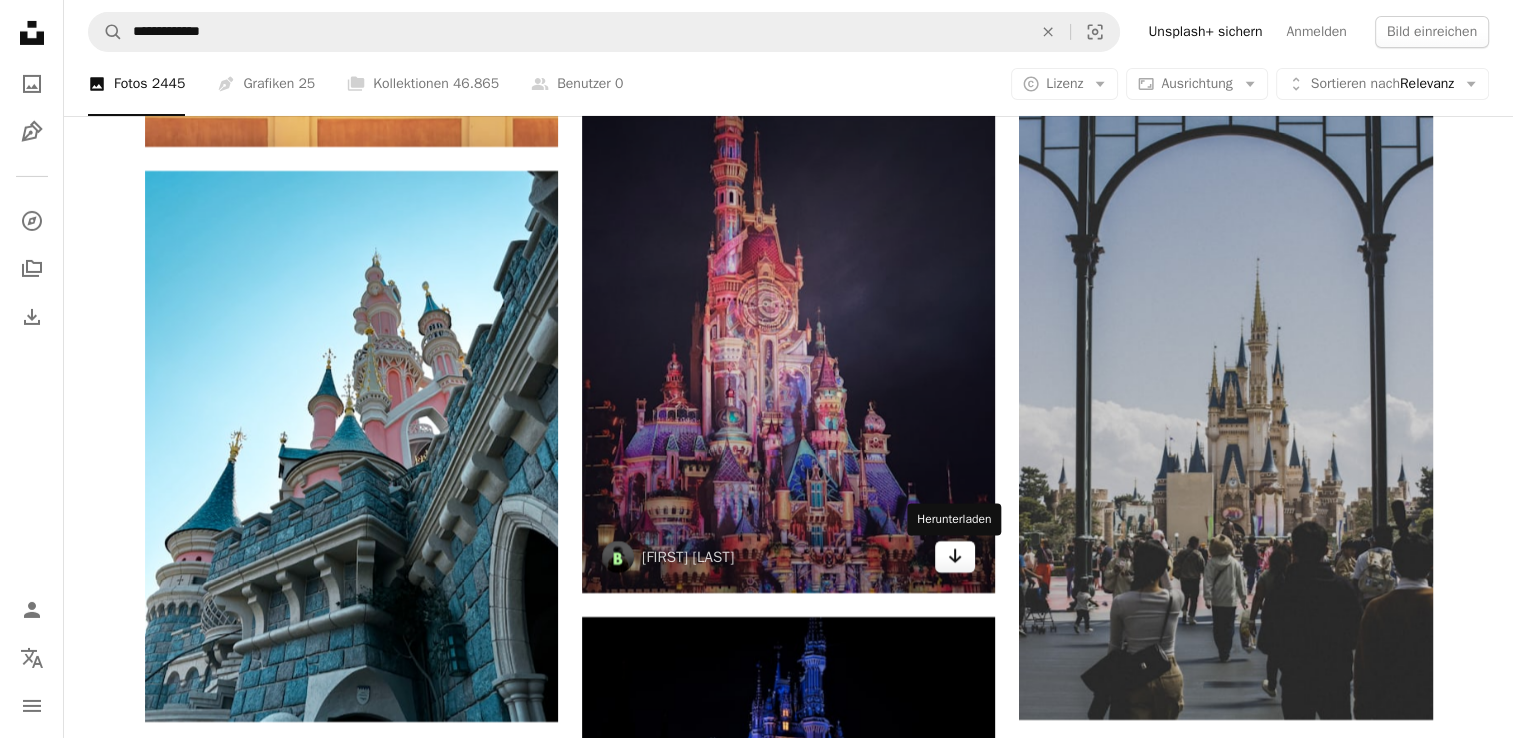click on "Arrow pointing down" at bounding box center [955, 557] 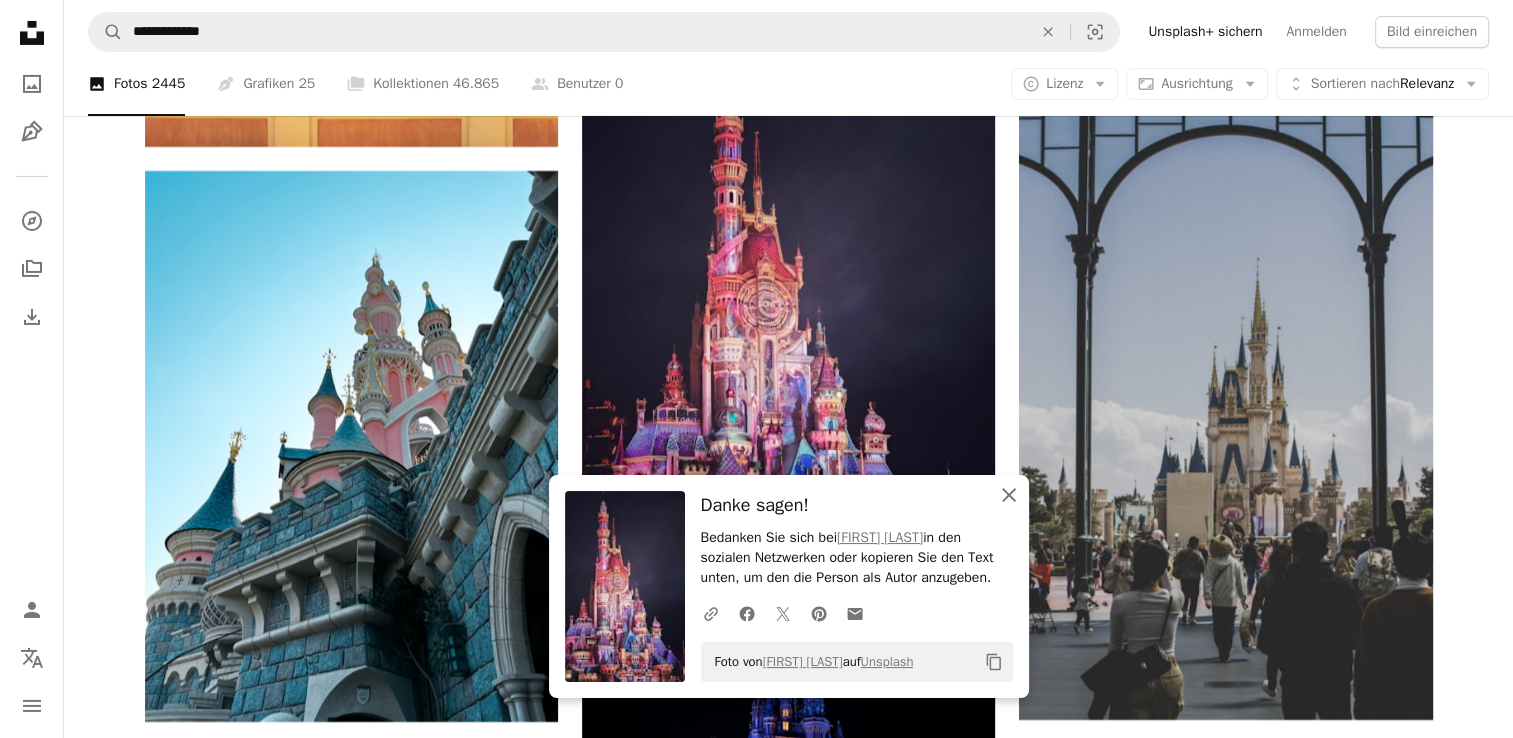 click 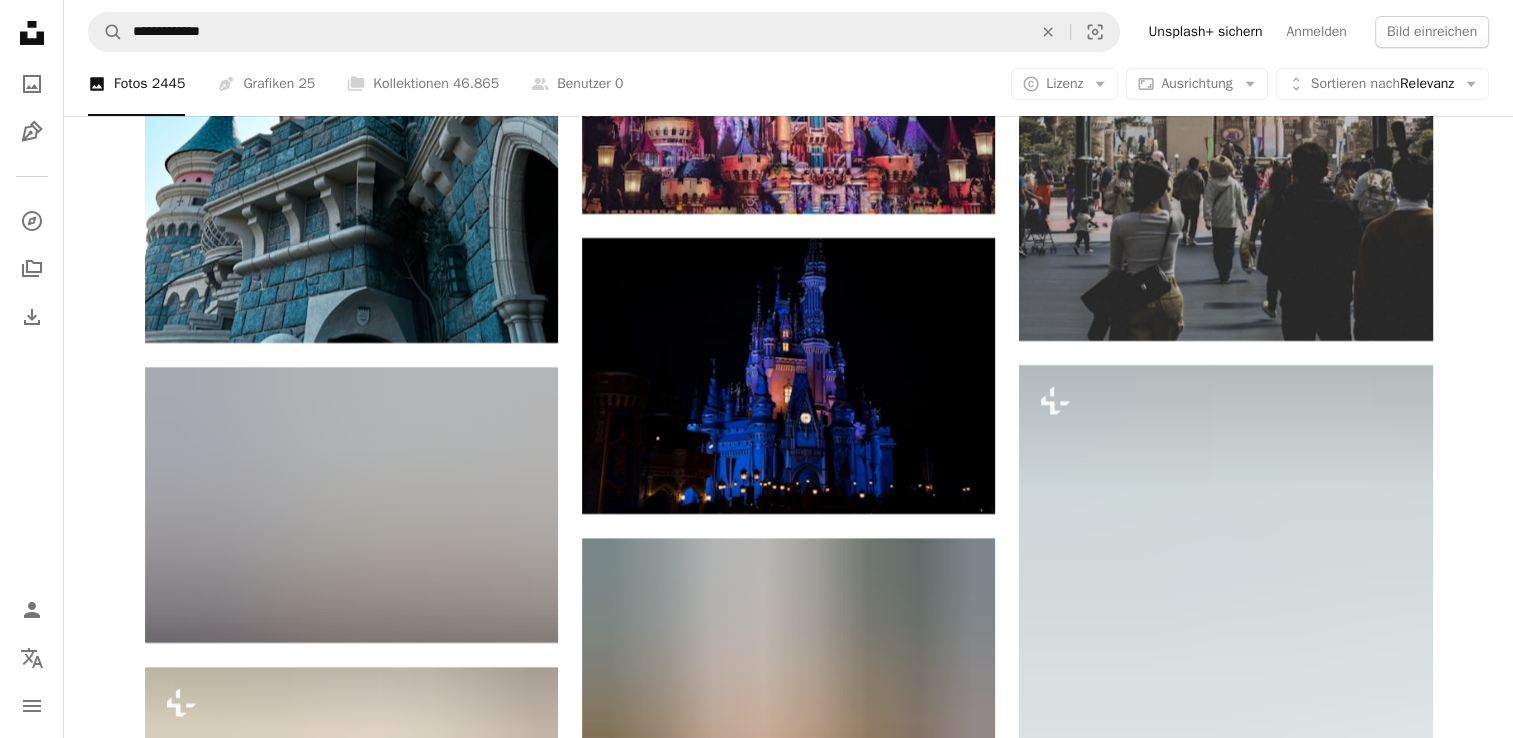 scroll, scrollTop: 14931, scrollLeft: 0, axis: vertical 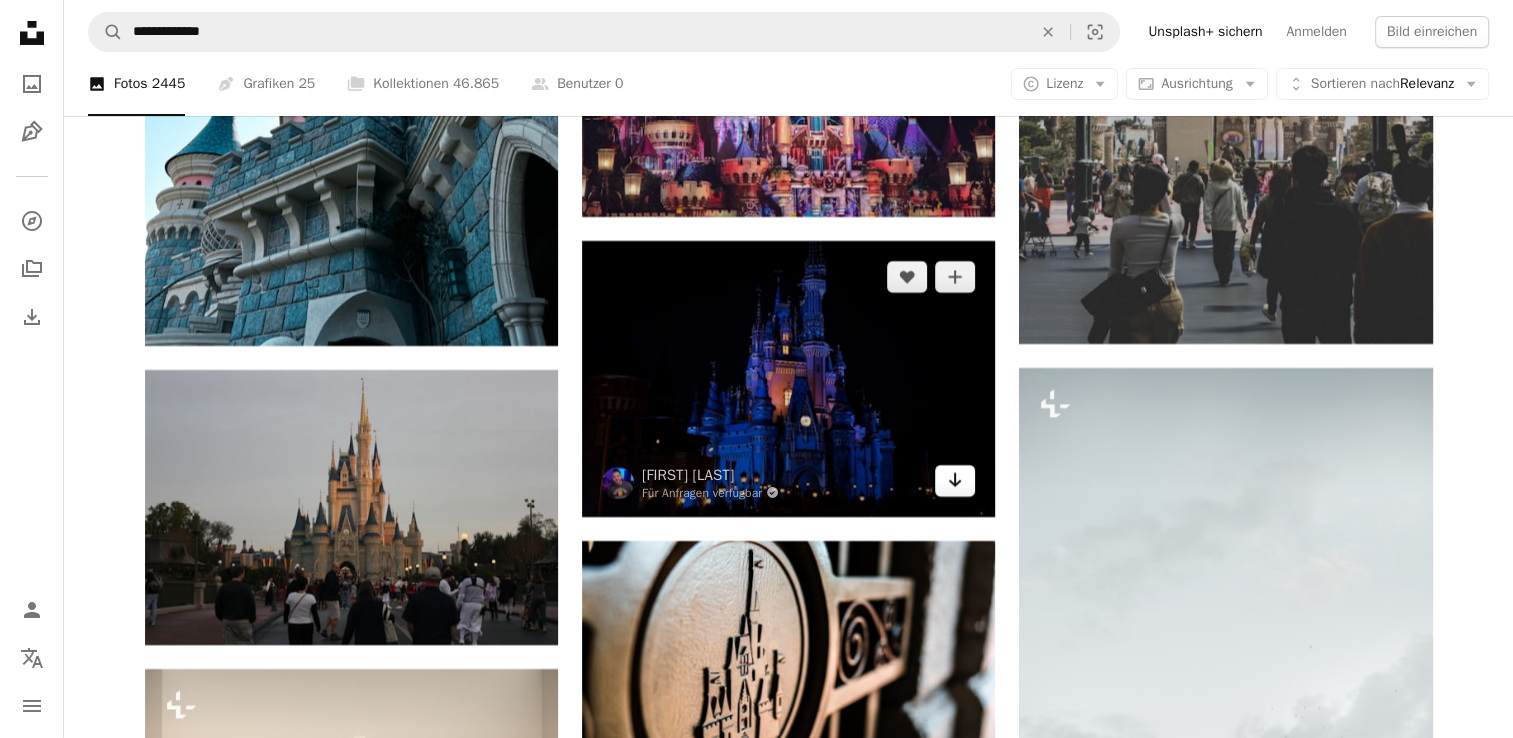 click on "Arrow pointing down" at bounding box center (955, 481) 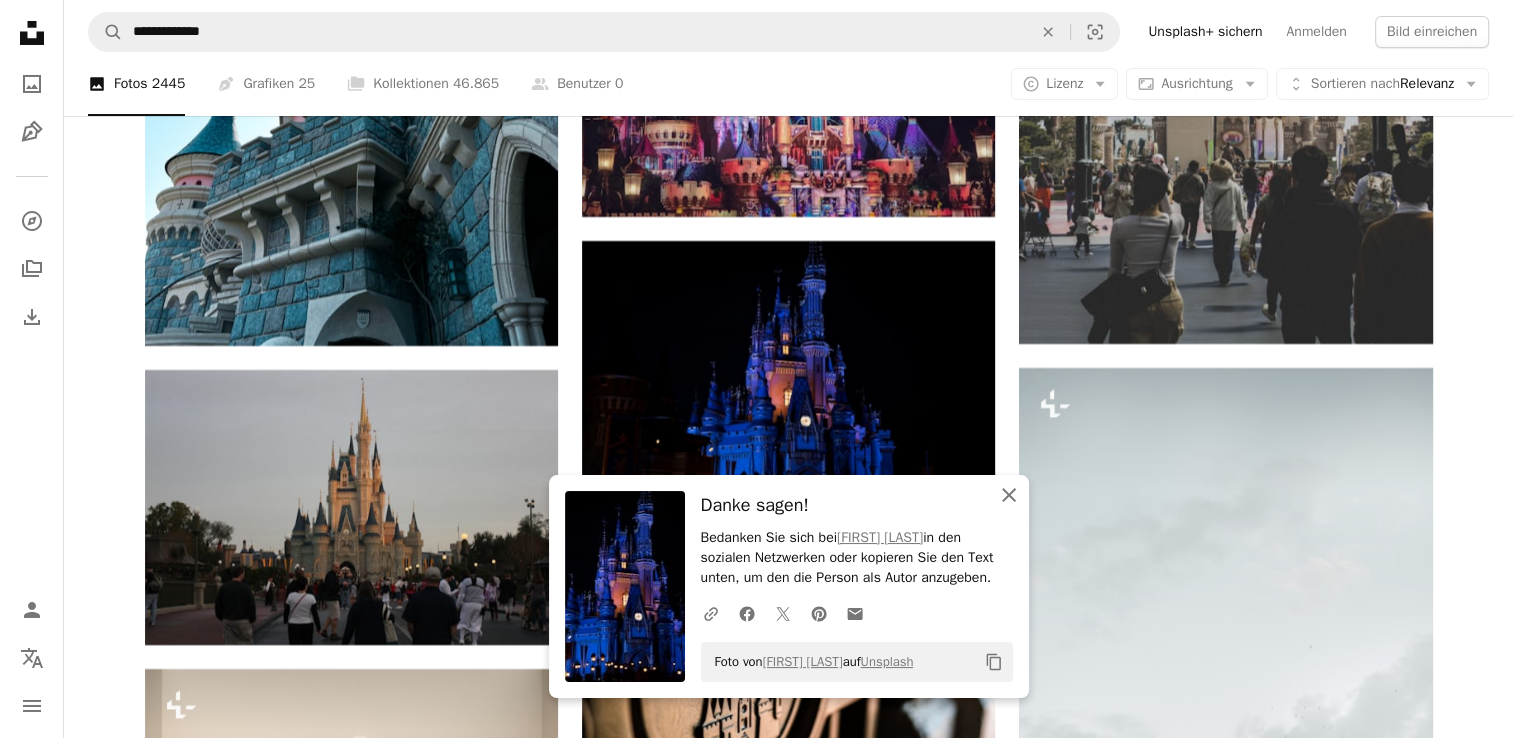click on "An X shape" 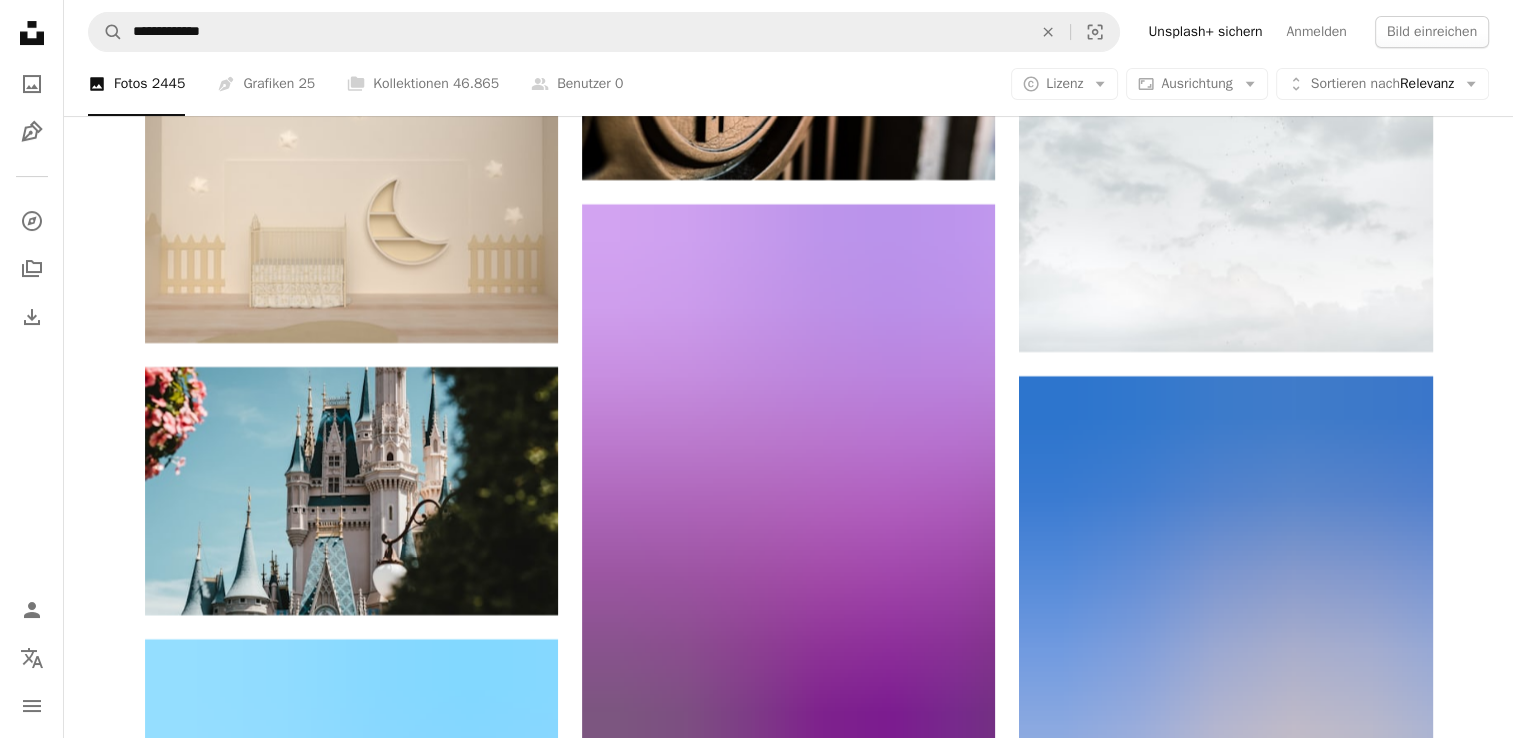 click on "Plus sign for Unsplash+ A heart A plus sign Getty Images Für  Unsplash+ A lock   Herunterladen Plus sign for Unsplash+ A heart A plus sign Roberta Sant'Anna Für  Unsplash+ A lock   Herunterladen A heart A plus sign Manish Tulaskar Arrow pointing down A heart A plus sign PAN XIAOZHEN Arrow pointing down Plus sign for Unsplash+ A heart A plus sign Getty Images Für  Unsplash+ A lock   Herunterladen Plus sign for Unsplash+ A heart A plus sign Getty Images Für  Unsplash+ A lock   Herunterladen A heart A plus sign Bastien Nvs Für Anfragen verfügbar A checkmark inside of a circle Arrow pointing down A heart A plus sign Brian McGowan Arrow pointing down Plus sign for Unsplash+ A heart A plus sign Getty Images Für  Unsplash+ A lock   Herunterladen A heart A plus sign Alyssa Eakin Für Anfragen verfügbar A checkmark inside of a circle Arrow pointing down The best in on-brand content creation Learn More A heart A plus sign Igor Menezes Für Anfragen verfügbar A checkmark inside of a circle Arrow pointing down" at bounding box center [789, -5510] 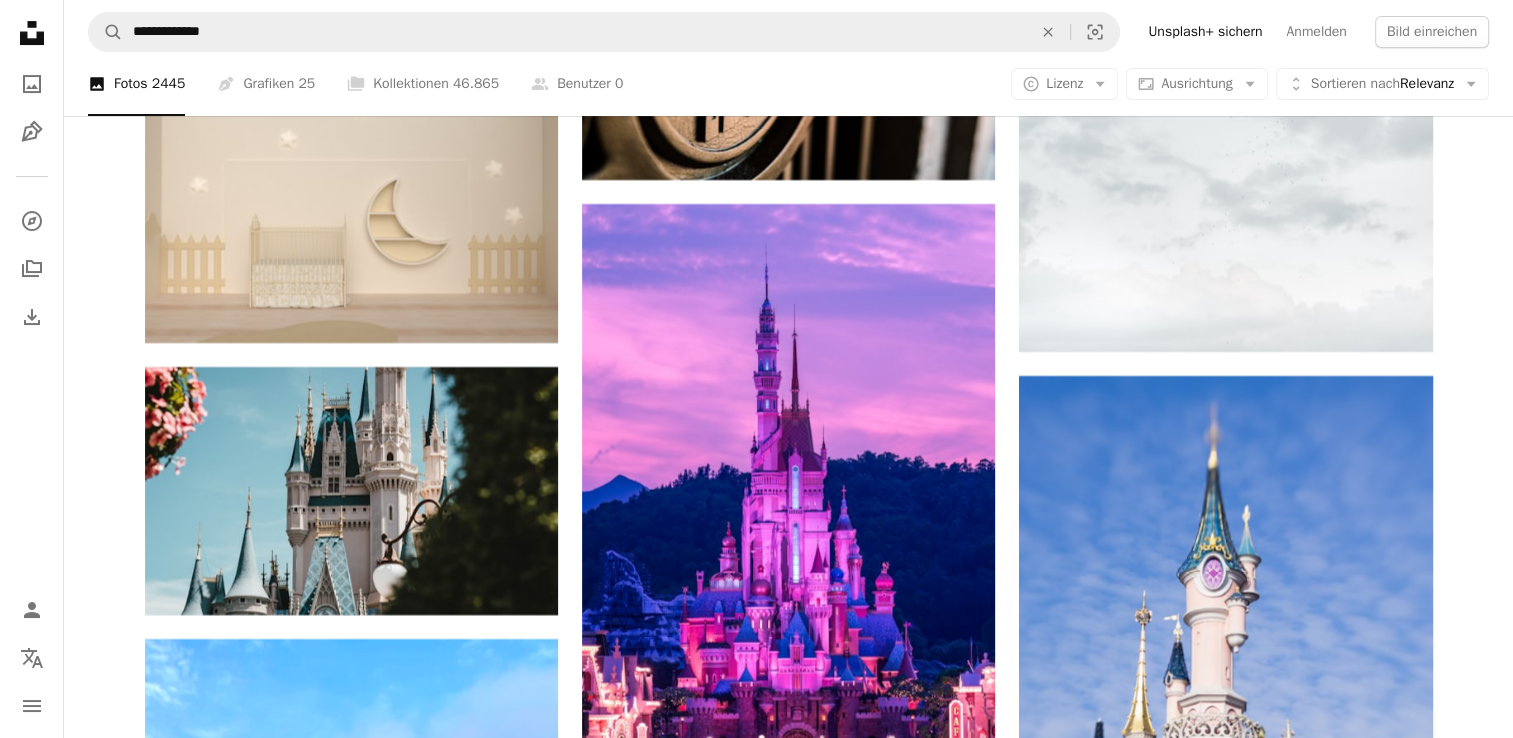 scroll, scrollTop: 15754, scrollLeft: 0, axis: vertical 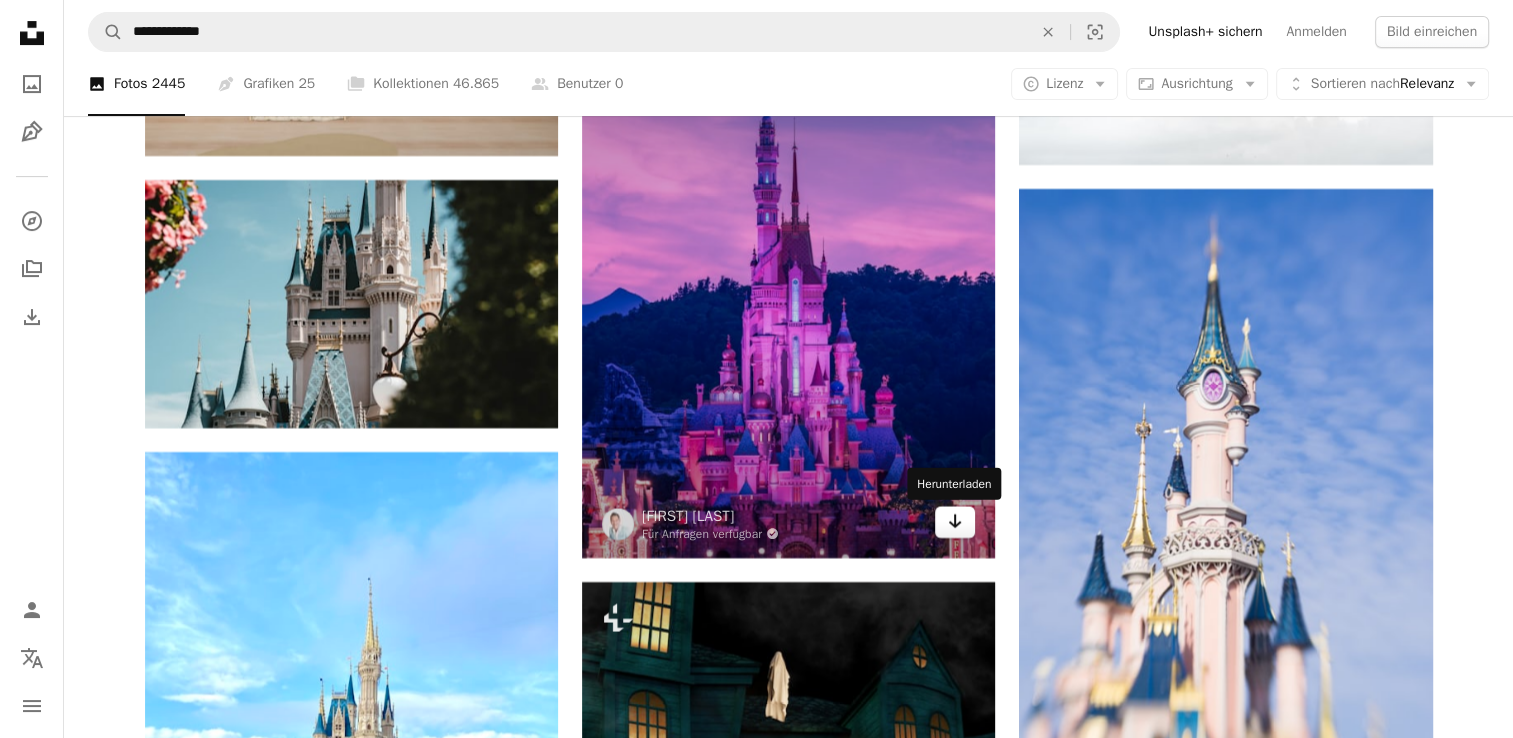 click on "Arrow pointing down" at bounding box center [955, 522] 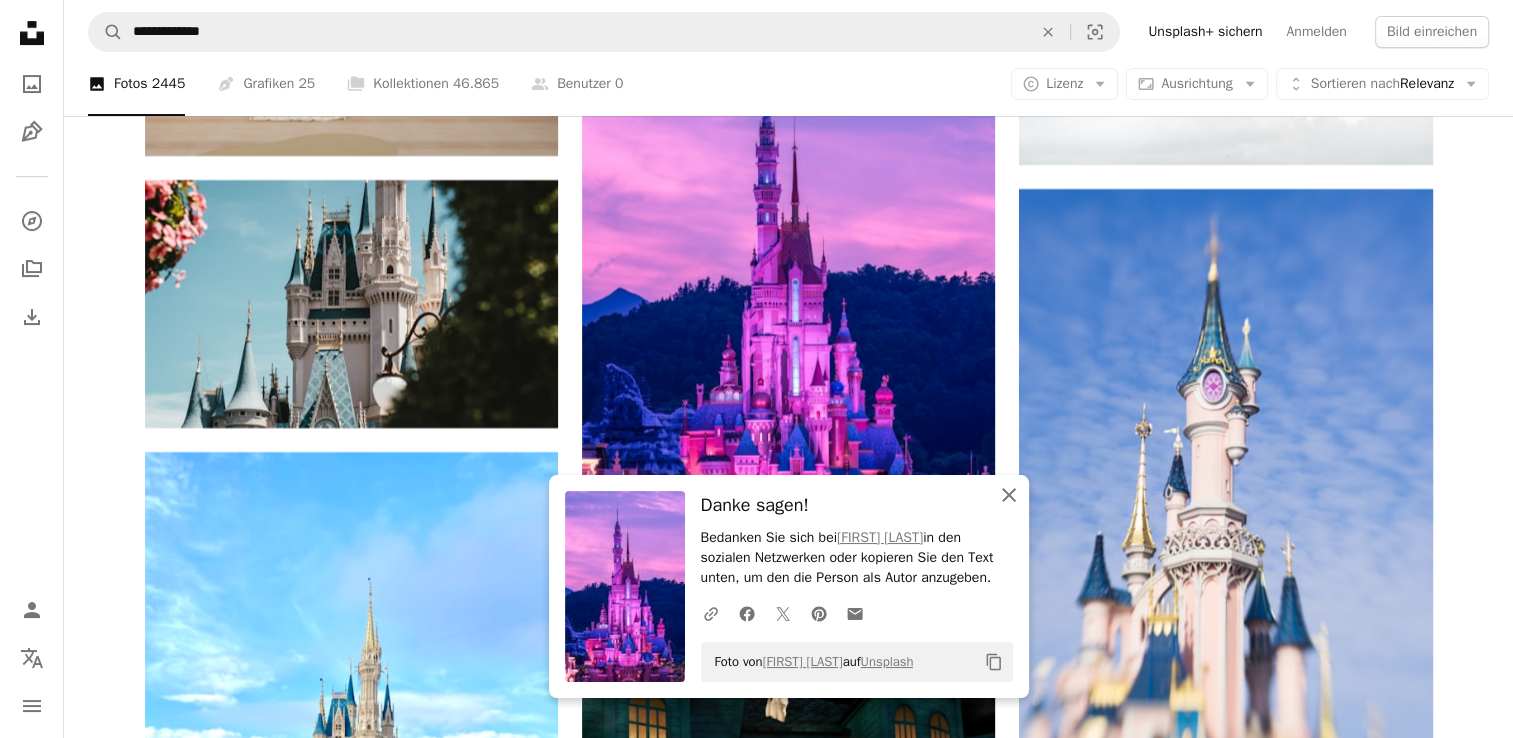 click 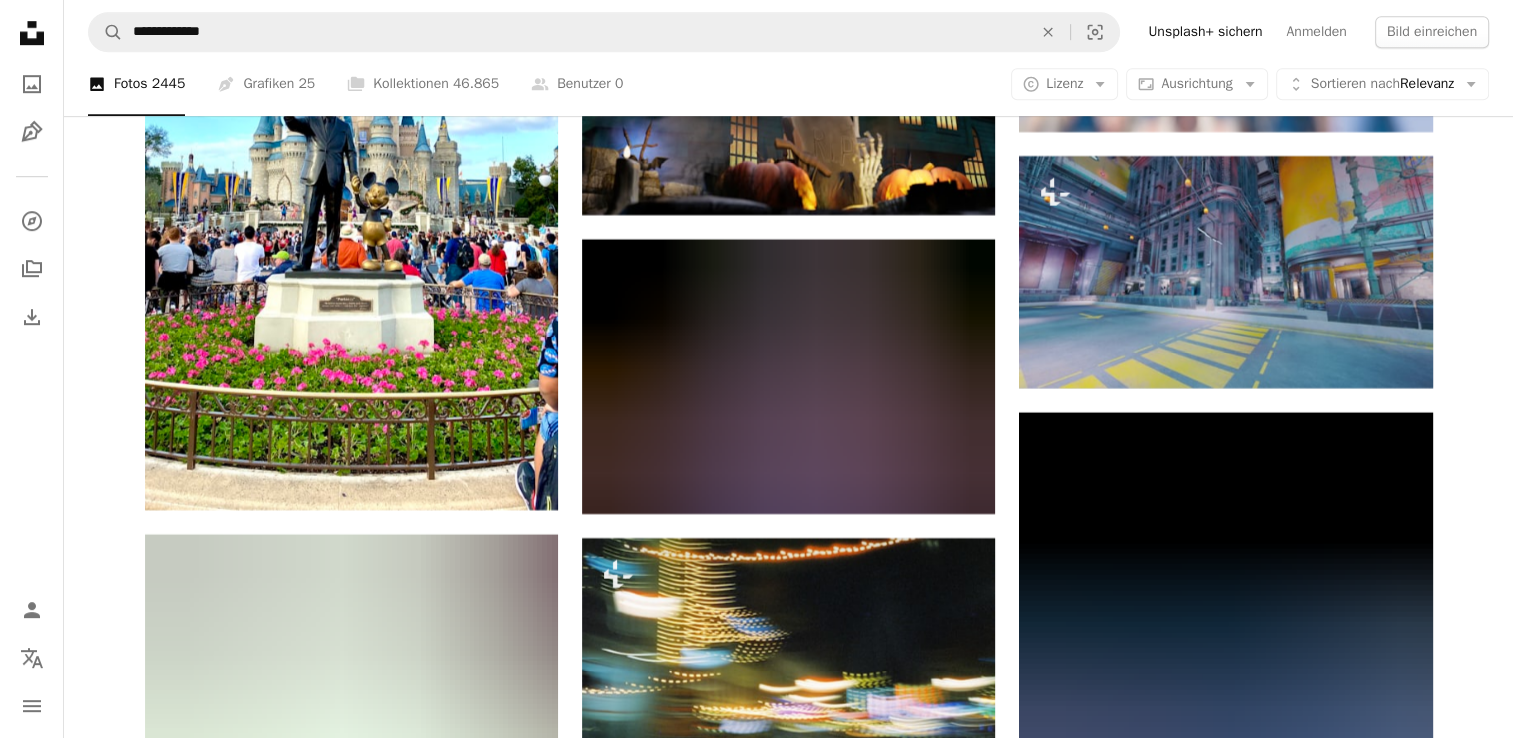 scroll, scrollTop: 16432, scrollLeft: 0, axis: vertical 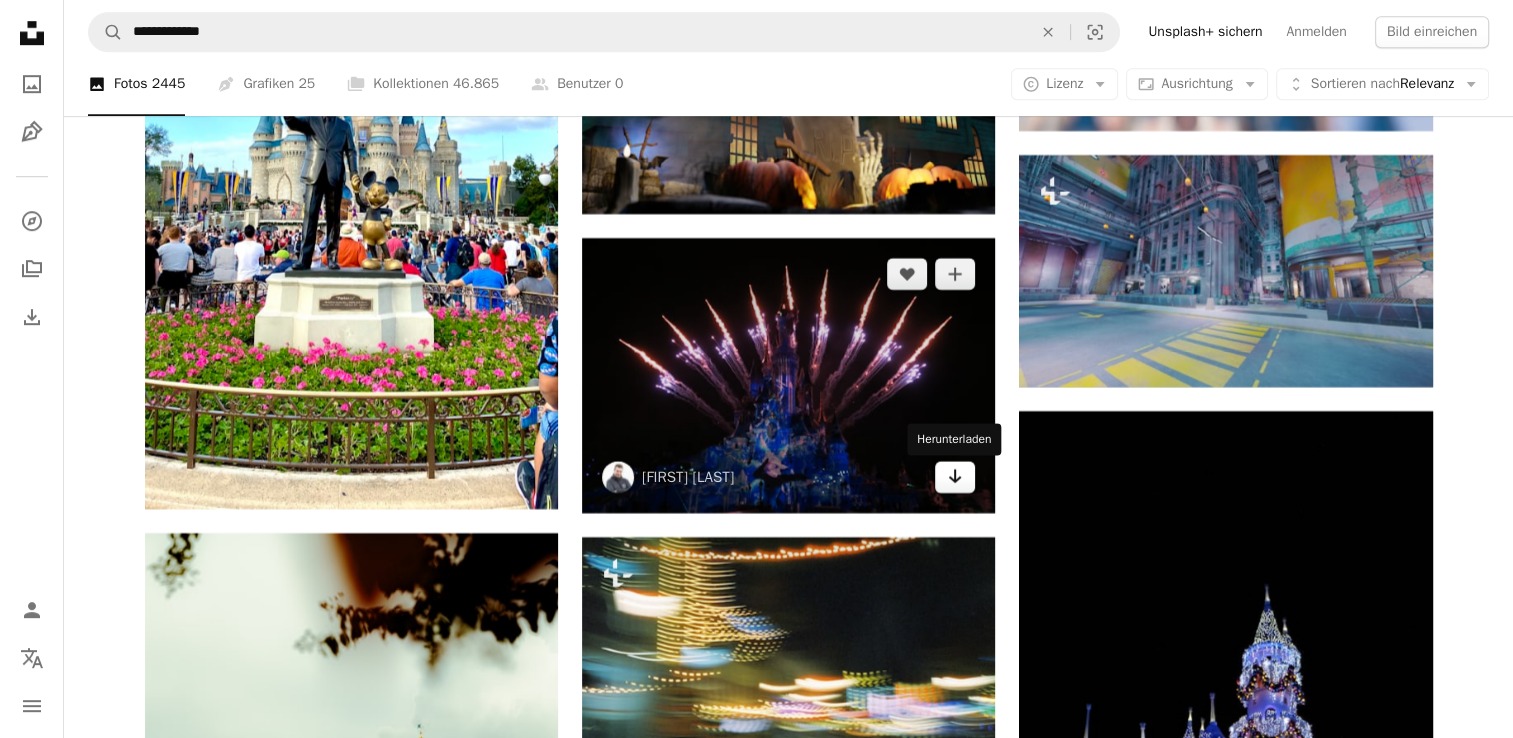 click 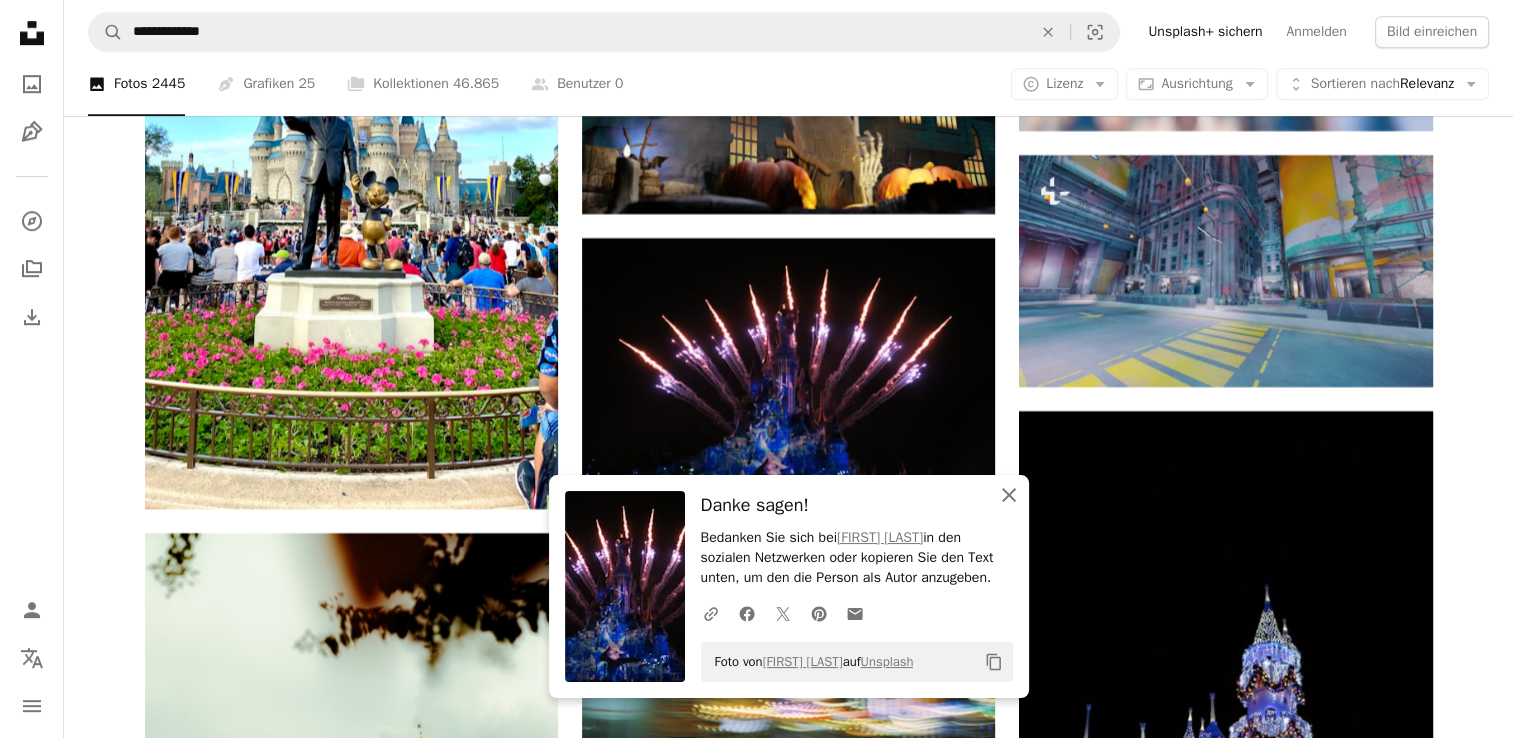 click on "An X shape" 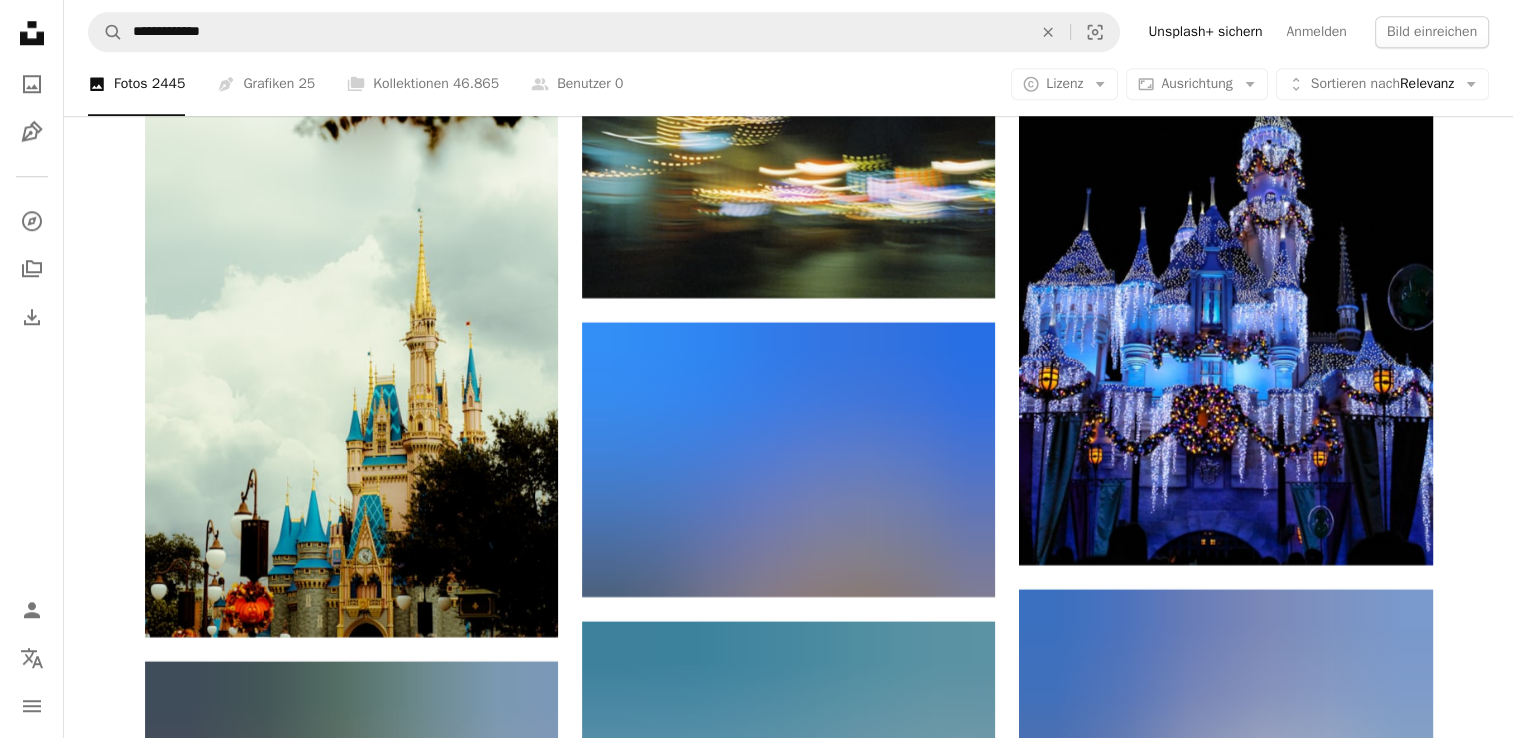 scroll, scrollTop: 16949, scrollLeft: 0, axis: vertical 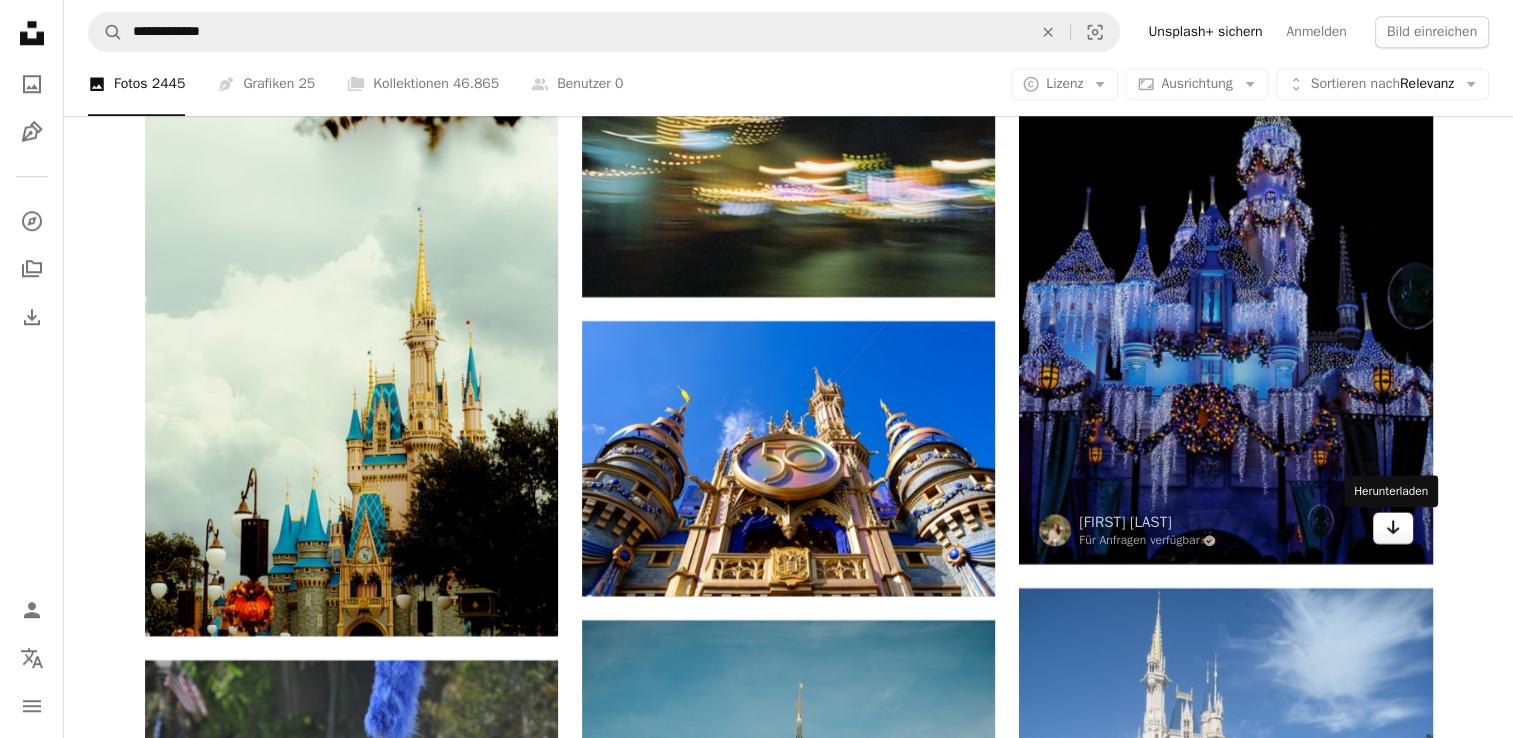 click on "Arrow pointing down" 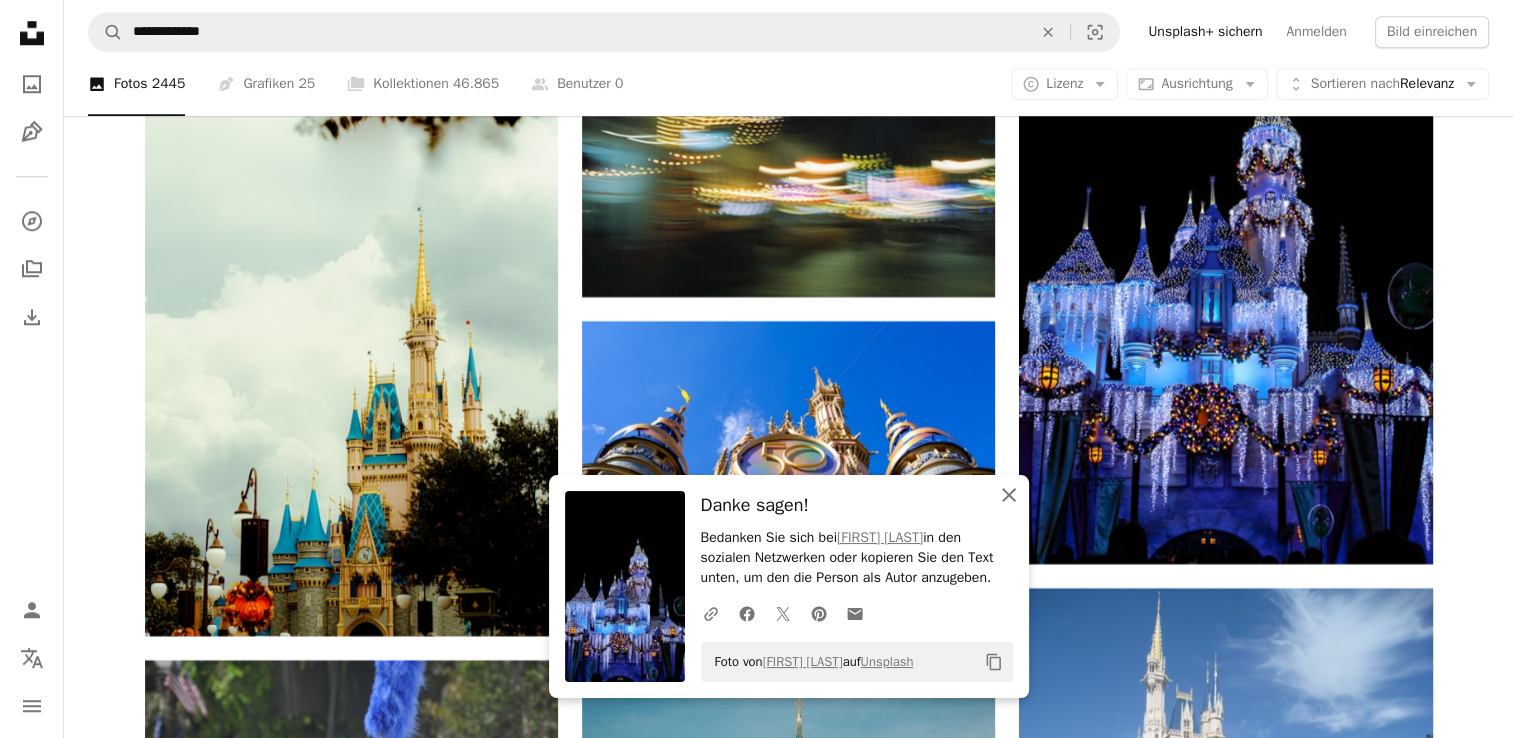 click on "An X shape" 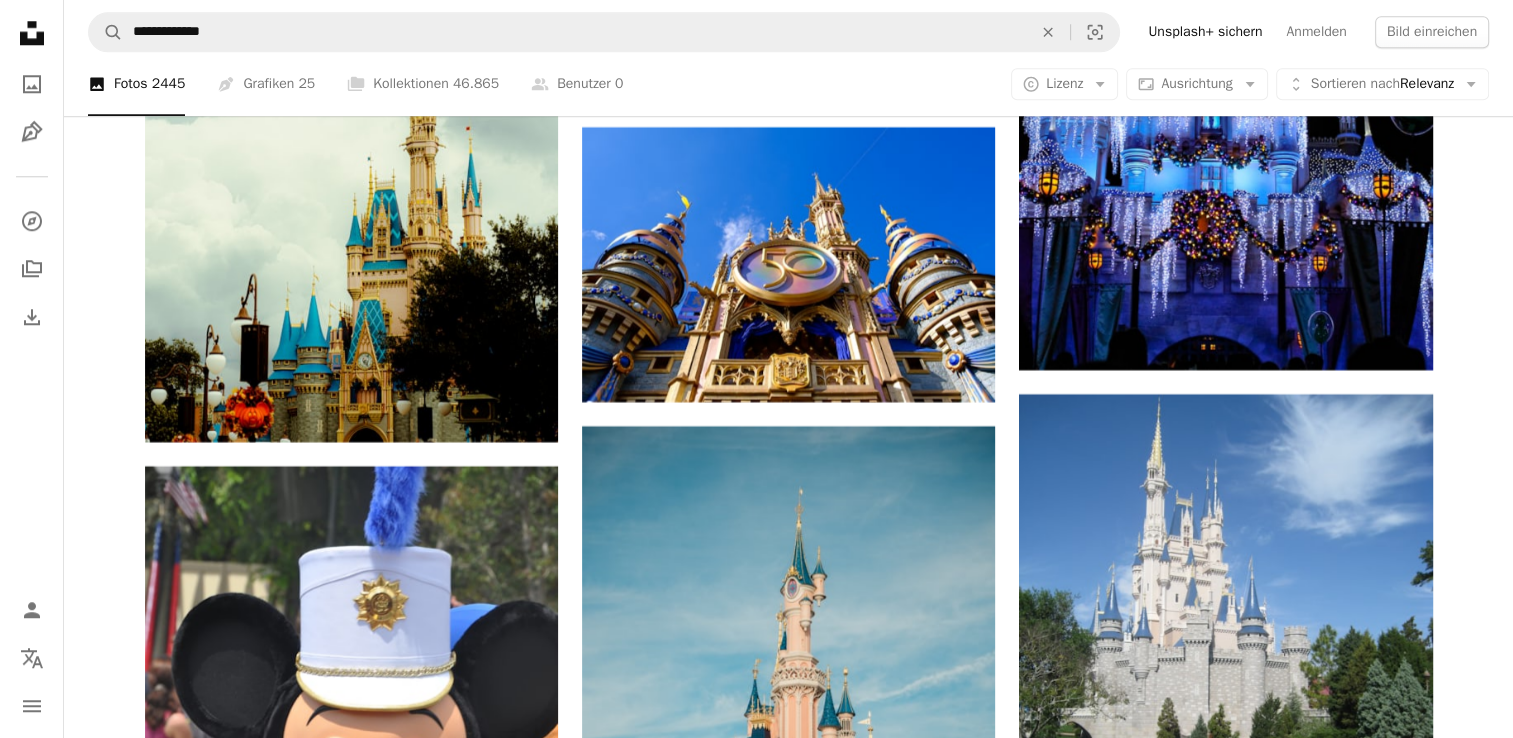 scroll, scrollTop: 17163, scrollLeft: 0, axis: vertical 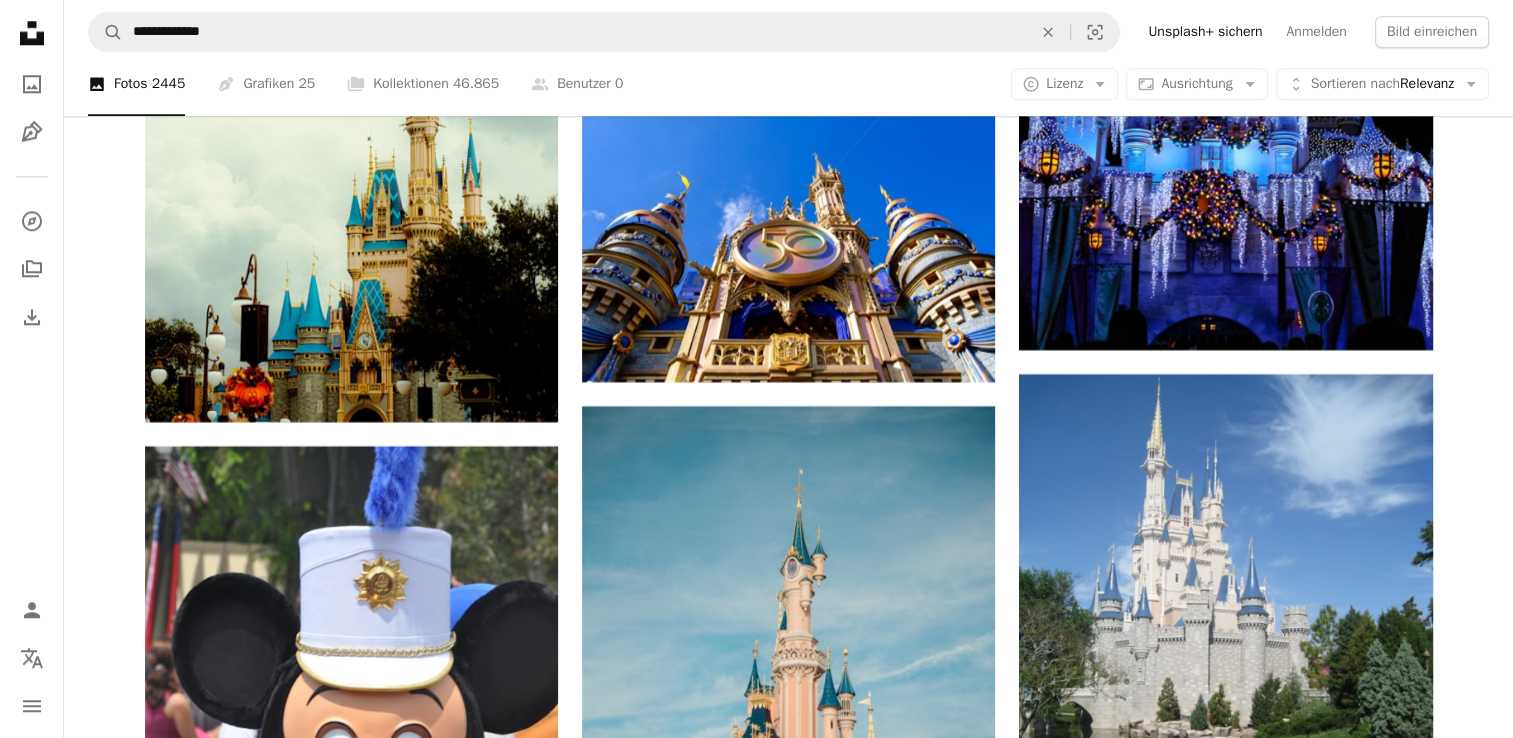 click on "Plus sign for Unsplash+ A heart A plus sign Getty Images Für  Unsplash+ A lock   Herunterladen Plus sign for Unsplash+ A heart A plus sign Roberta Sant'Anna Für  Unsplash+ A lock   Herunterladen A heart A plus sign Manish Tulaskar Arrow pointing down A heart A plus sign PAN XIAOZHEN Arrow pointing down Plus sign for Unsplash+ A heart A plus sign Getty Images Für  Unsplash+ A lock   Herunterladen Plus sign for Unsplash+ A heart A plus sign Getty Images Für  Unsplash+ A lock   Herunterladen A heart A plus sign Bastien Nvs Für Anfragen verfügbar A checkmark inside of a circle Arrow pointing down A heart A plus sign Brian McGowan Arrow pointing down Plus sign for Unsplash+ A heart A plus sign Getty Images Für  Unsplash+ A lock   Herunterladen A heart A plus sign Alyssa Eakin Für Anfragen verfügbar A checkmark inside of a circle Arrow pointing down The best in on-brand content creation Learn More A heart A plus sign Igor Menezes Für Anfragen verfügbar A checkmark inside of a circle Arrow pointing down" at bounding box center (789, -7106) 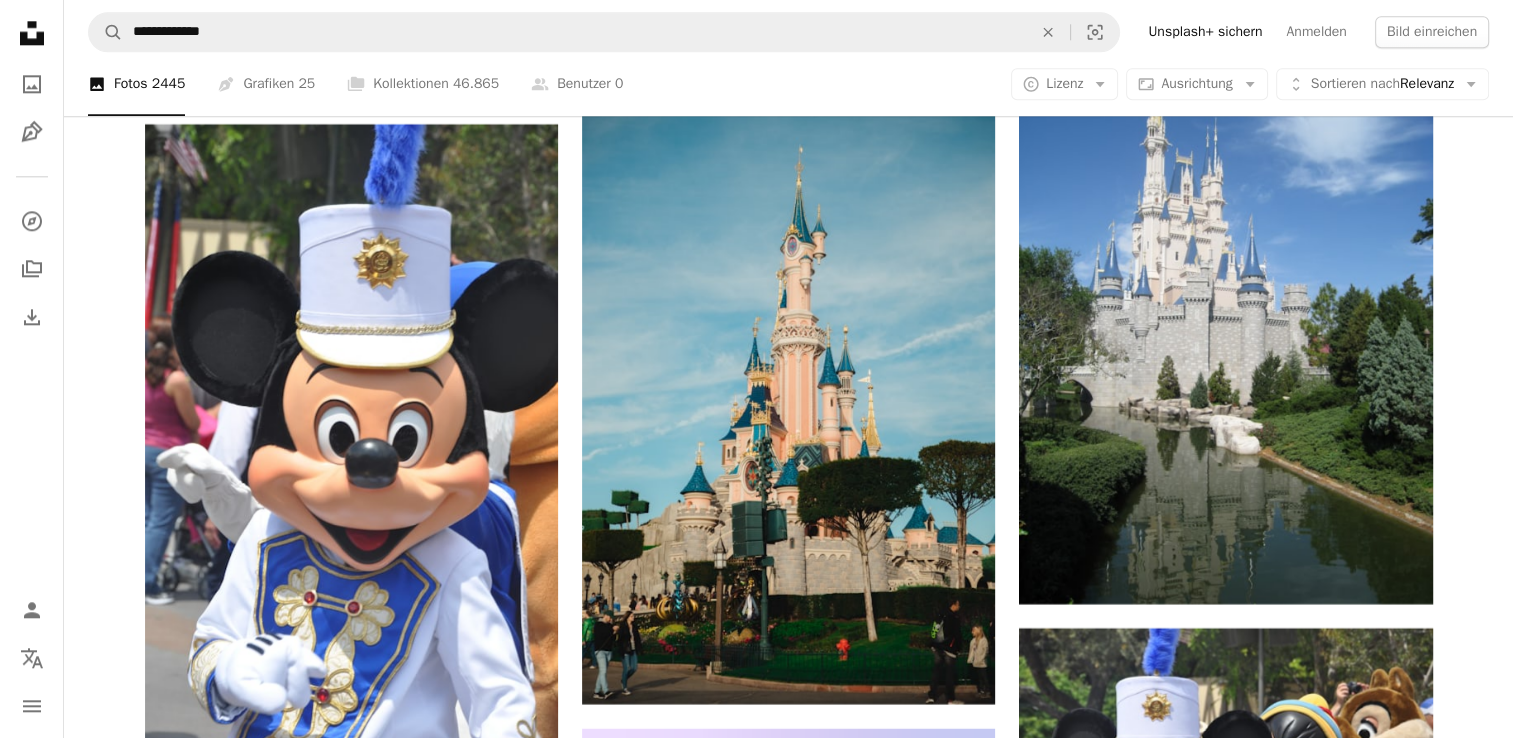 scroll, scrollTop: 17488, scrollLeft: 0, axis: vertical 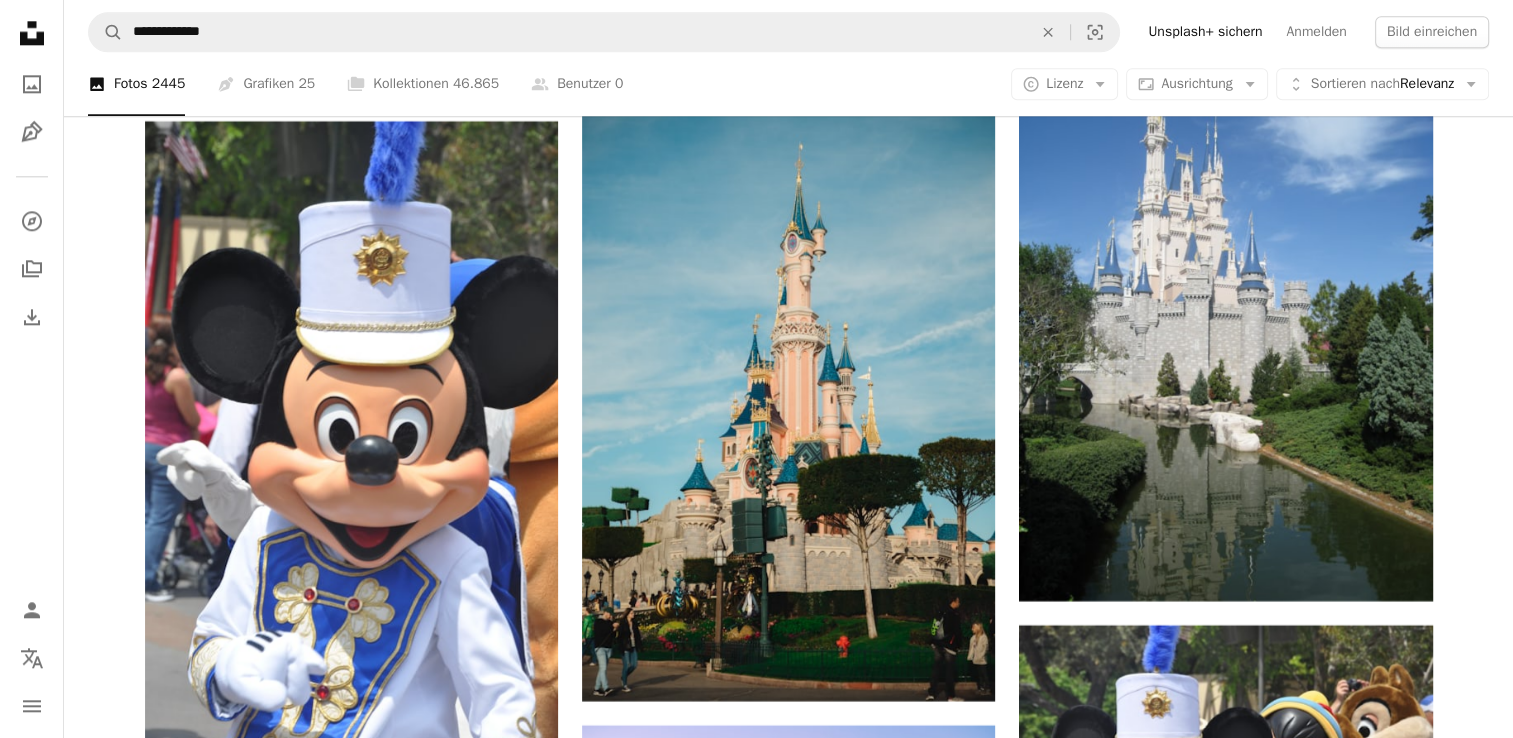 drag, startPoint x: 1384, startPoint y: 564, endPoint x: 1464, endPoint y: 228, distance: 345.39252 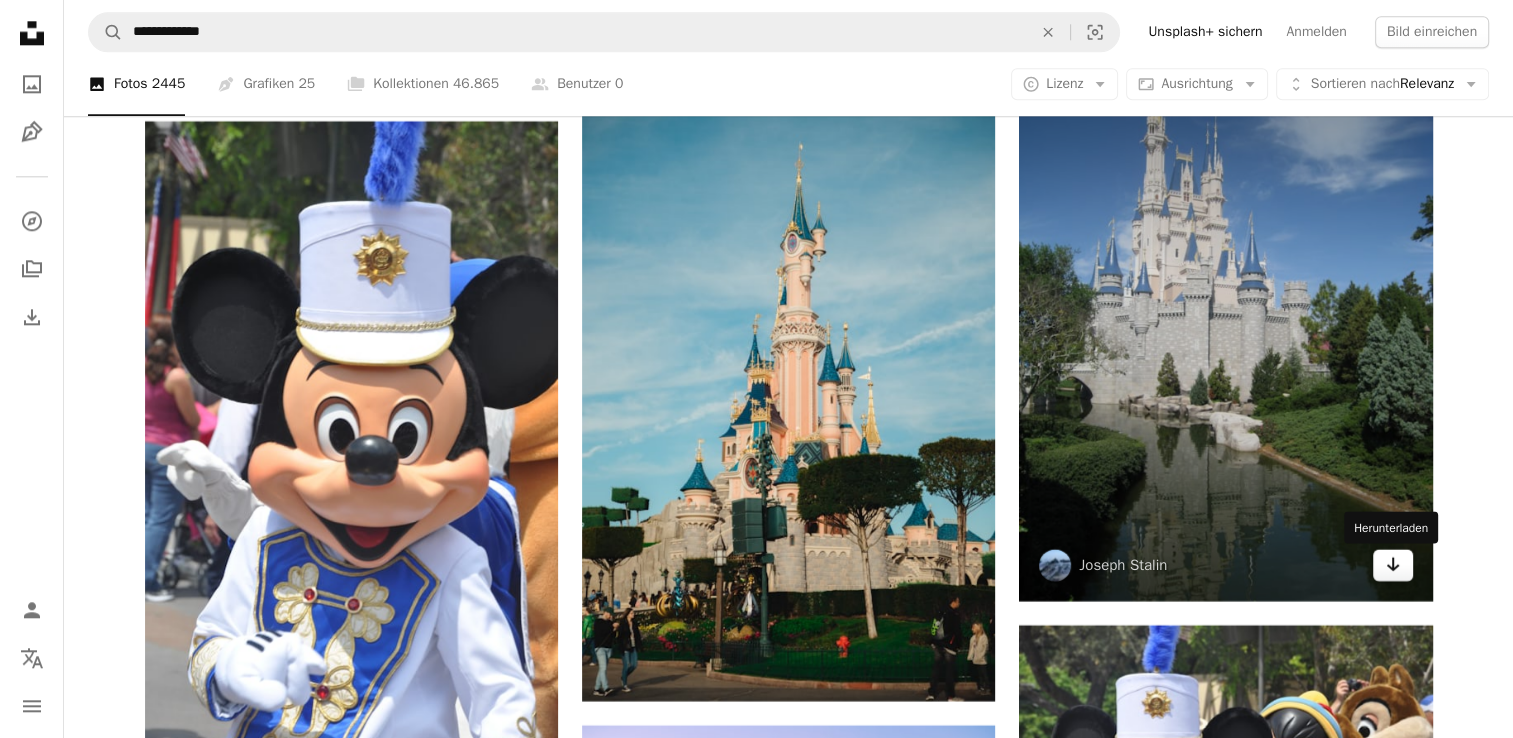 click on "Arrow pointing down" 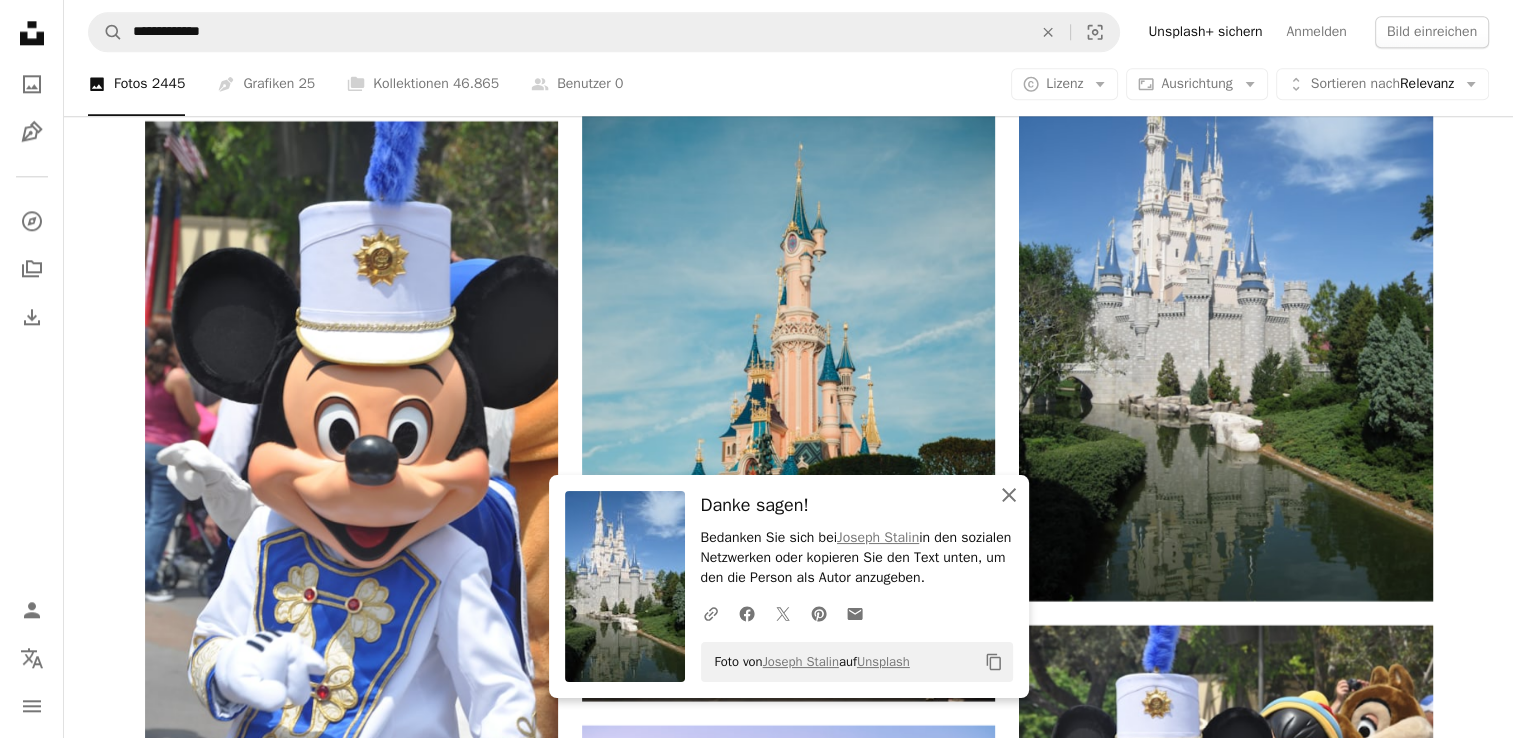 click on "An X shape" 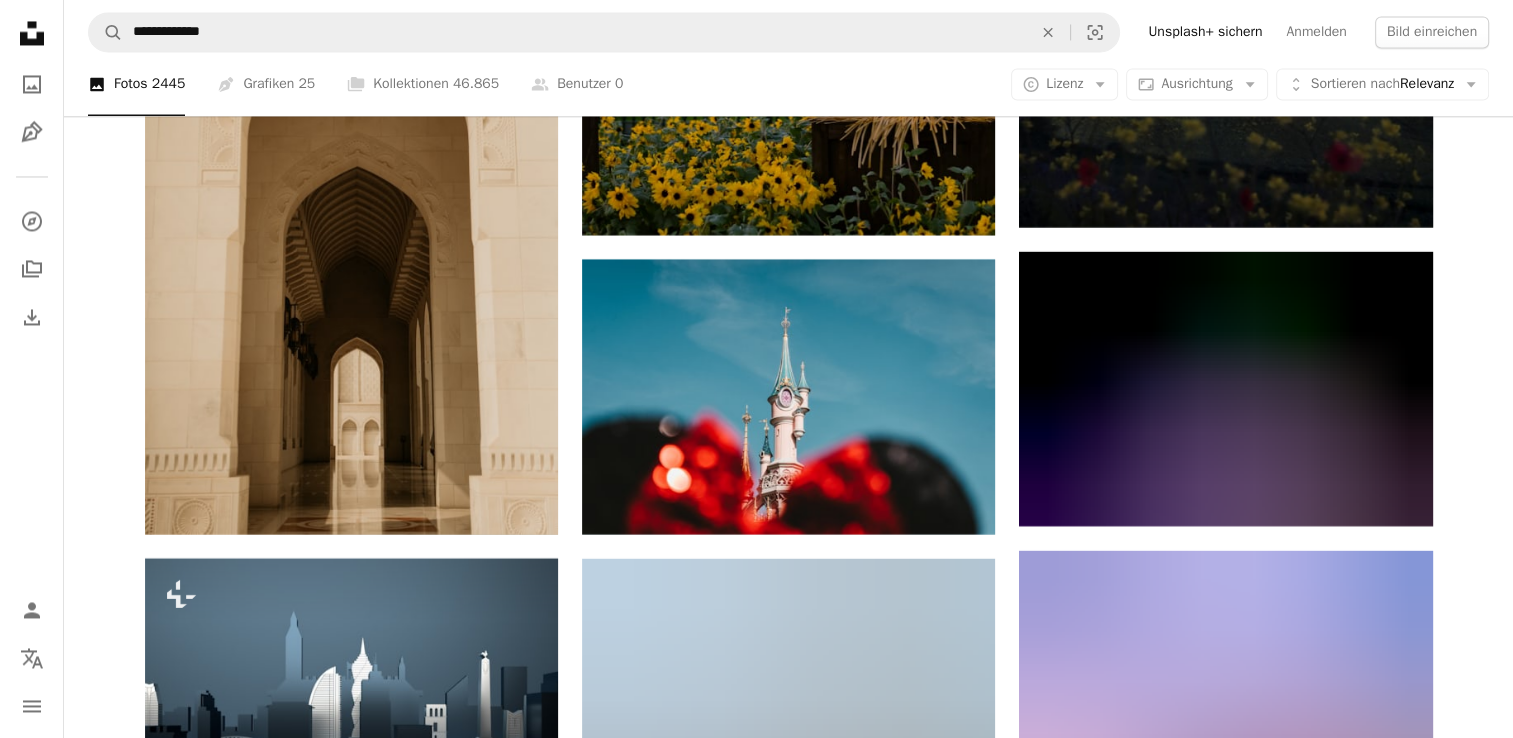 scroll, scrollTop: 18600, scrollLeft: 0, axis: vertical 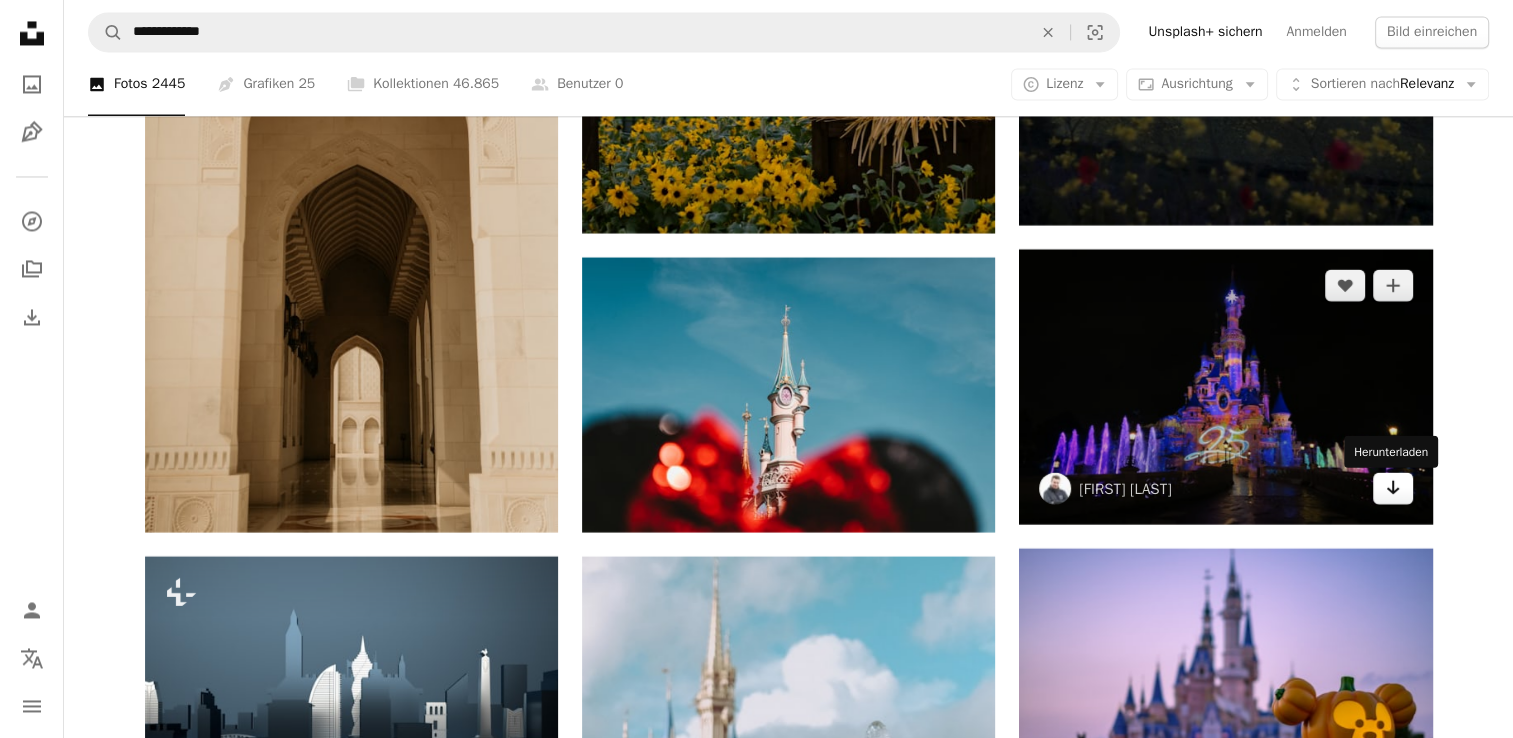 click 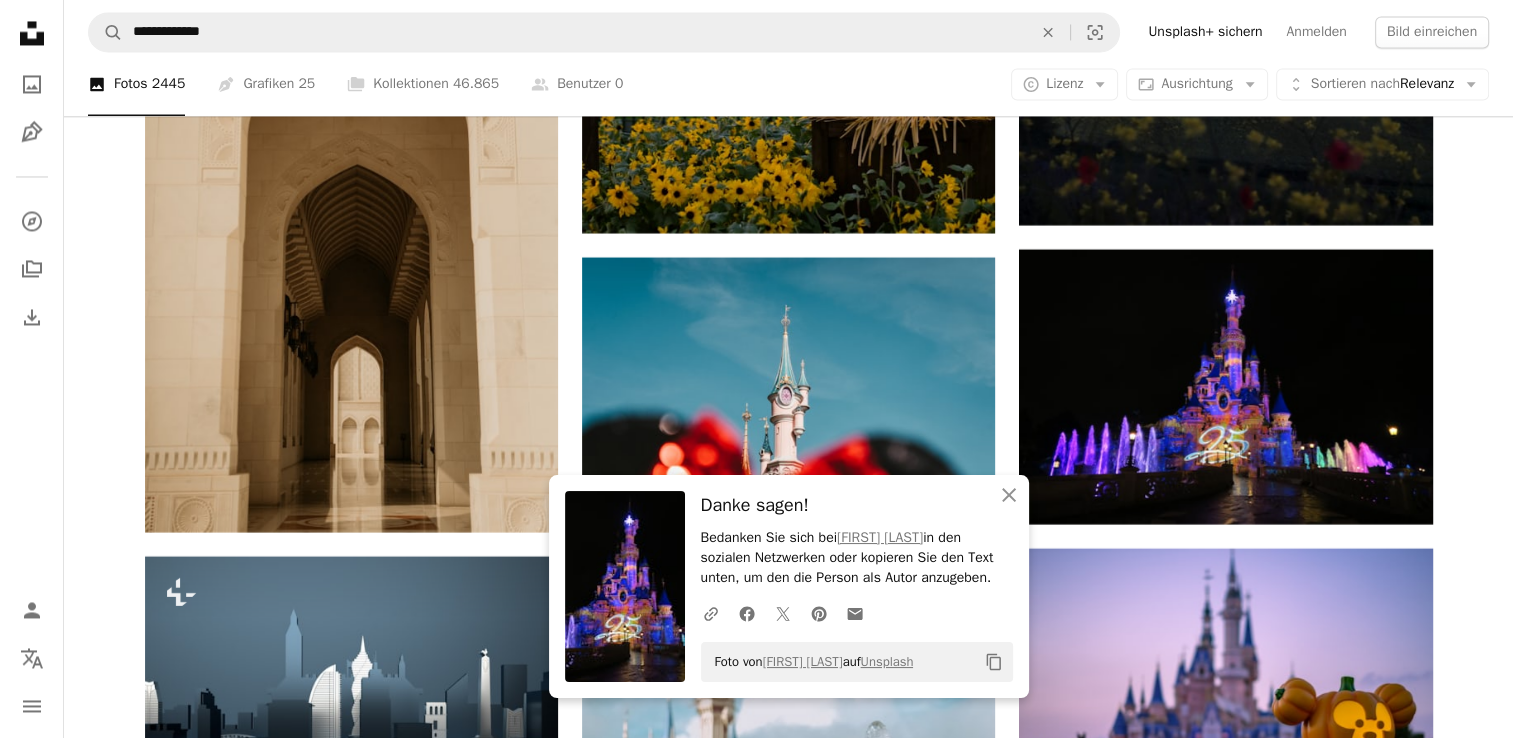 click on "Plus sign for Unsplash+ A heart A plus sign Getty Images Für  Unsplash+ A lock   Herunterladen Plus sign for Unsplash+ A heart A plus sign Roberta Sant'Anna Für  Unsplash+ A lock   Herunterladen A heart A plus sign Manish Tulaskar Arrow pointing down A heart A plus sign PAN XIAOZHEN Arrow pointing down Plus sign for Unsplash+ A heart A plus sign Getty Images Für  Unsplash+ A lock   Herunterladen Plus sign for Unsplash+ A heart A plus sign Getty Images Für  Unsplash+ A lock   Herunterladen A heart A plus sign Bastien Nvs Für Anfragen verfügbar A checkmark inside of a circle Arrow pointing down A heart A plus sign Brian McGowan Arrow pointing down Plus sign for Unsplash+ A heart A plus sign Getty Images Für  Unsplash+ A lock   Herunterladen A heart A plus sign Alyssa Eakin Für Anfragen verfügbar A checkmark inside of a circle Arrow pointing down The best in on-brand content creation Learn More A heart A plus sign Igor Menezes Für Anfragen verfügbar A checkmark inside of a circle Arrow pointing down" at bounding box center [788, -7064] 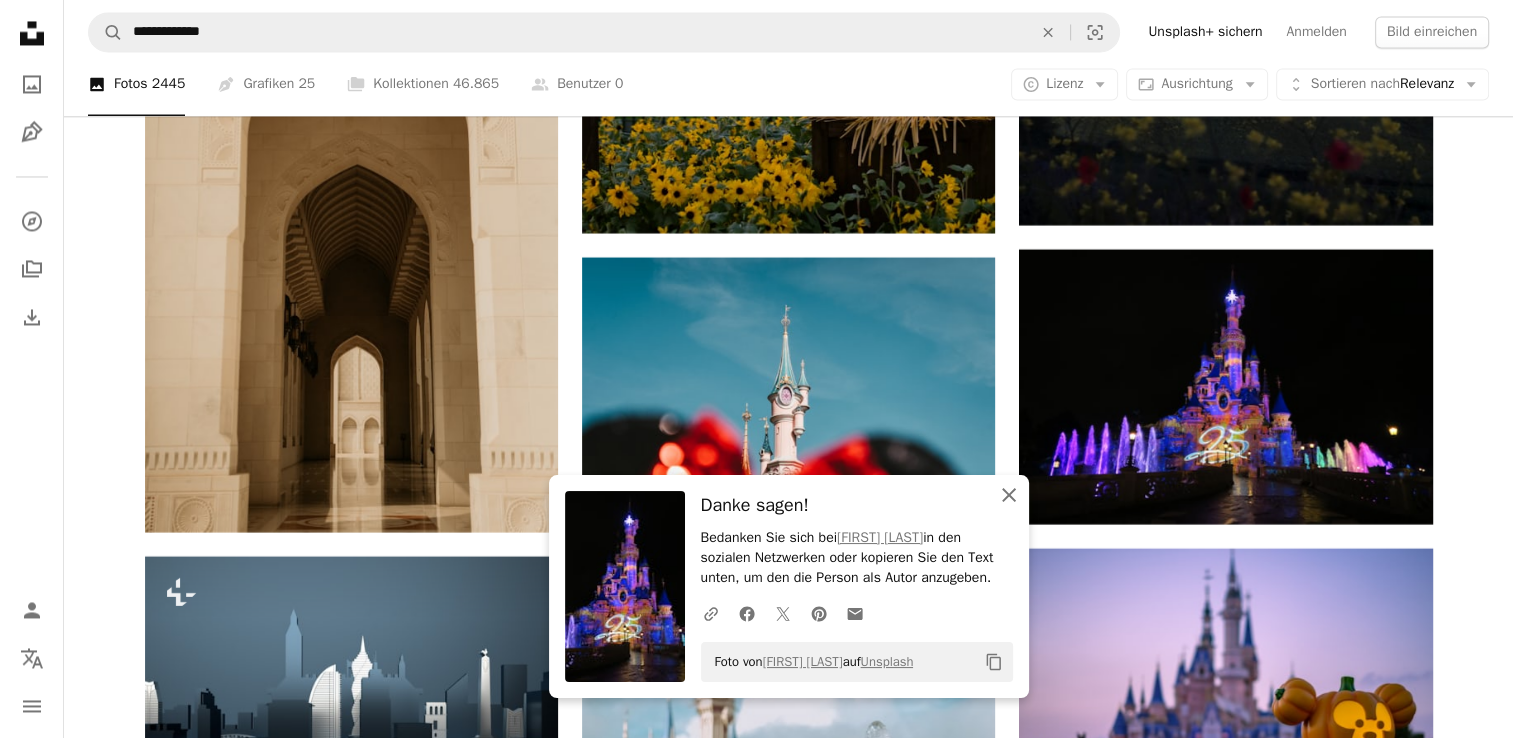 click on "An X shape" 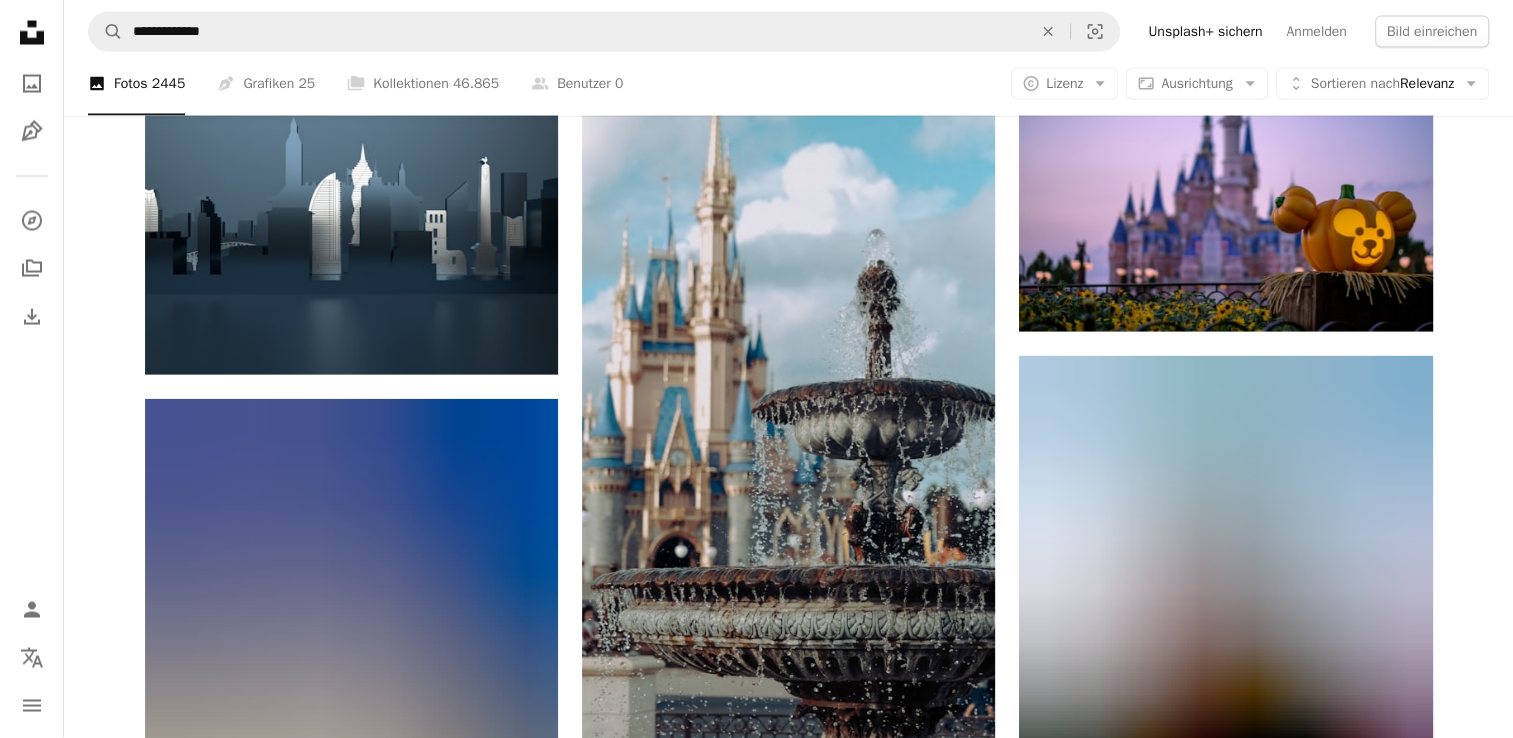 scroll, scrollTop: 19171, scrollLeft: 0, axis: vertical 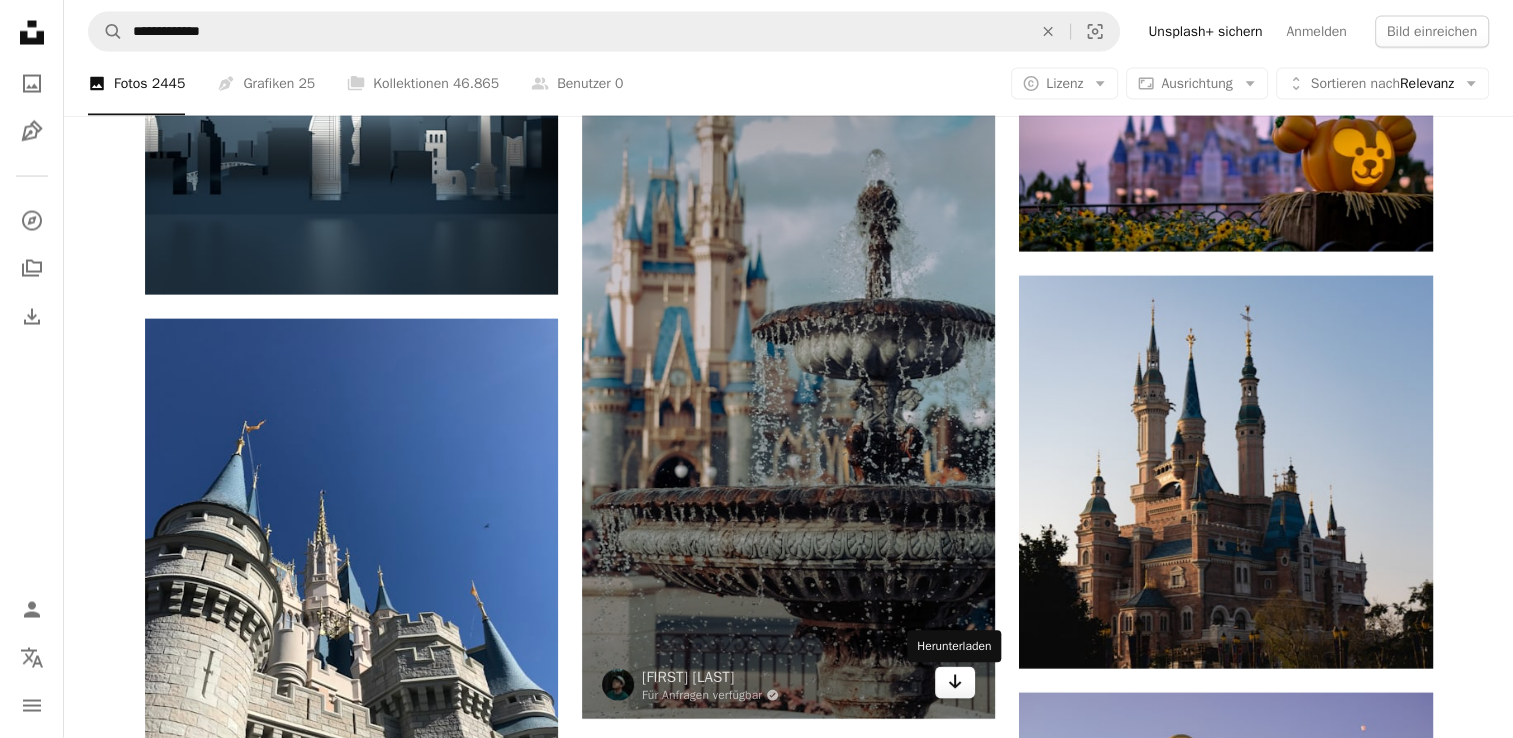 click 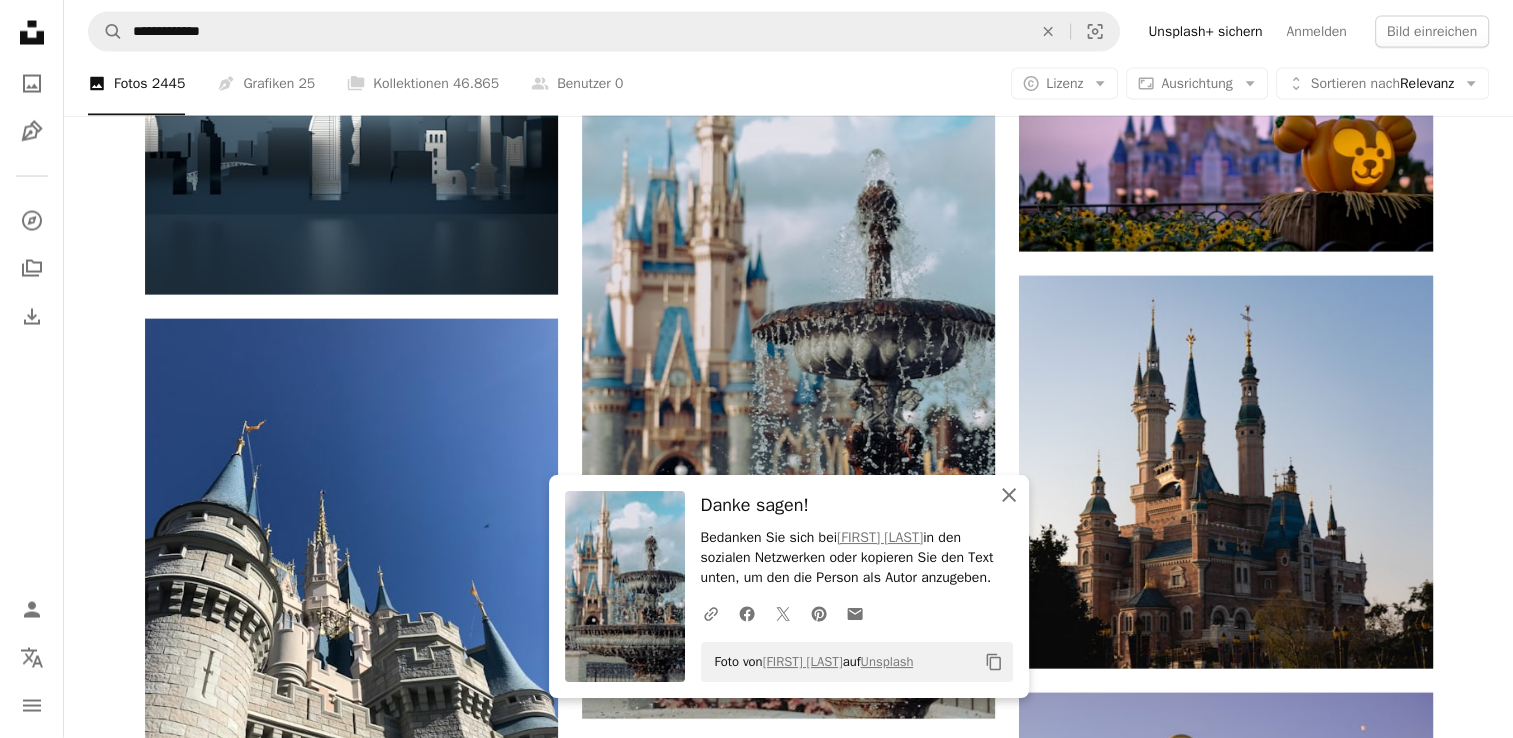 click on "An X shape" 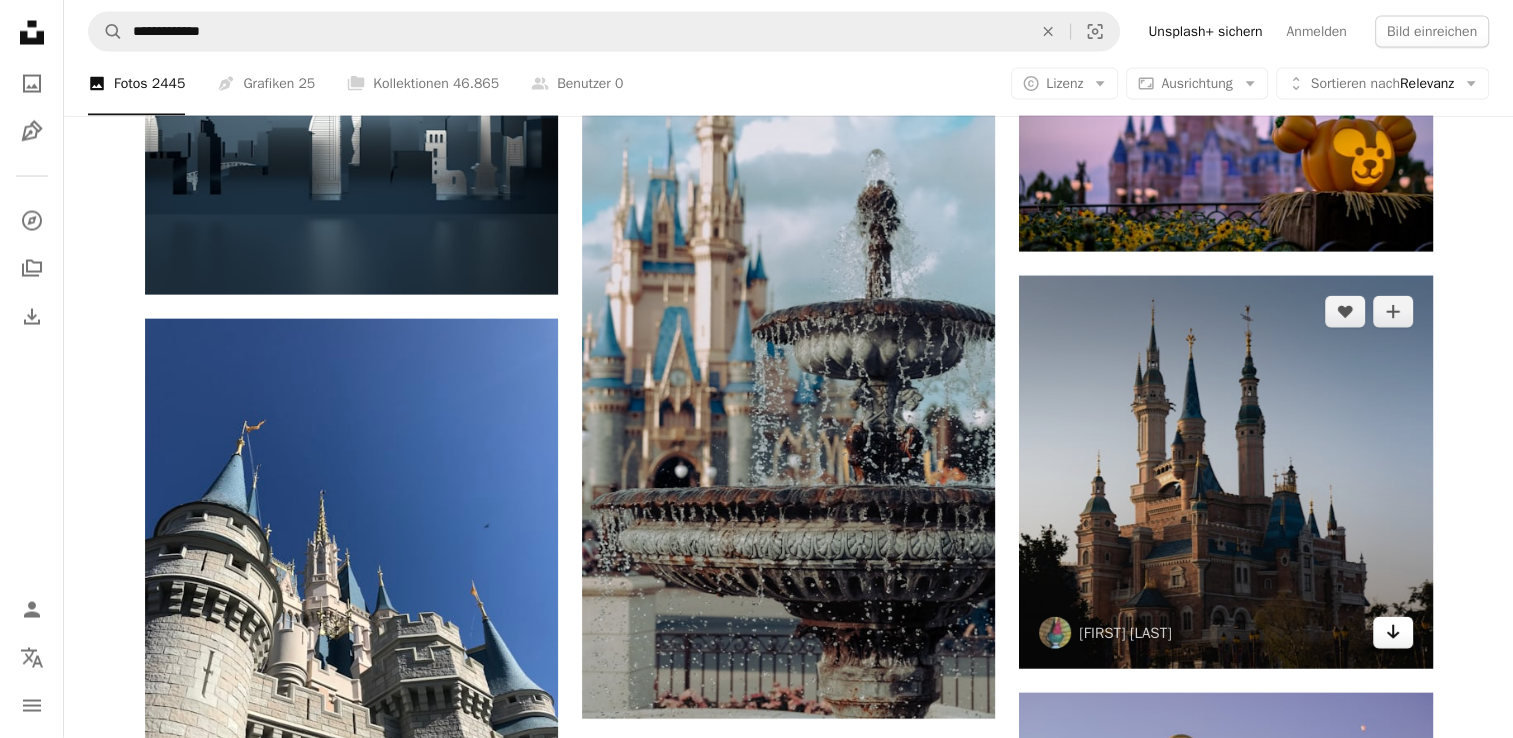 click on "Arrow pointing down" at bounding box center (1393, 633) 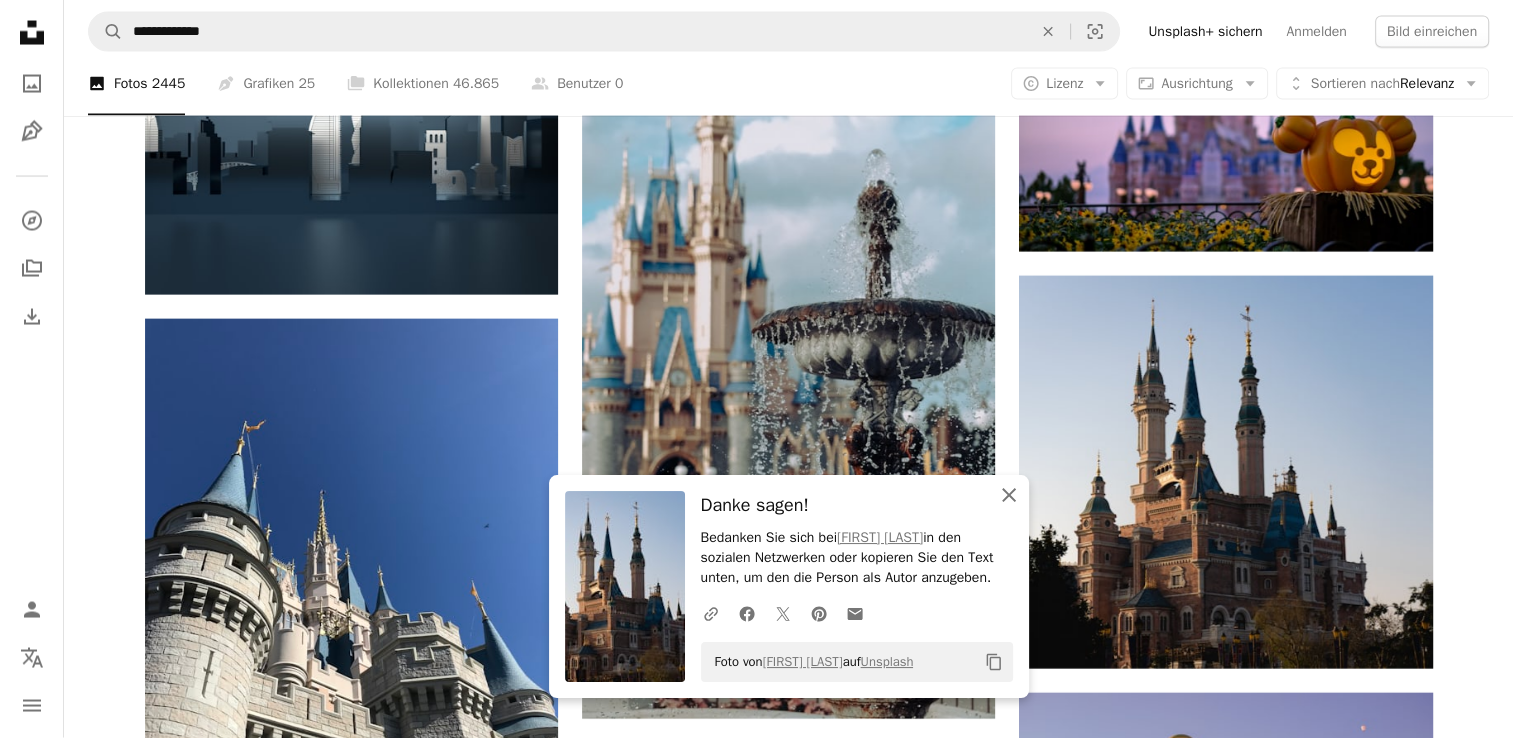 click on "An X shape" 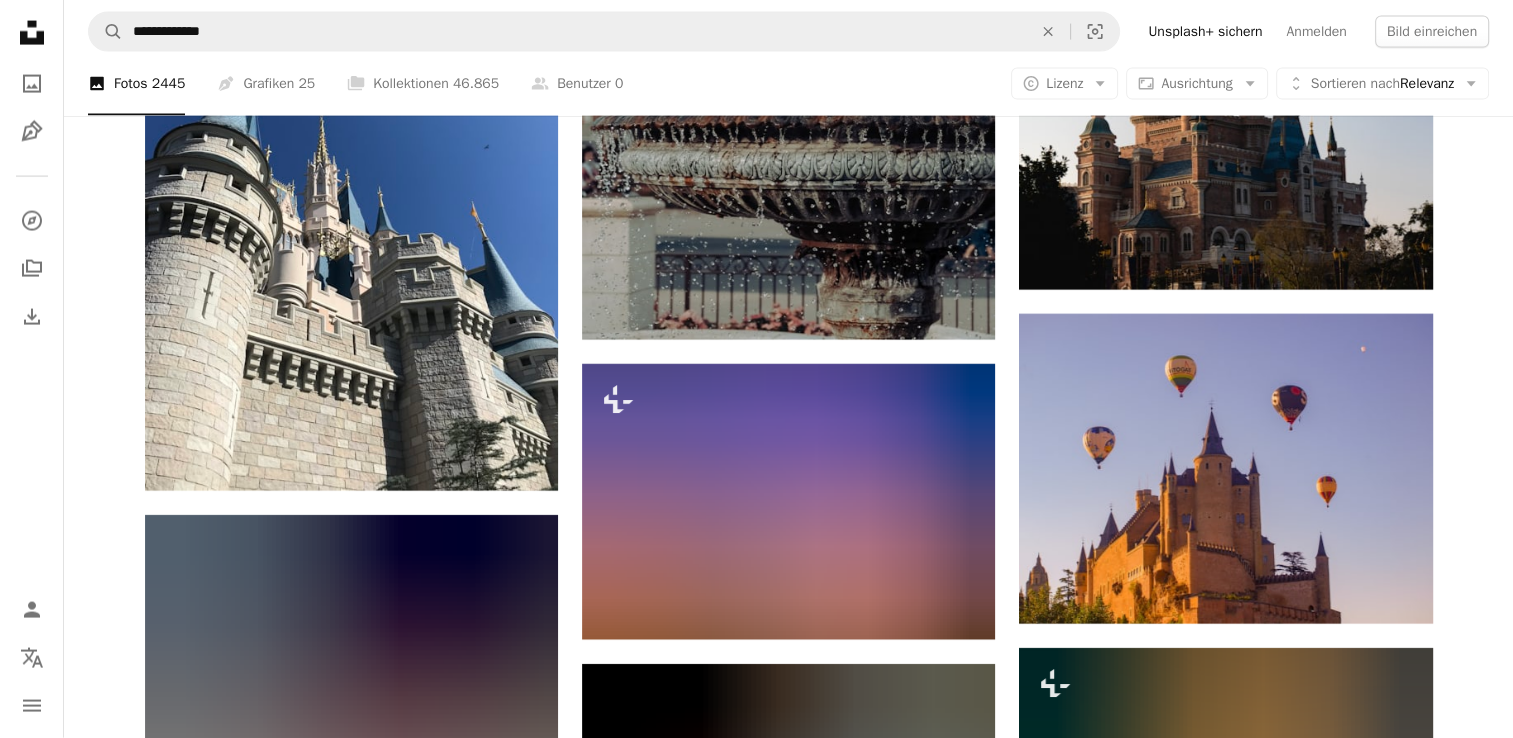 scroll, scrollTop: 19554, scrollLeft: 0, axis: vertical 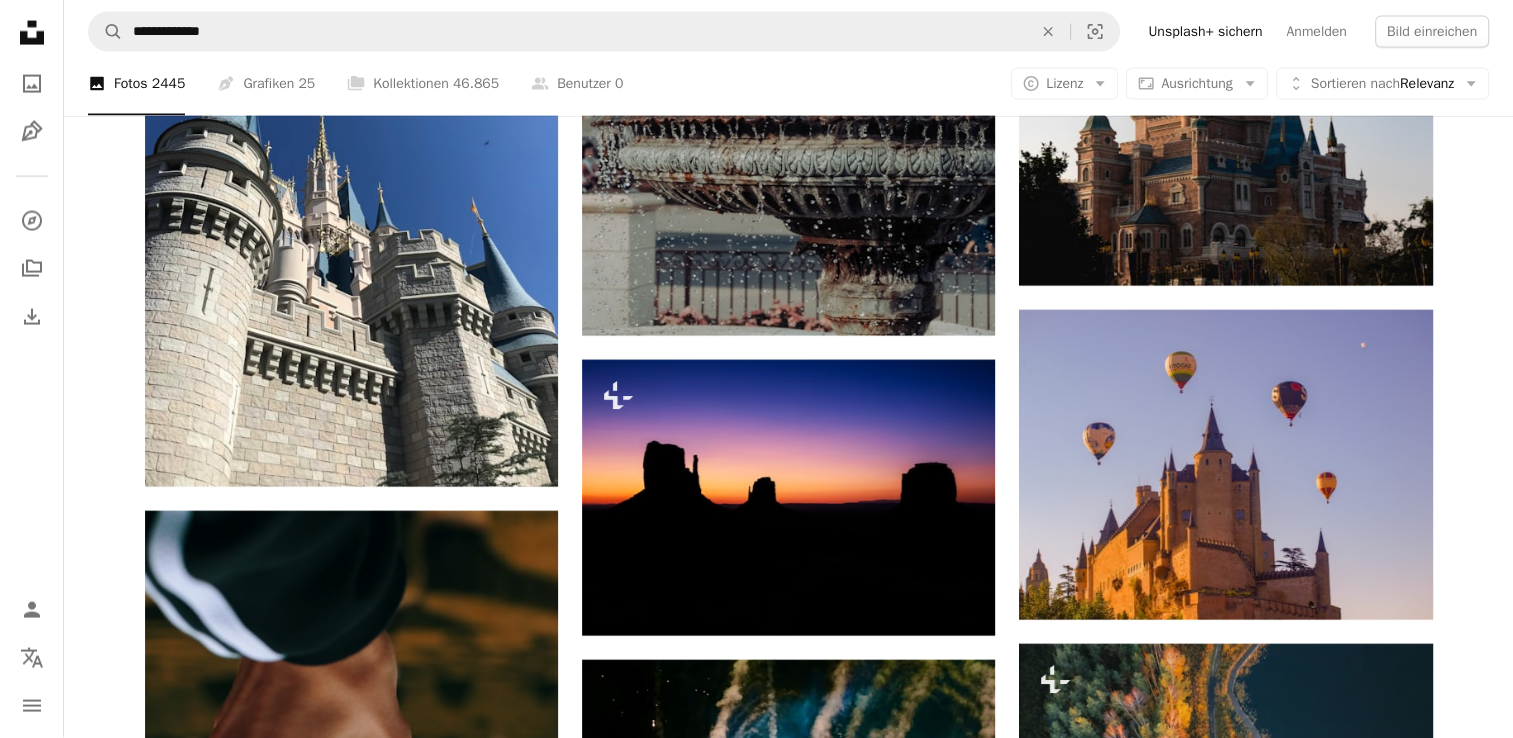 click on "Plus sign for Unsplash+ A heart A plus sign Getty Images Für  Unsplash+ A lock   Herunterladen Plus sign for Unsplash+ A heart A plus sign Roberta Sant'Anna Für  Unsplash+ A lock   Herunterladen A heart A plus sign Manish Tulaskar Arrow pointing down A heart A plus sign PAN XIAOZHEN Arrow pointing down Plus sign for Unsplash+ A heart A plus sign Getty Images Für  Unsplash+ A lock   Herunterladen Plus sign for Unsplash+ A heart A plus sign Getty Images Für  Unsplash+ A lock   Herunterladen A heart A plus sign Bastien Nvs Für Anfragen verfügbar A checkmark inside of a circle Arrow pointing down A heart A plus sign Brian McGowan Arrow pointing down Plus sign for Unsplash+ A heart A plus sign Getty Images Für  Unsplash+ A lock   Herunterladen A heart A plus sign Alyssa Eakin Für Anfragen verfügbar A checkmark inside of a circle Arrow pointing down The best in on-brand content creation Learn More A heart A plus sign Igor Menezes Für Anfragen verfügbar A checkmark inside of a circle Arrow pointing down" at bounding box center (789, -8018) 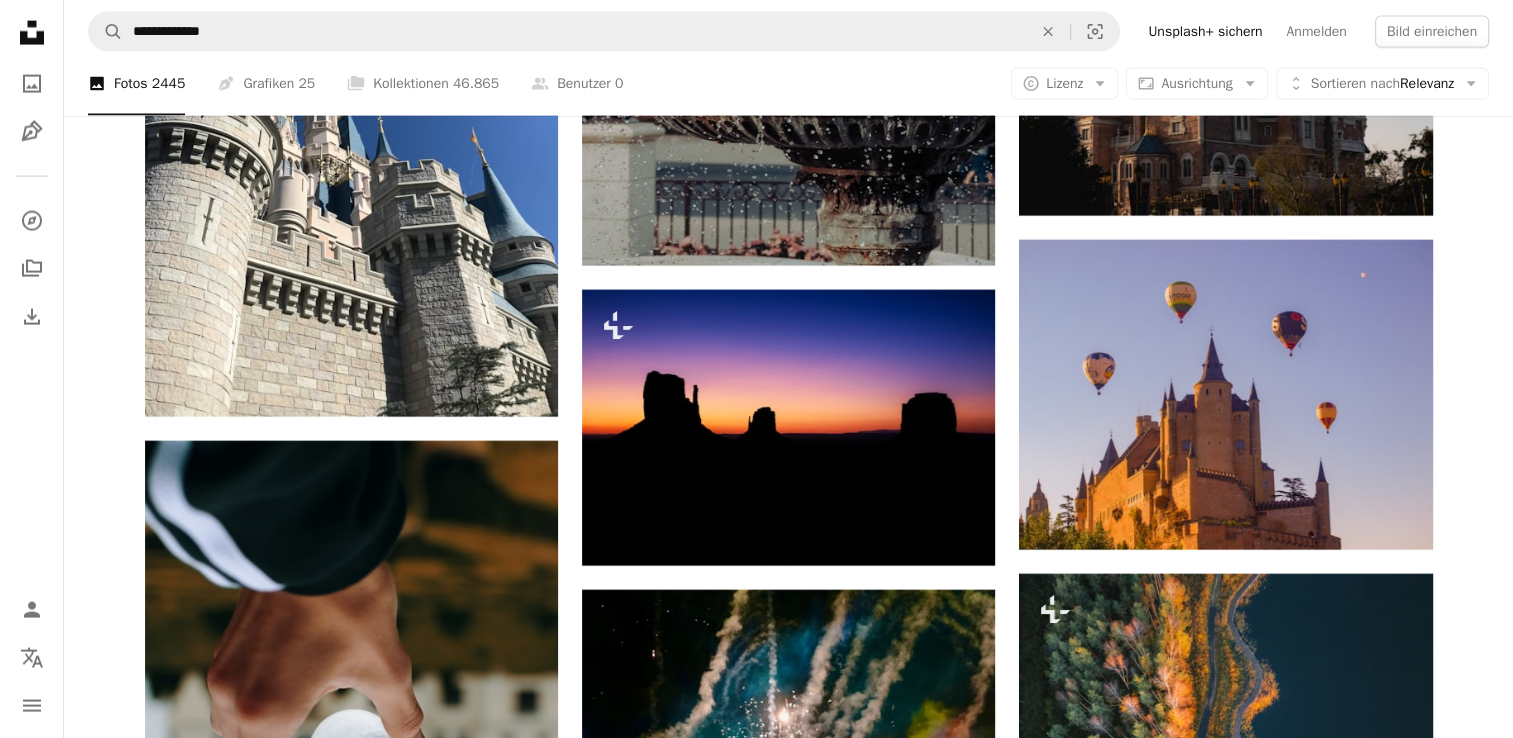 scroll, scrollTop: 19625, scrollLeft: 0, axis: vertical 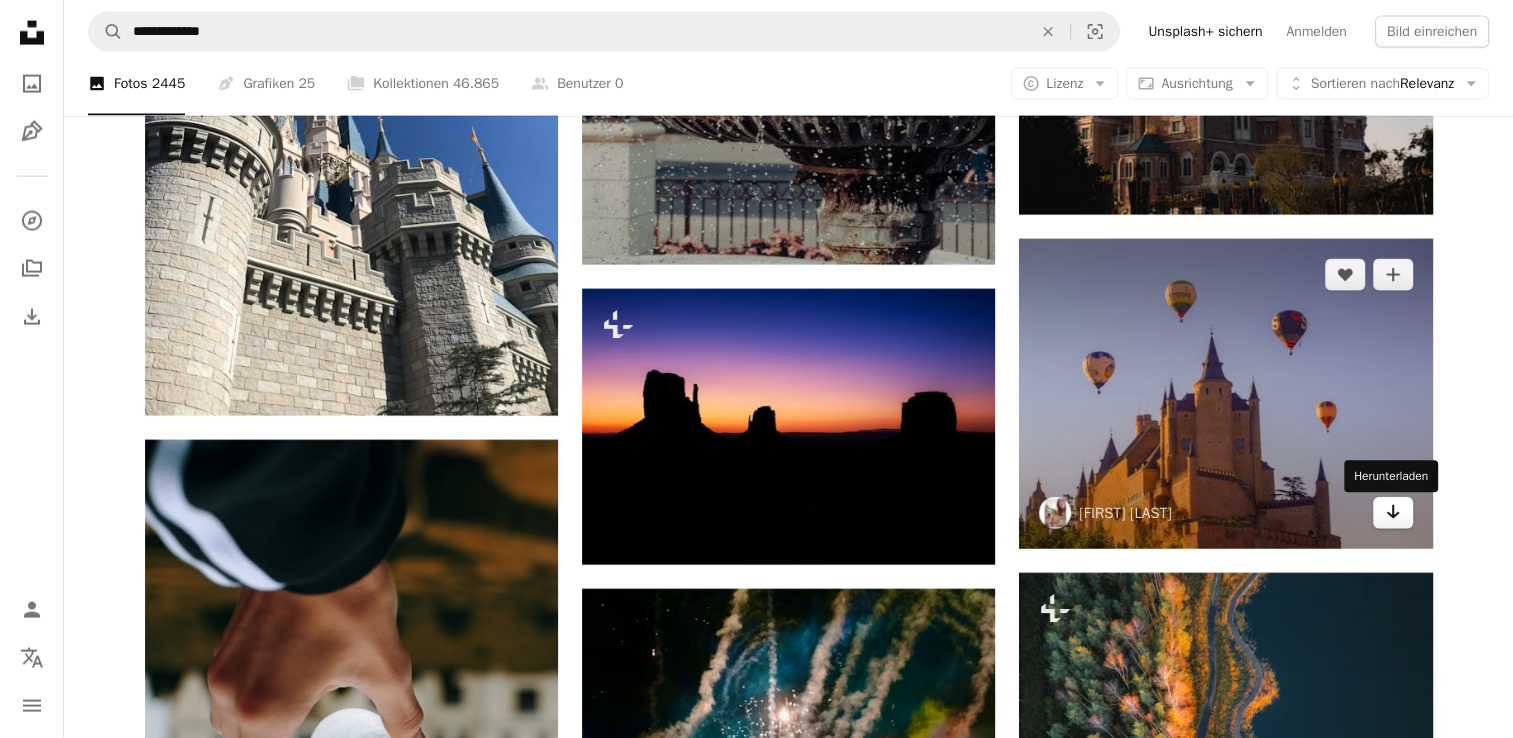 click on "Arrow pointing down" 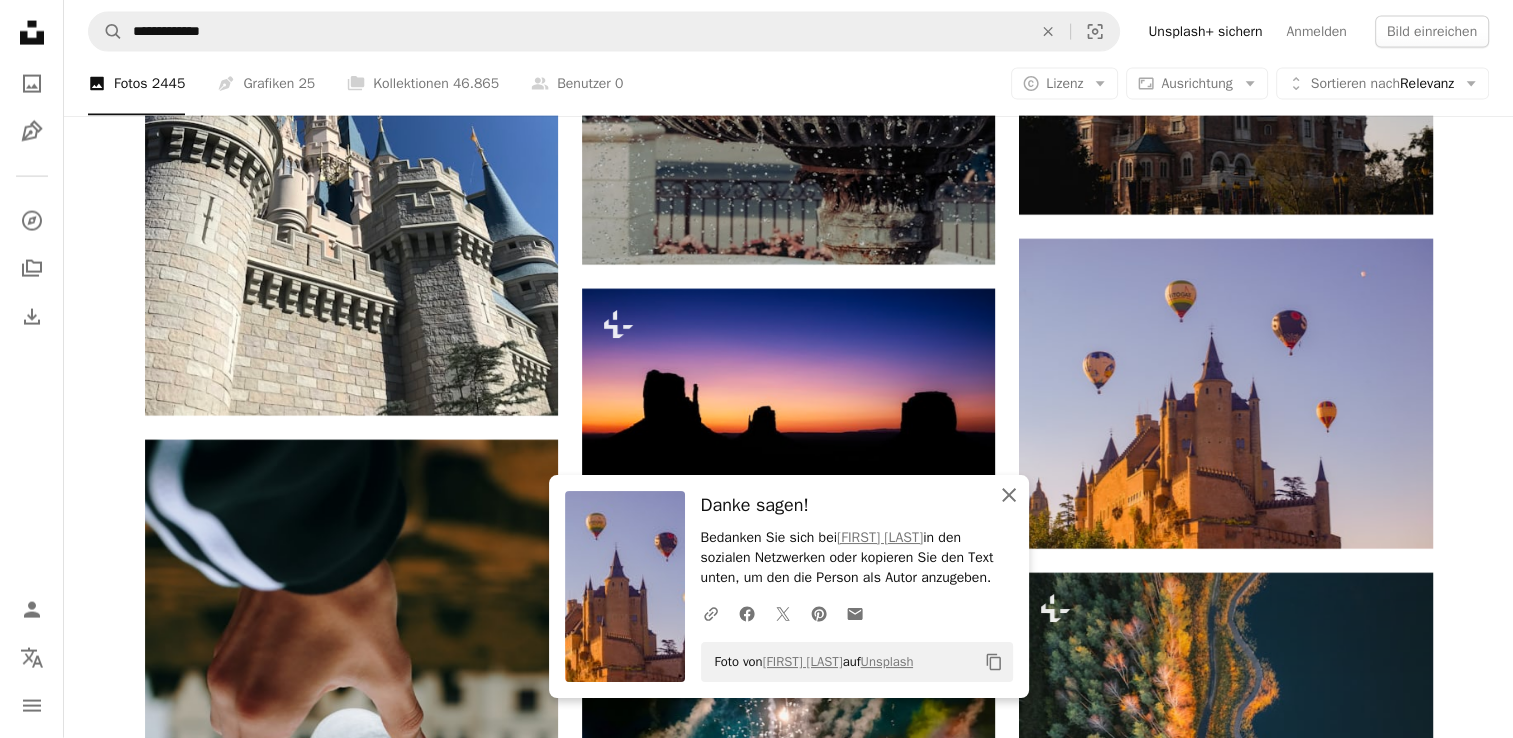 click on "An X shape" 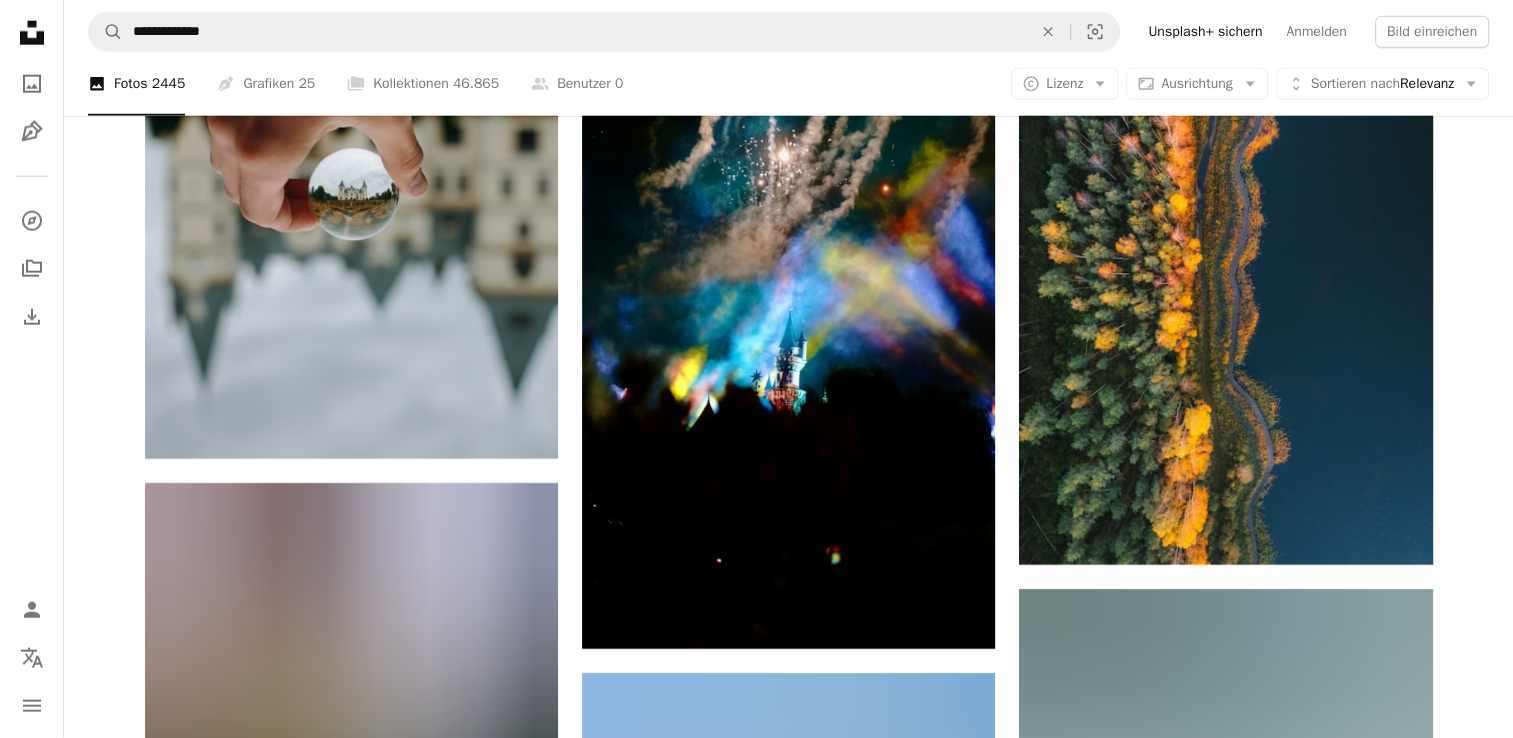 scroll, scrollTop: 20186, scrollLeft: 0, axis: vertical 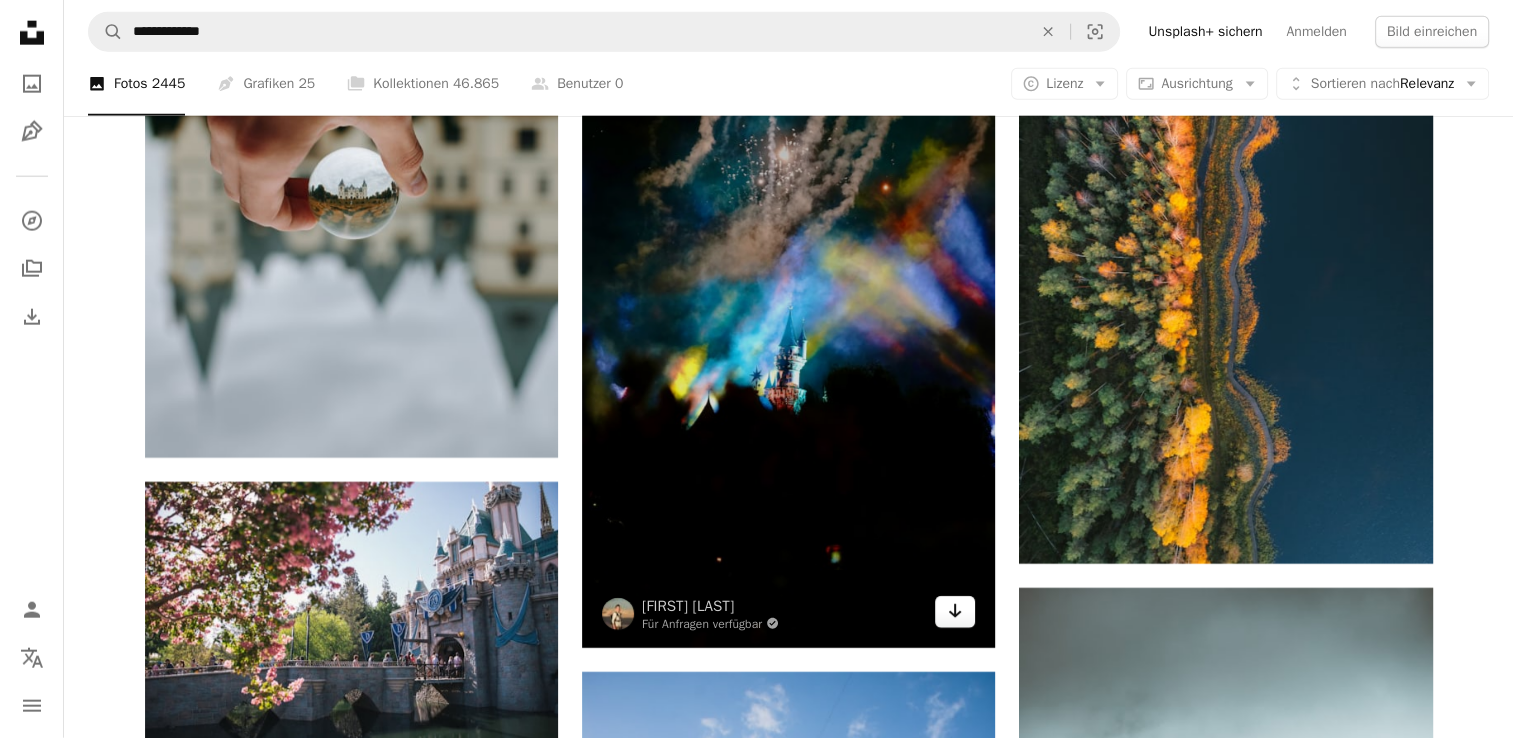 click on "Arrow pointing down" 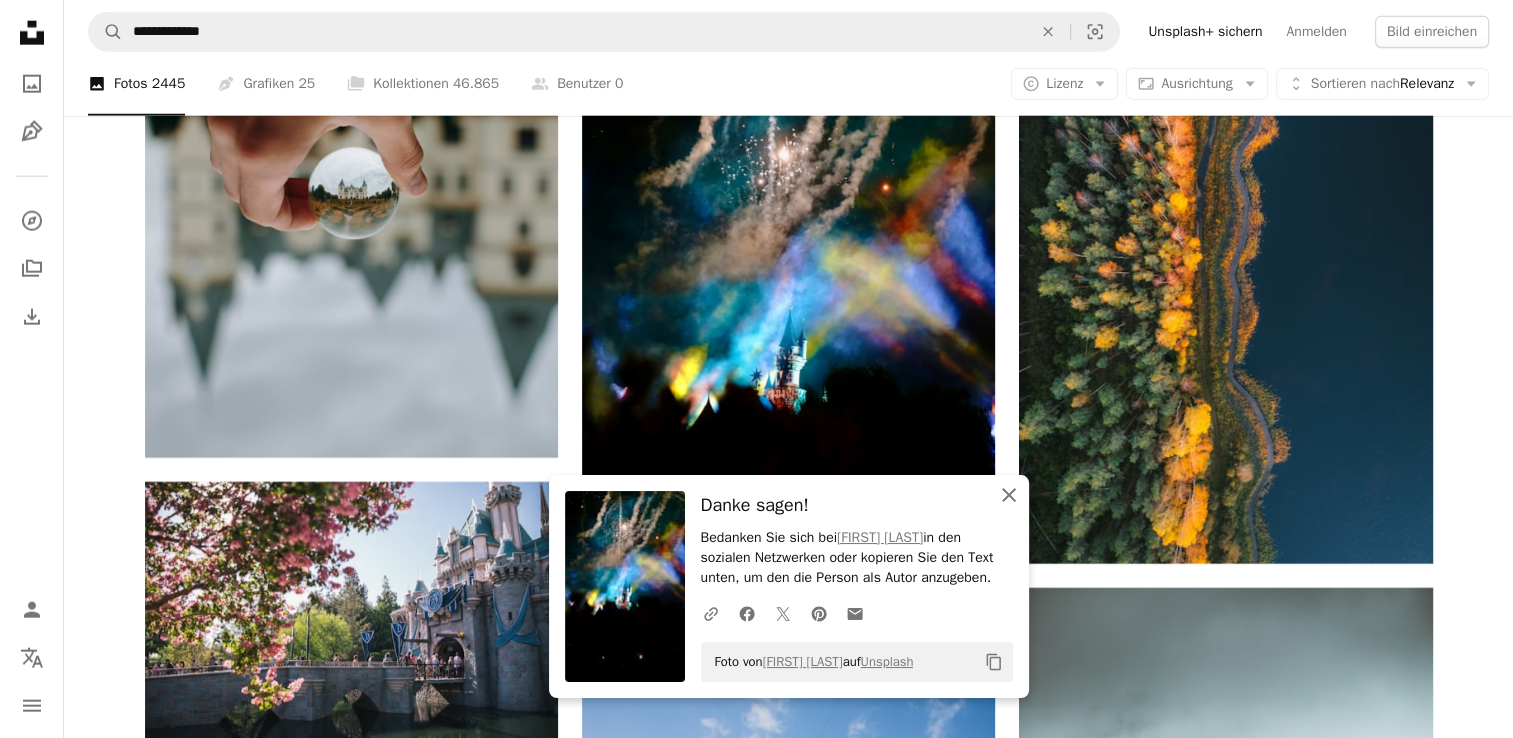 click 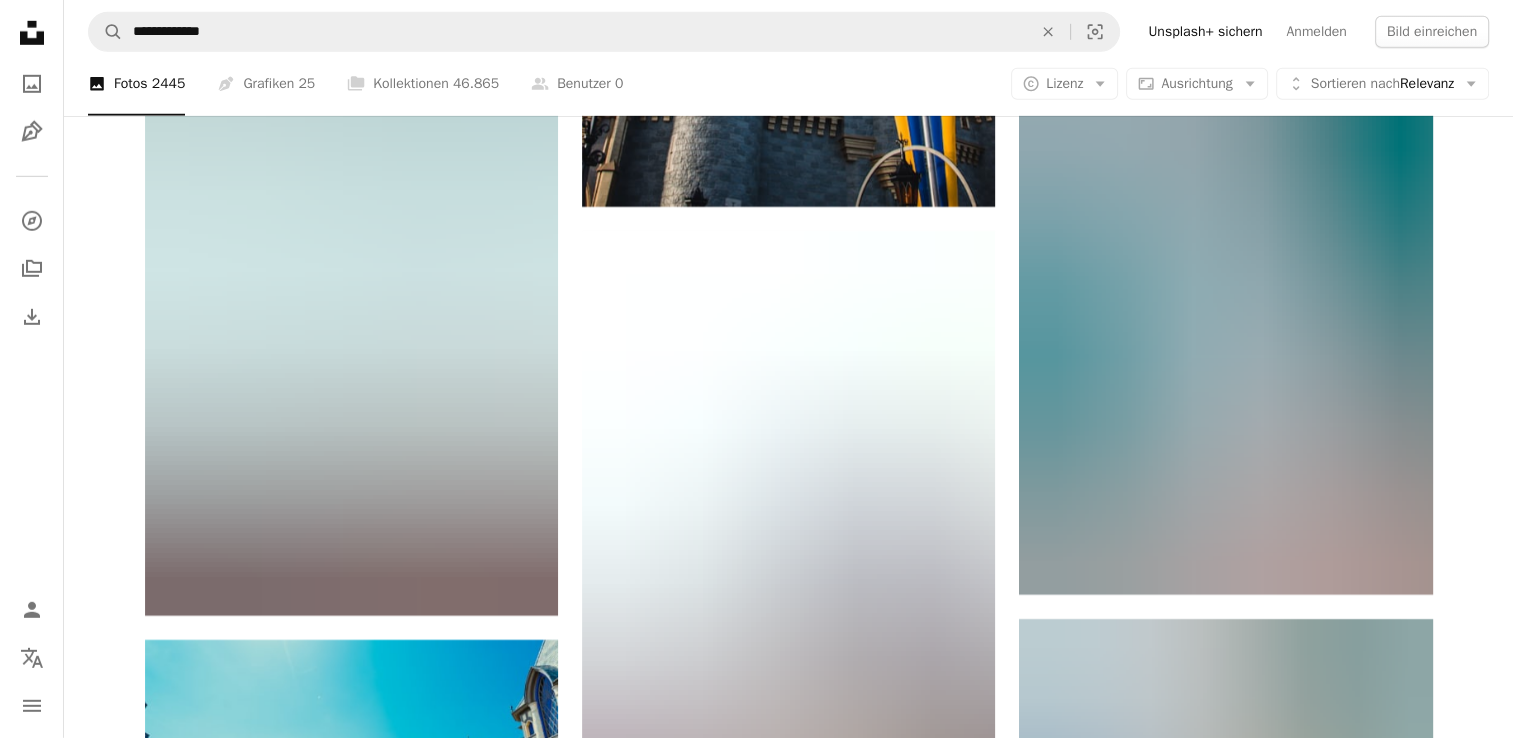 scroll, scrollTop: 21276, scrollLeft: 0, axis: vertical 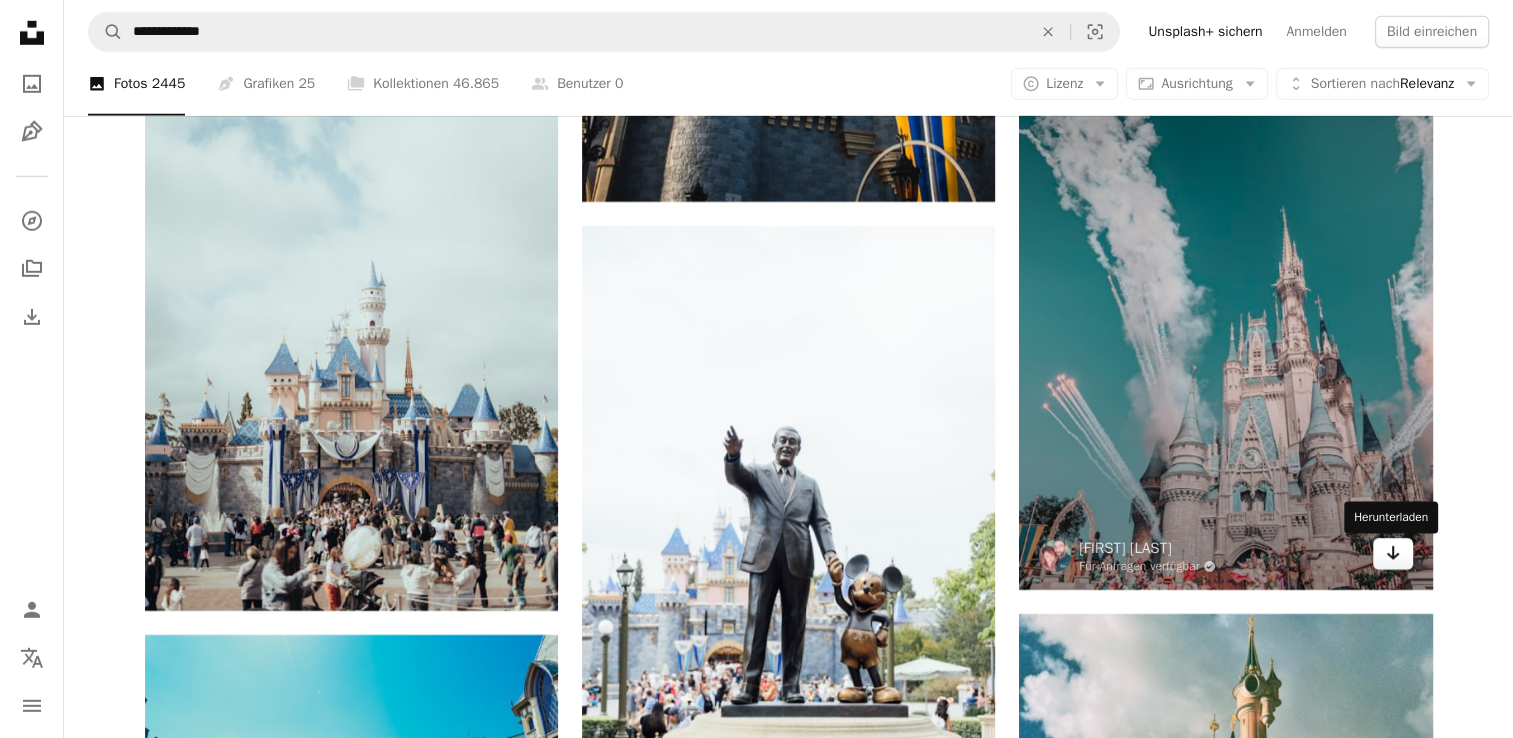 click on "Arrow pointing down" at bounding box center (1393, 554) 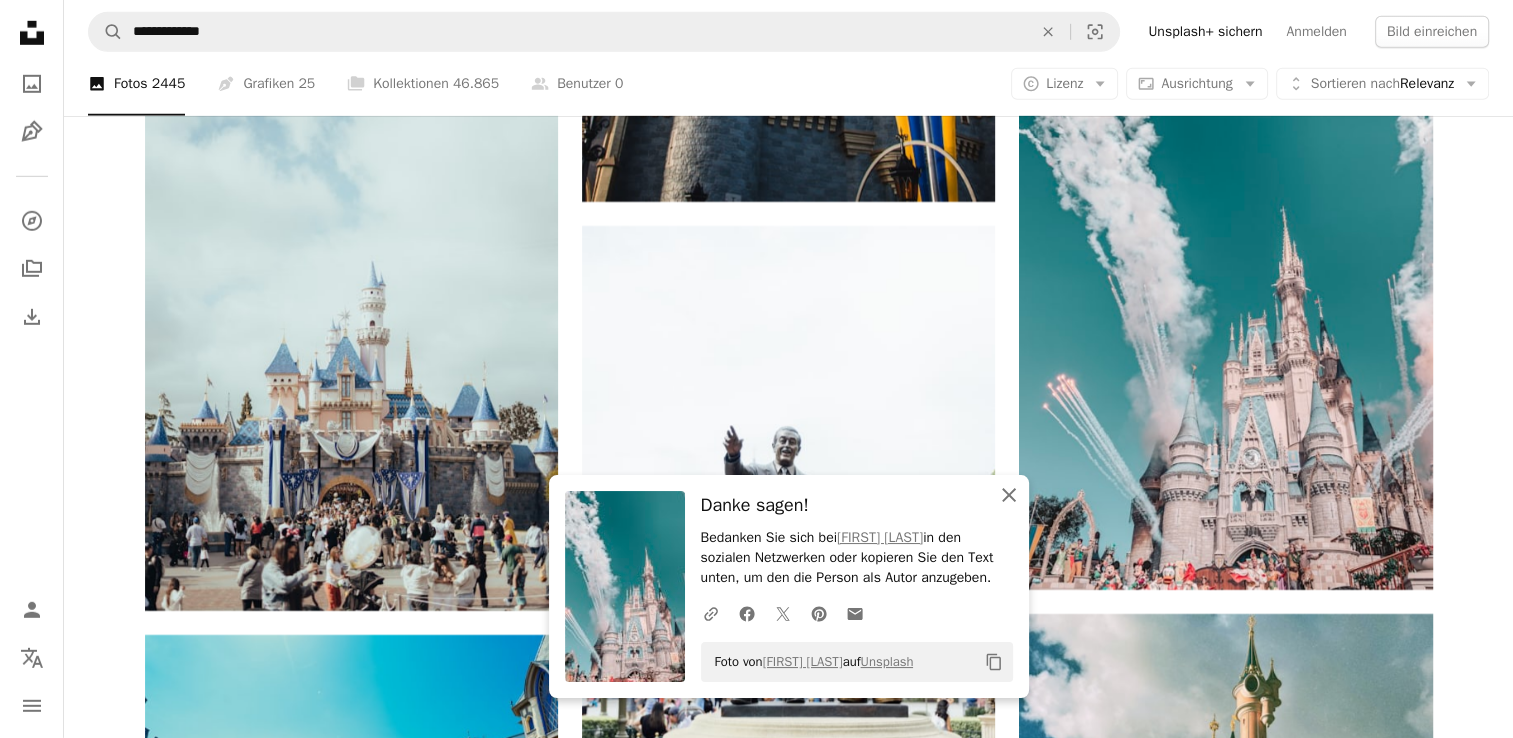 click 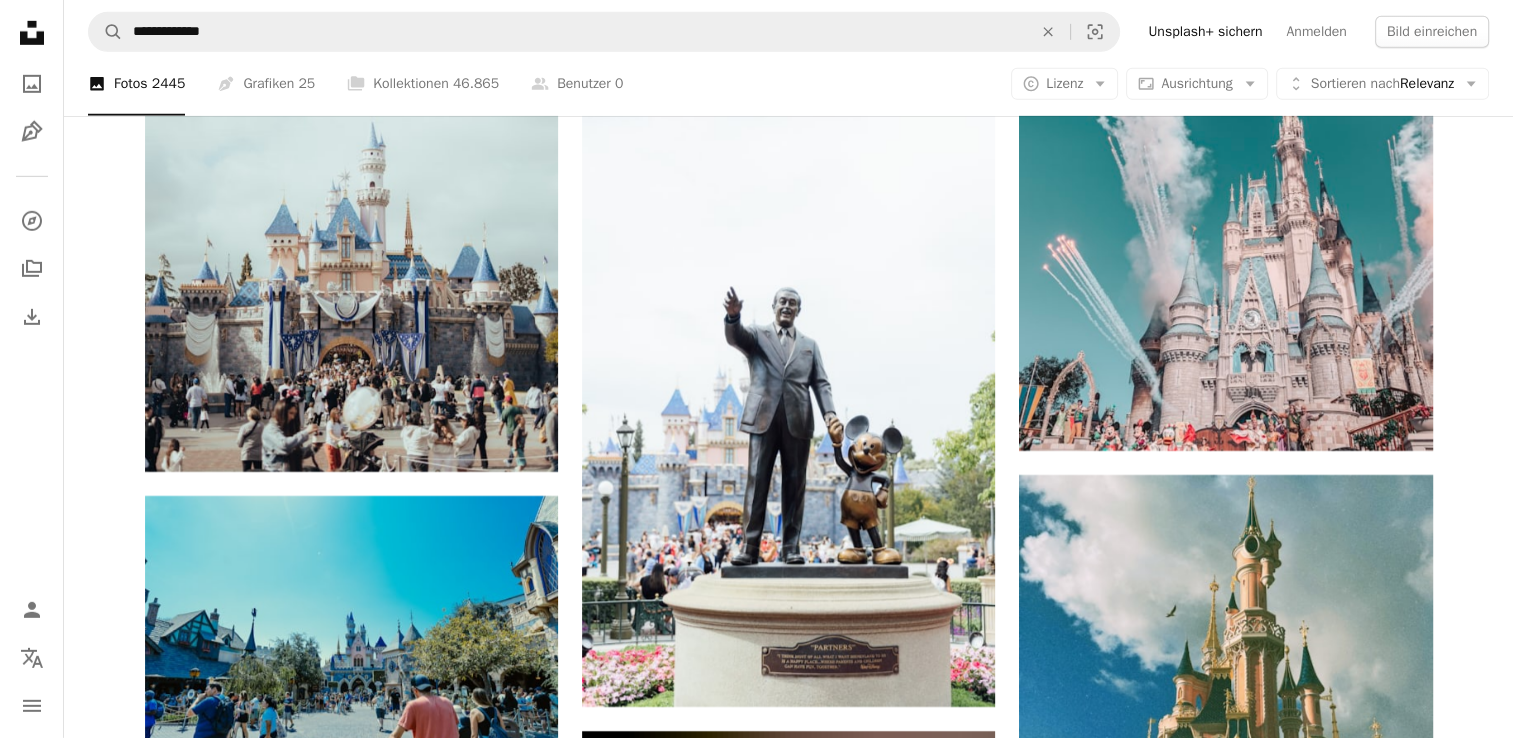 scroll, scrollTop: 21416, scrollLeft: 0, axis: vertical 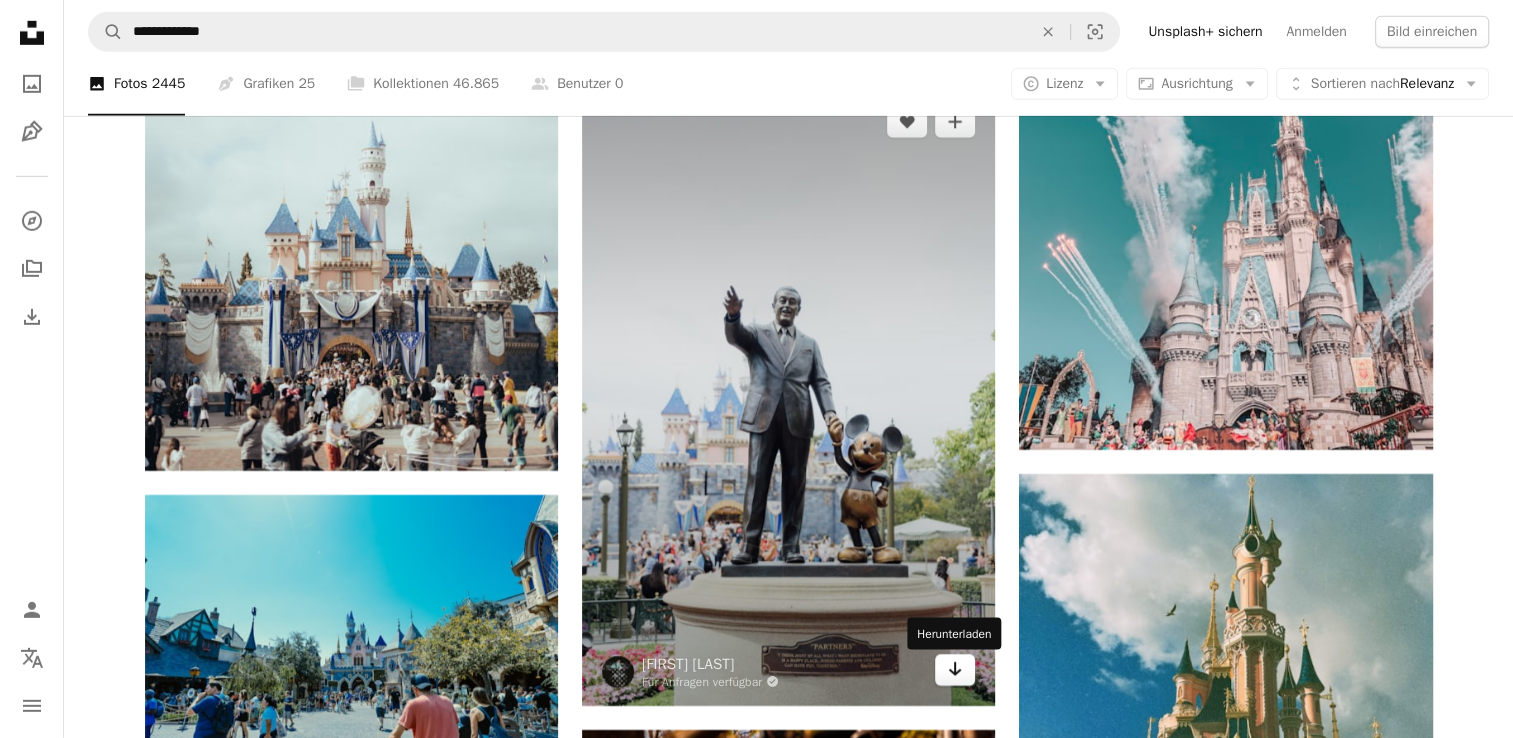 click on "Arrow pointing down" 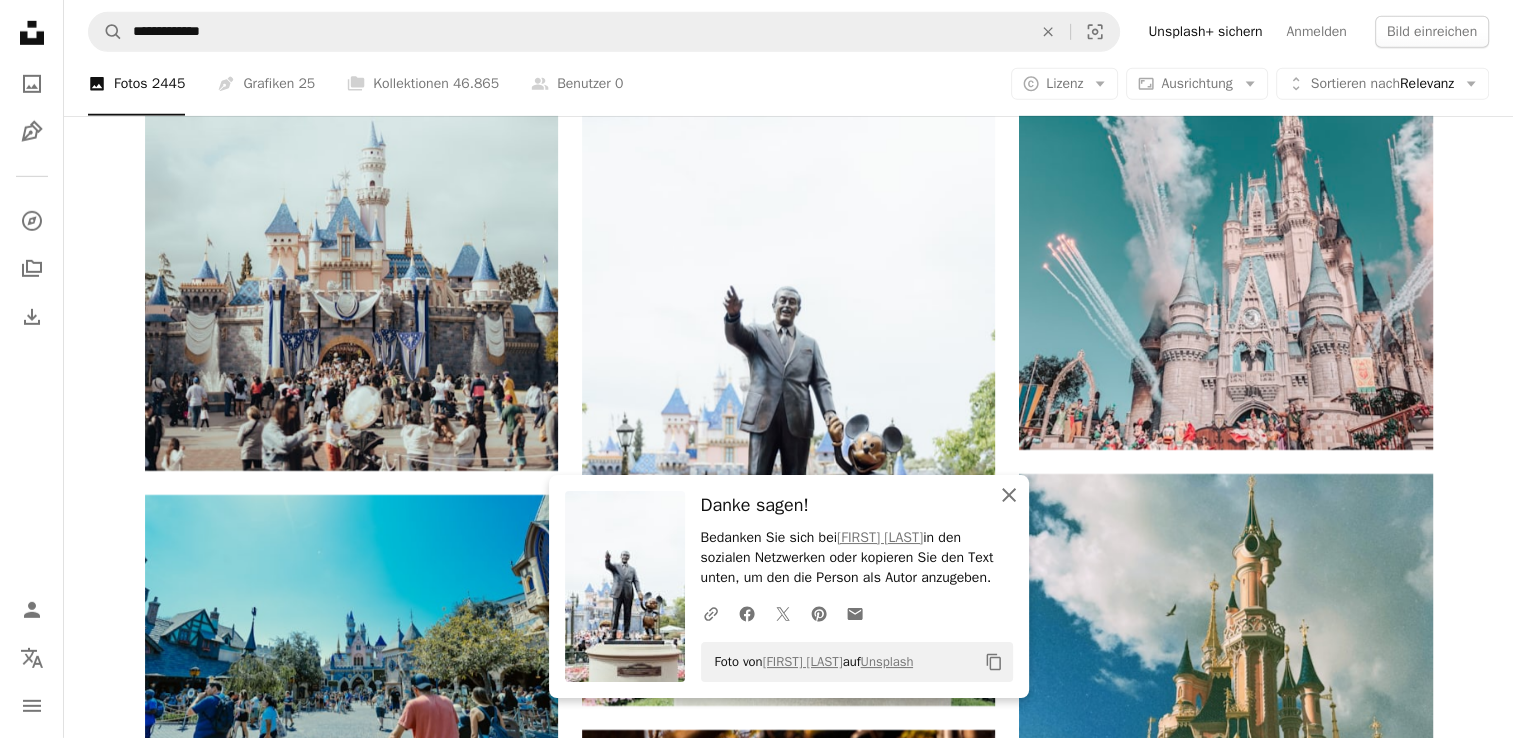 click on "An X shape" 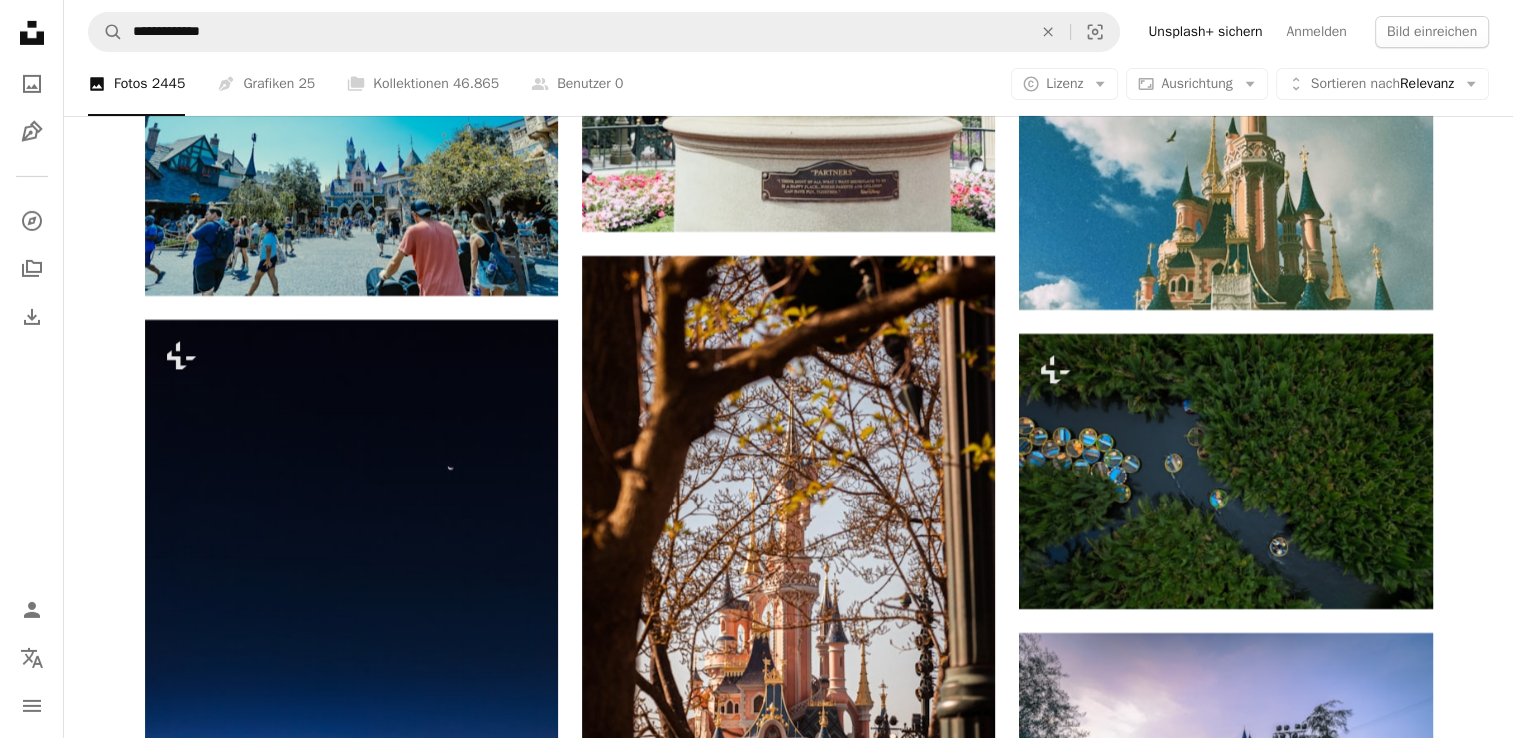 click on "Plus sign for Unsplash+ A heart A plus sign Getty Images Für  Unsplash+ A lock   Herunterladen Plus sign for Unsplash+ A heart A plus sign Roberta Sant'Anna Für  Unsplash+ A lock   Herunterladen A heart A plus sign Manish Tulaskar Arrow pointing down A heart A plus sign PAN XIAOZHEN Arrow pointing down Plus sign for Unsplash+ A heart A plus sign Getty Images Für  Unsplash+ A lock   Herunterladen Plus sign for Unsplash+ A heart A plus sign Getty Images Für  Unsplash+ A lock   Herunterladen A heart A plus sign Bastien Nvs Für Anfragen verfügbar A checkmark inside of a circle Arrow pointing down A heart A plus sign Brian McGowan Arrow pointing down Plus sign for Unsplash+ A heart A plus sign Getty Images Für  Unsplash+ A lock   Herunterladen A heart A plus sign Alyssa Eakin Für Anfragen verfügbar A checkmark inside of a circle Arrow pointing down The best in on-brand content creation Learn More A heart A plus sign Igor Menezes Für Anfragen verfügbar A checkmark inside of a circle Arrow pointing down" at bounding box center [789, -8622] 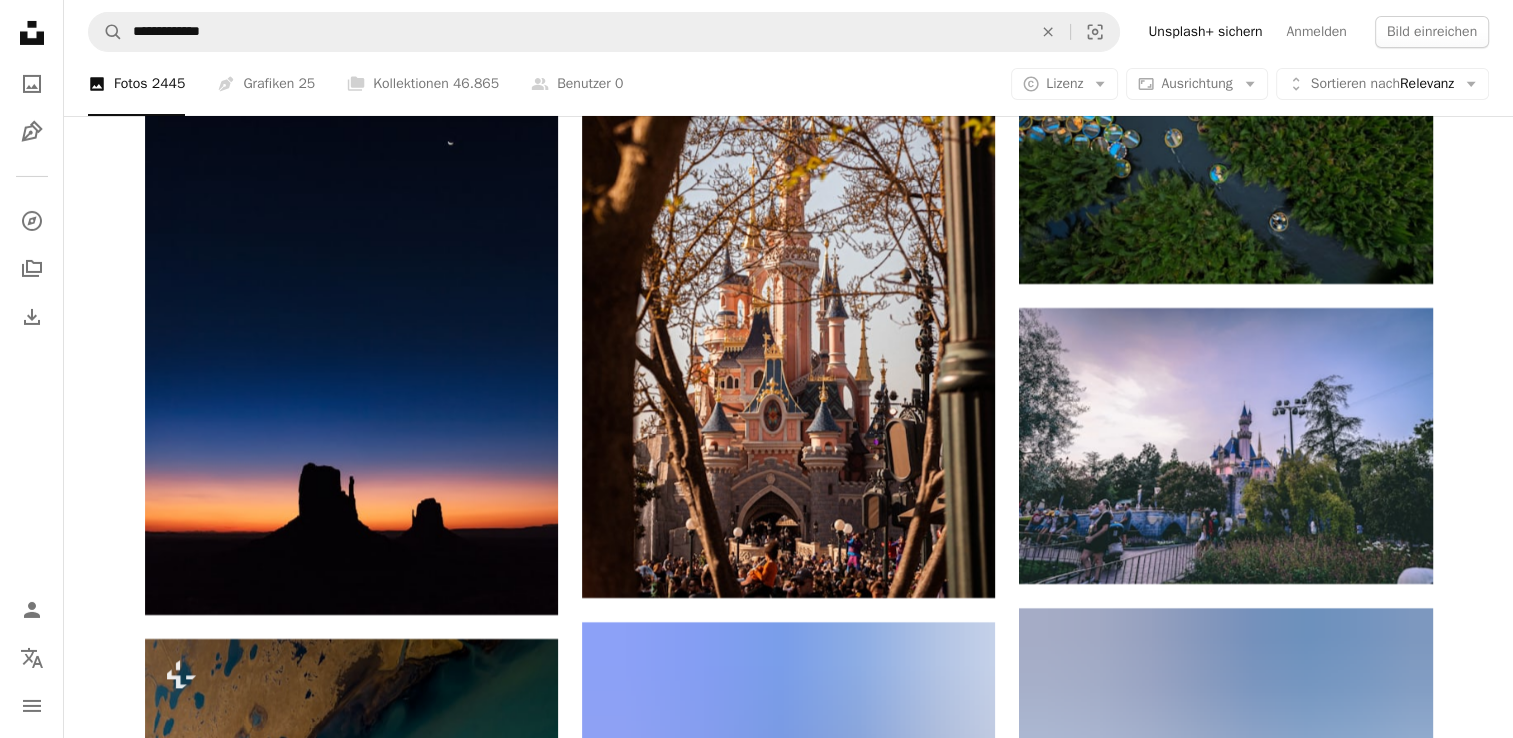 scroll, scrollTop: 22216, scrollLeft: 0, axis: vertical 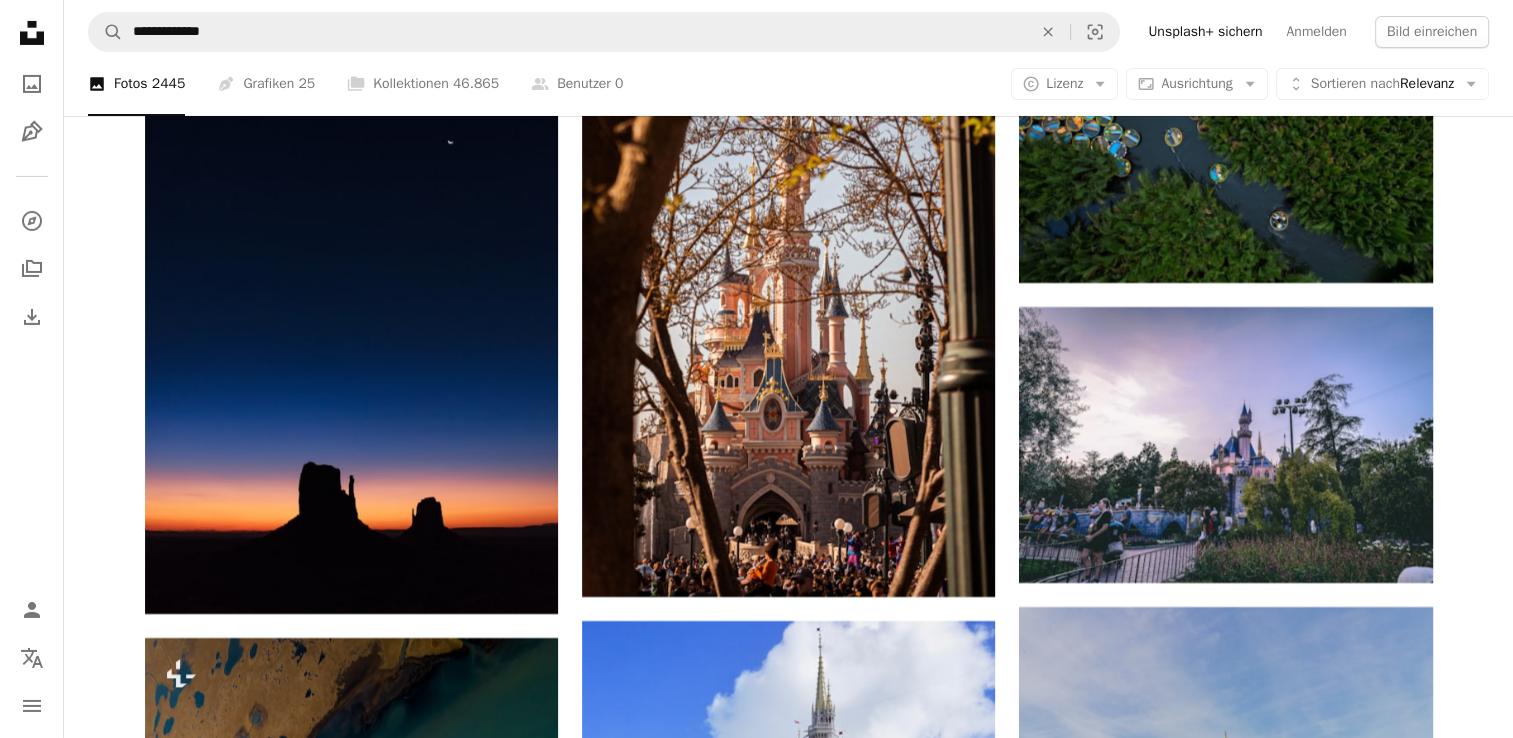 drag, startPoint x: 961, startPoint y: 561, endPoint x: 999, endPoint y: 576, distance: 40.853397 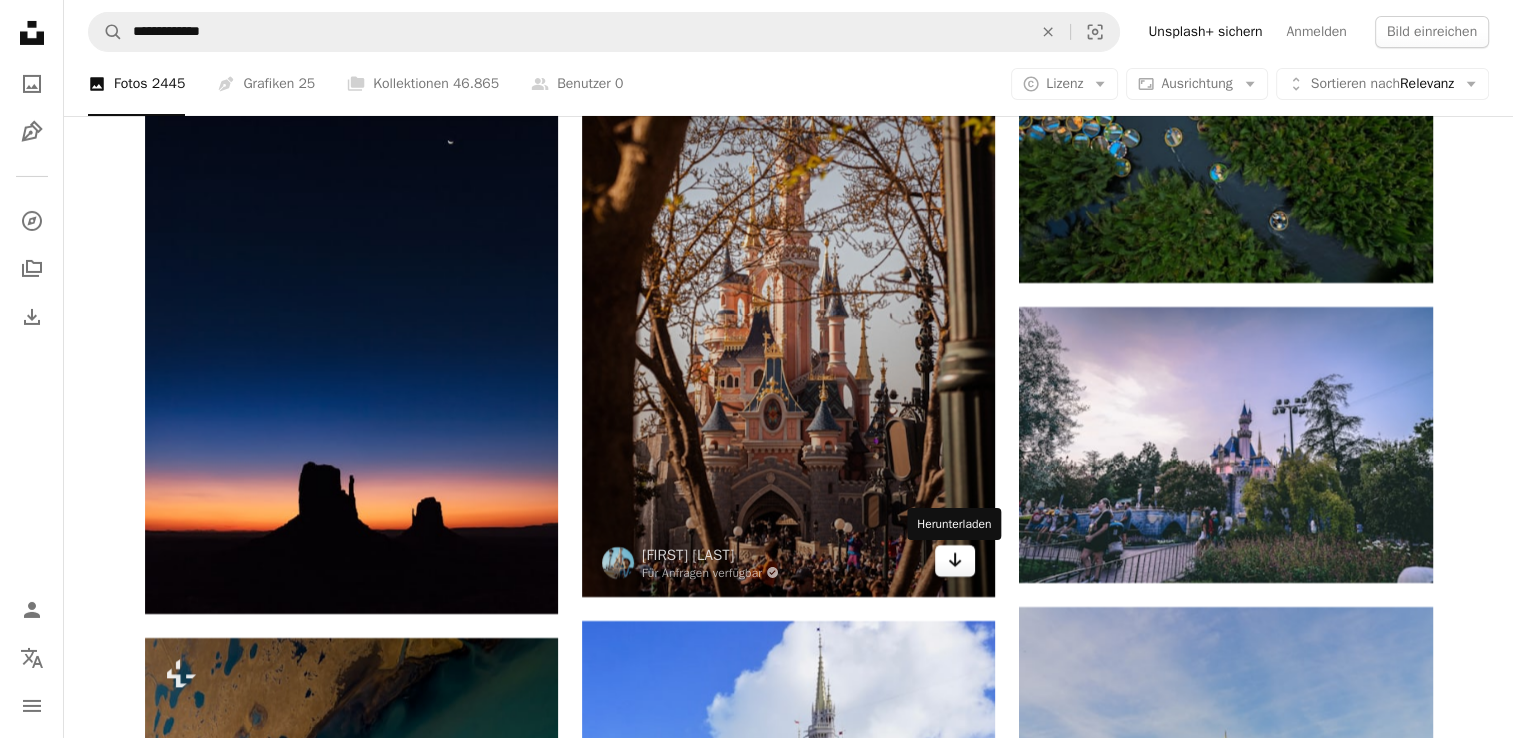 click on "Arrow pointing down" 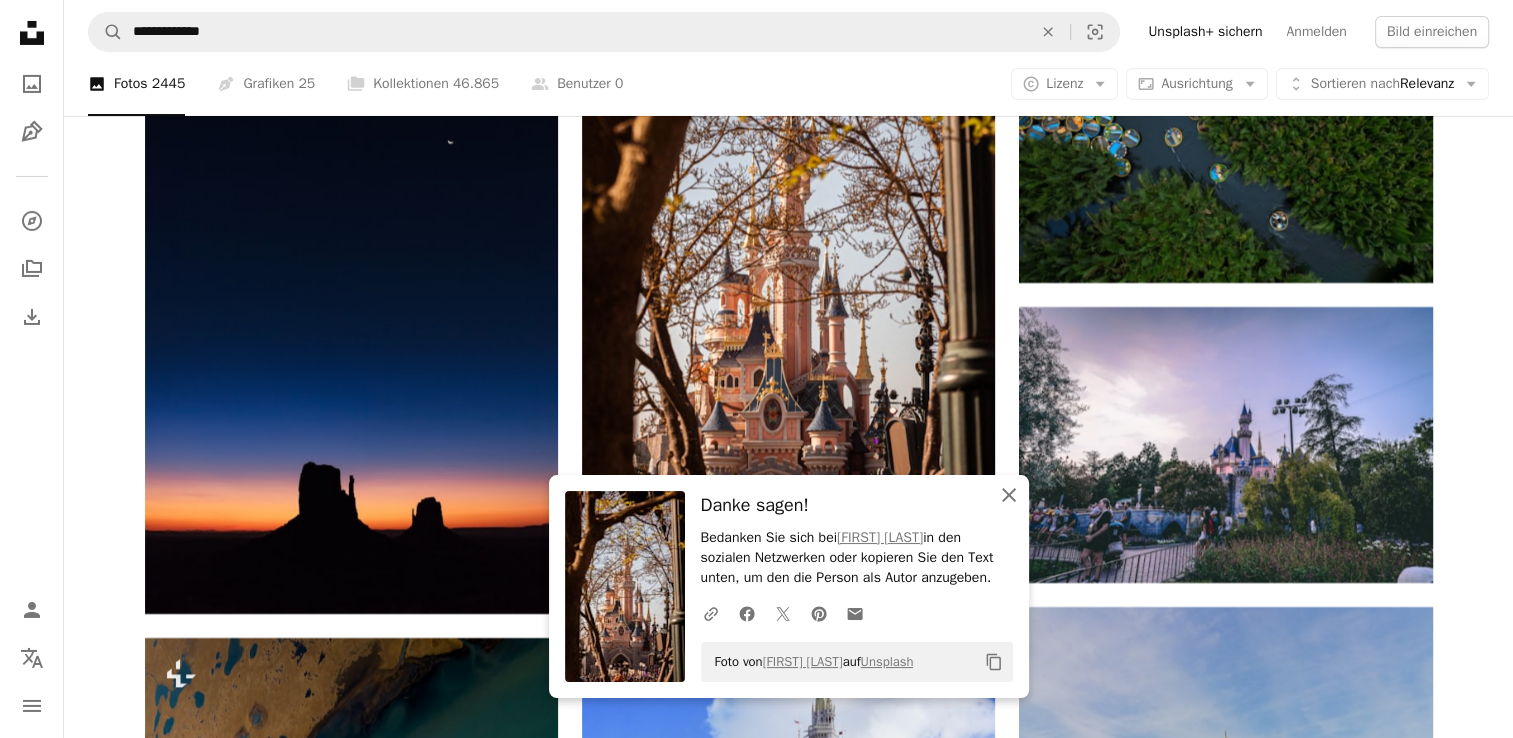 click on "An X shape" 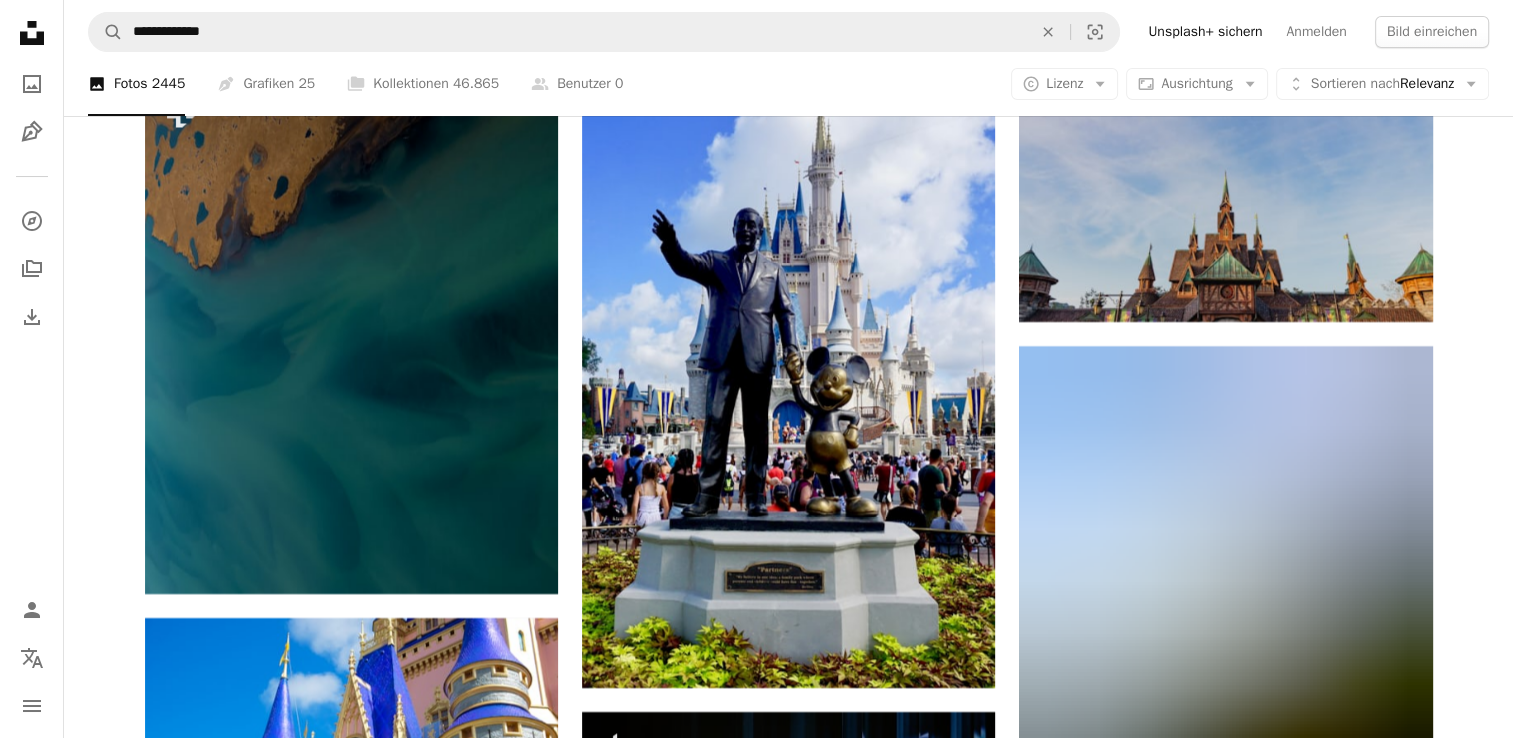 scroll, scrollTop: 22776, scrollLeft: 0, axis: vertical 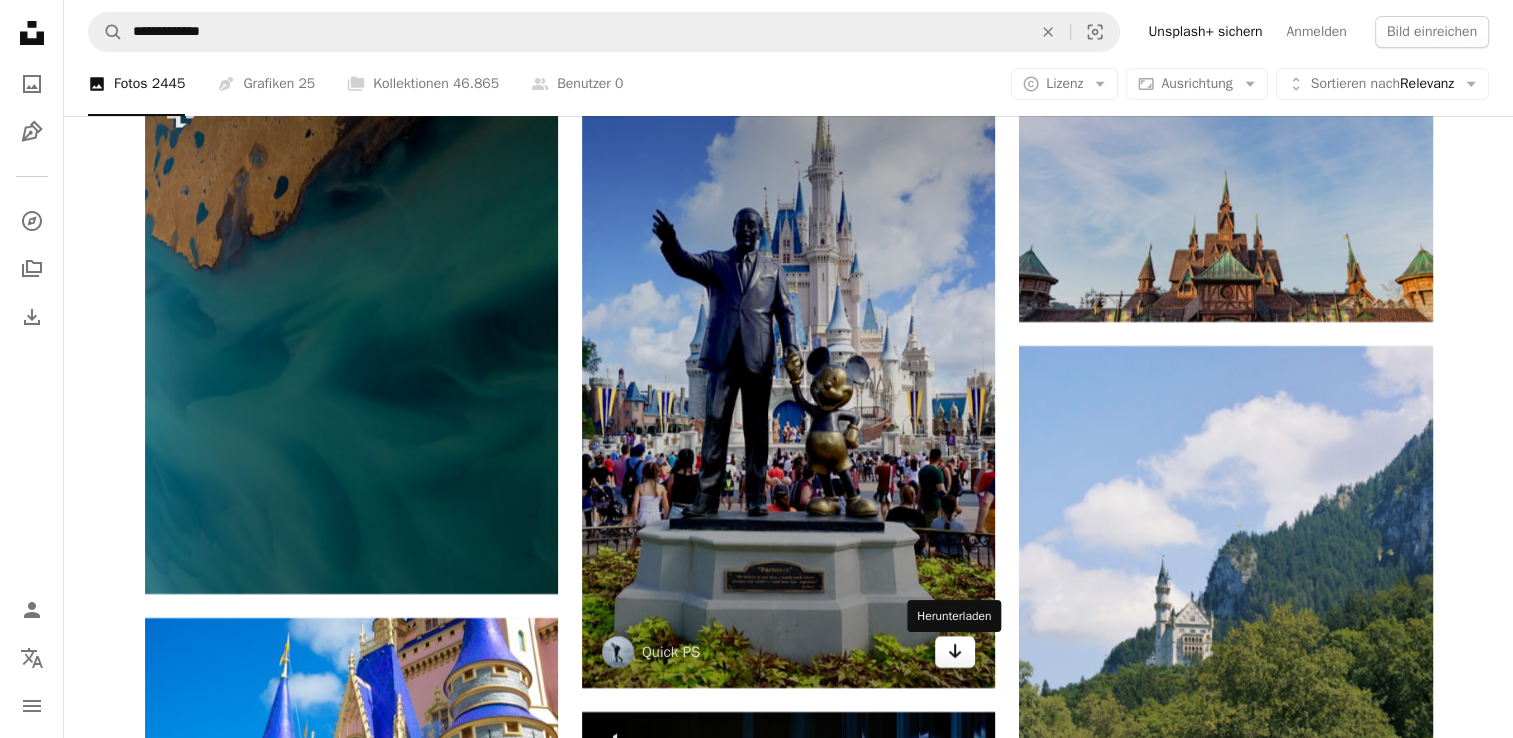 click on "Arrow pointing down" 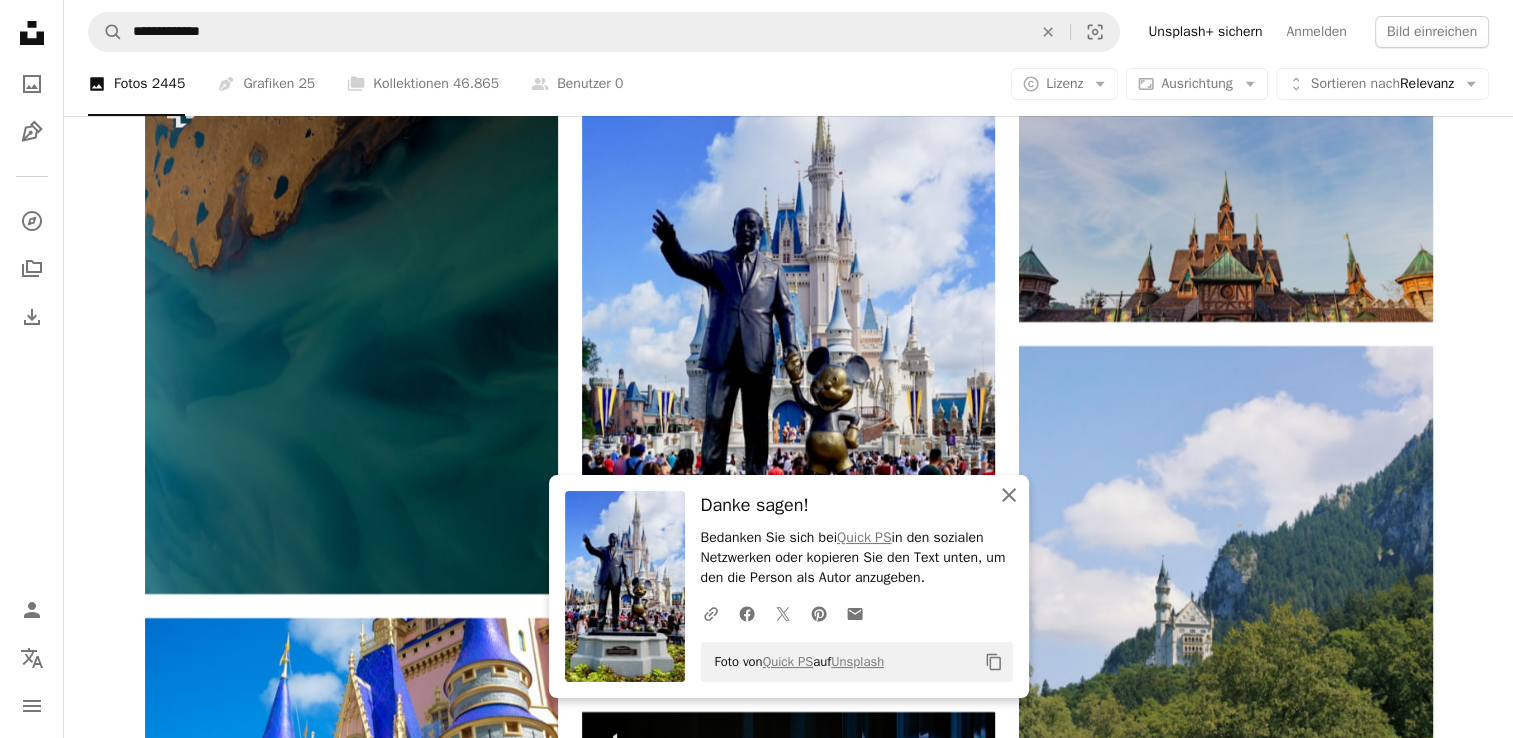 click on "An X shape" 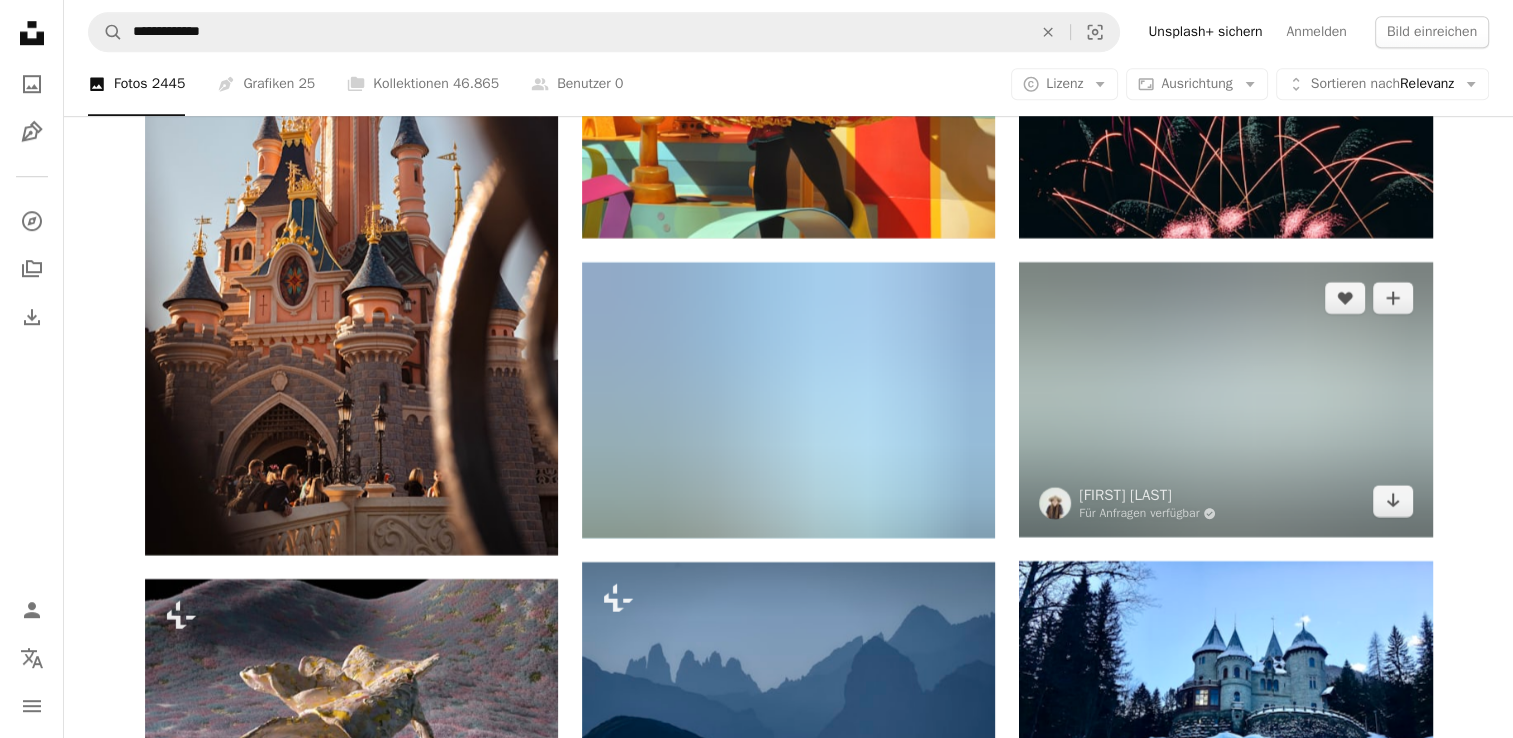 scroll, scrollTop: 24175, scrollLeft: 0, axis: vertical 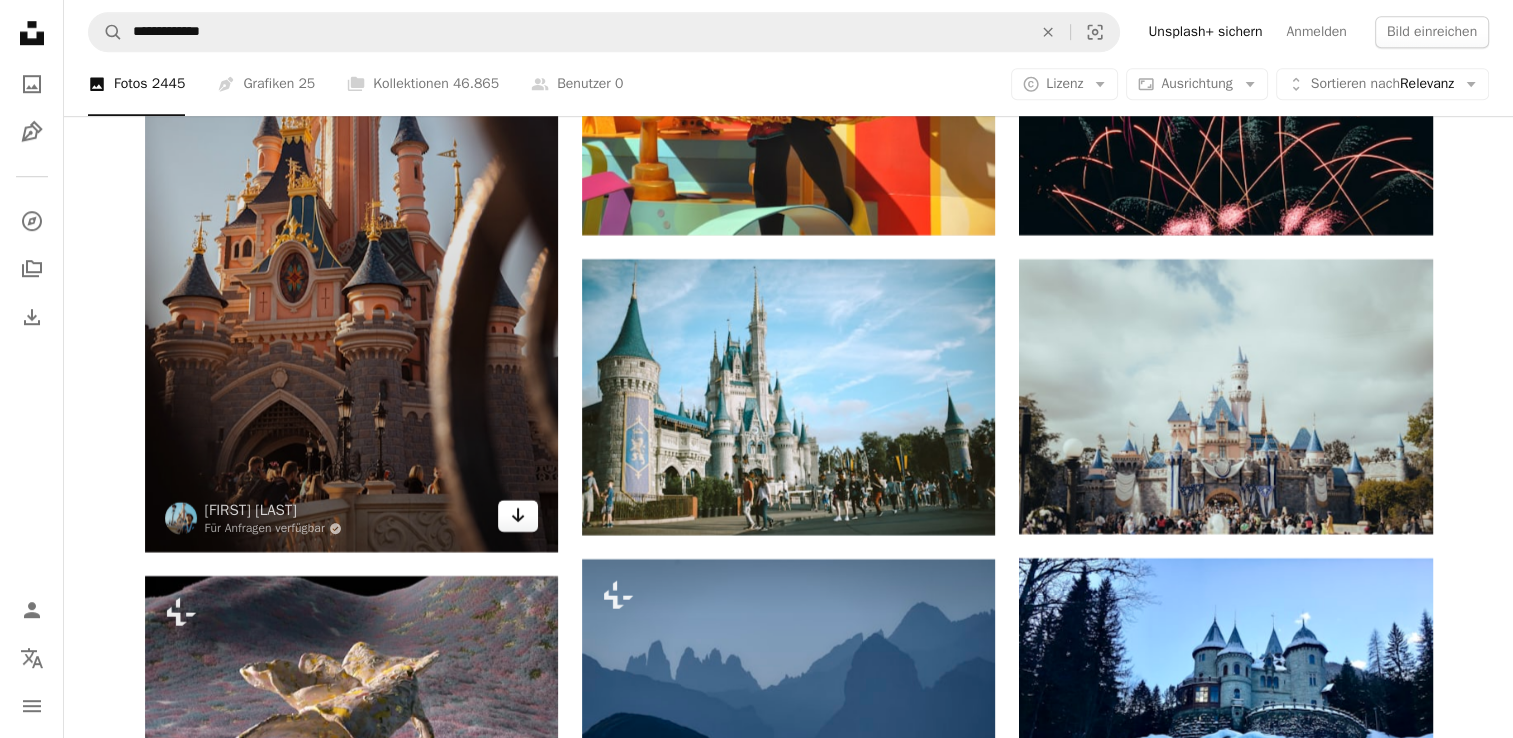 click on "Arrow pointing down" at bounding box center [518, 516] 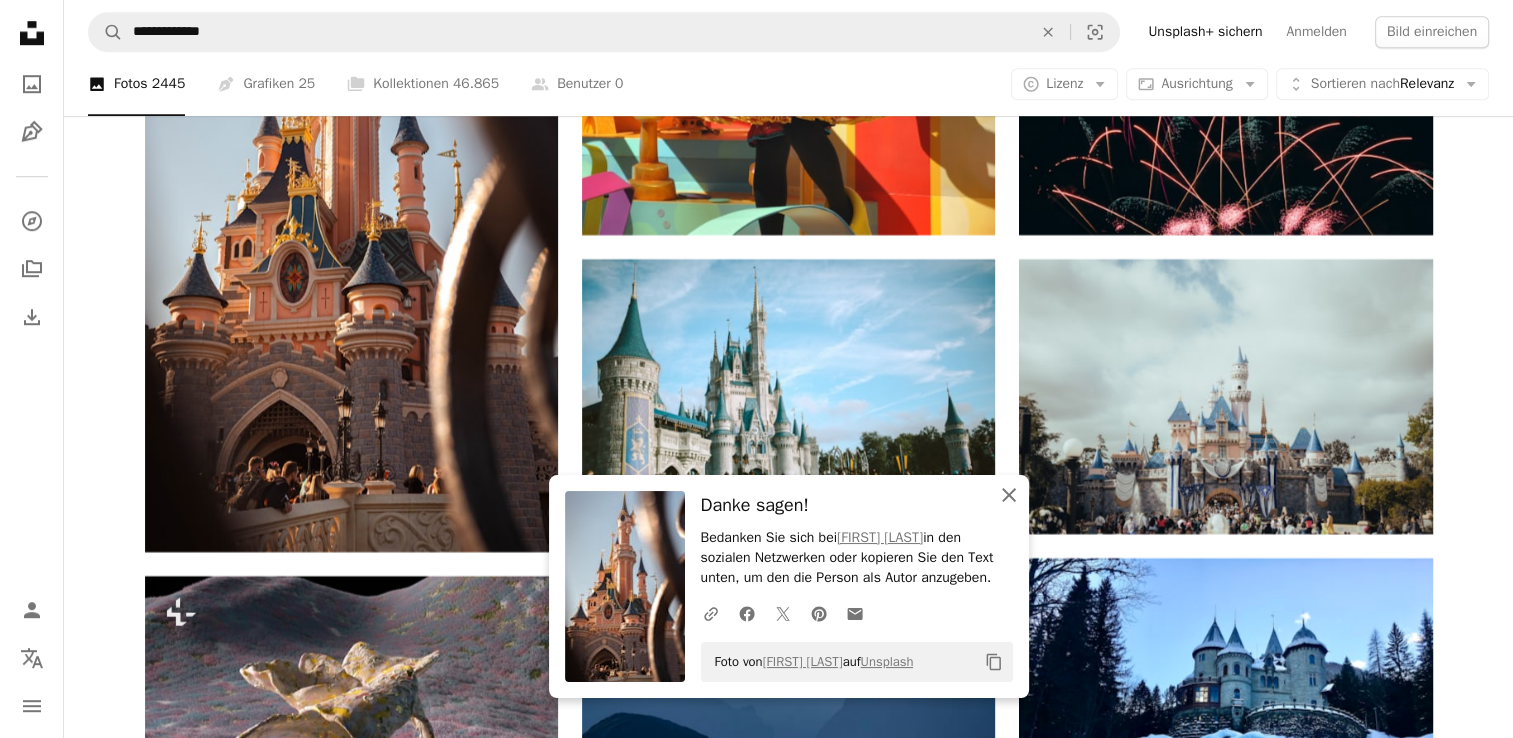 click on "An X shape Schließen" at bounding box center [1009, 495] 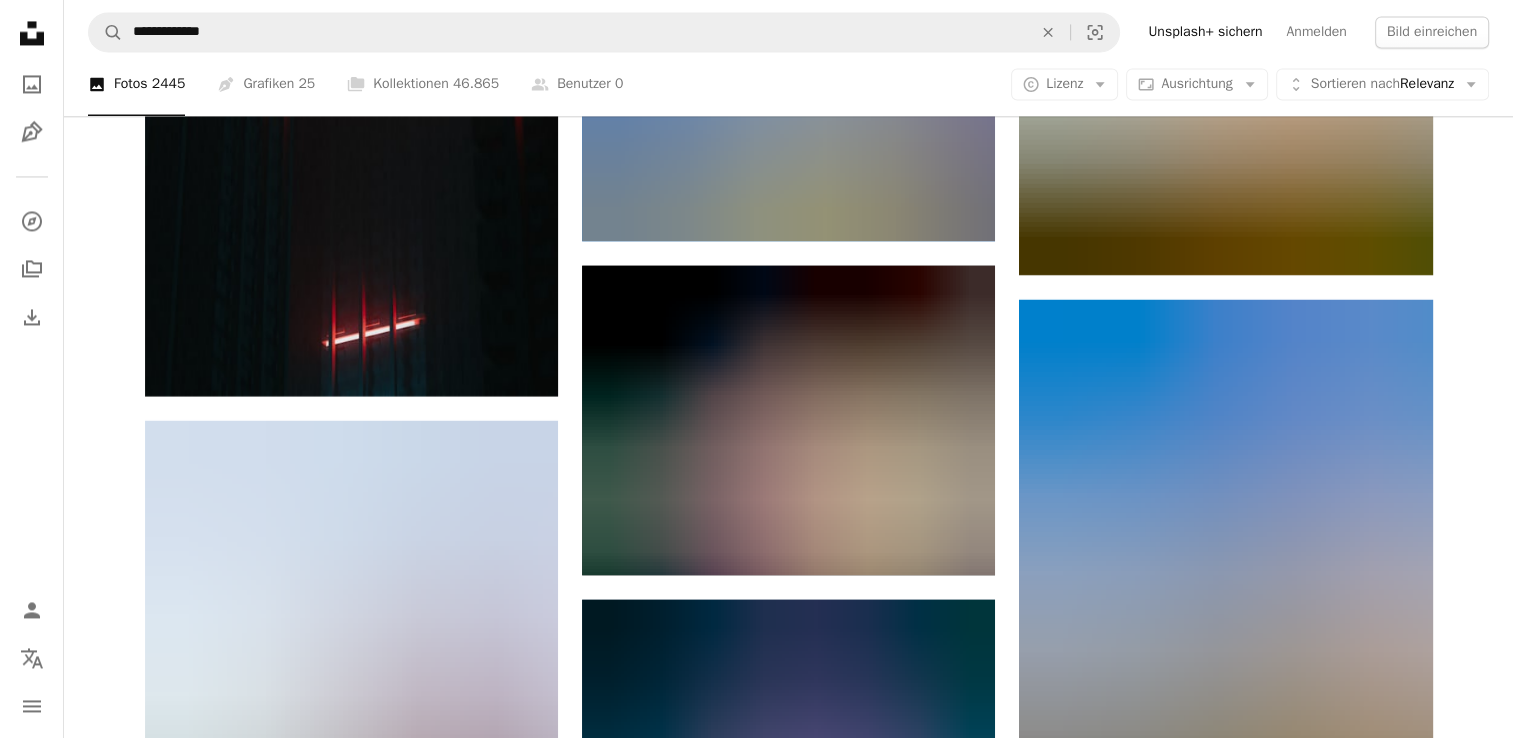scroll, scrollTop: 25992, scrollLeft: 0, axis: vertical 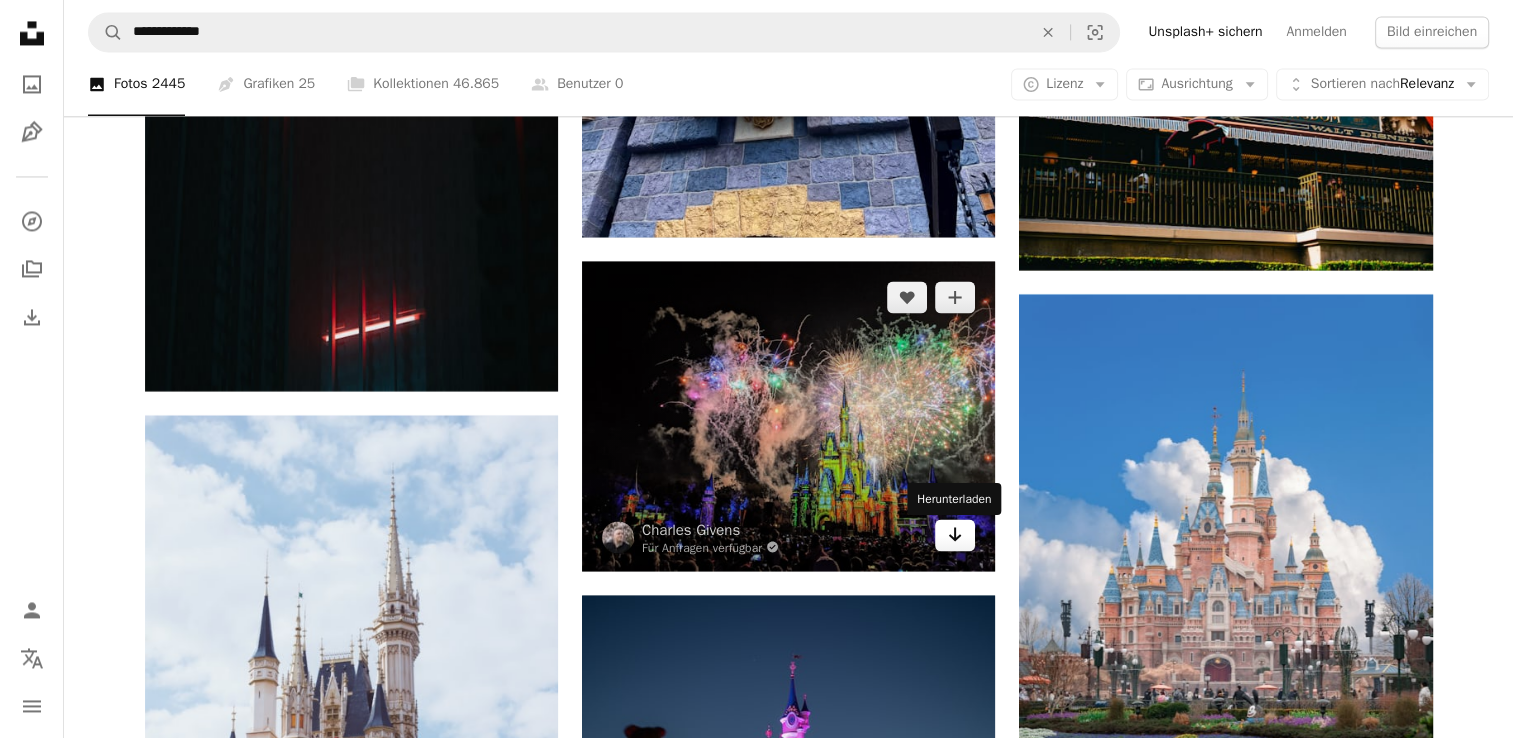 click on "Arrow pointing down" at bounding box center (955, 535) 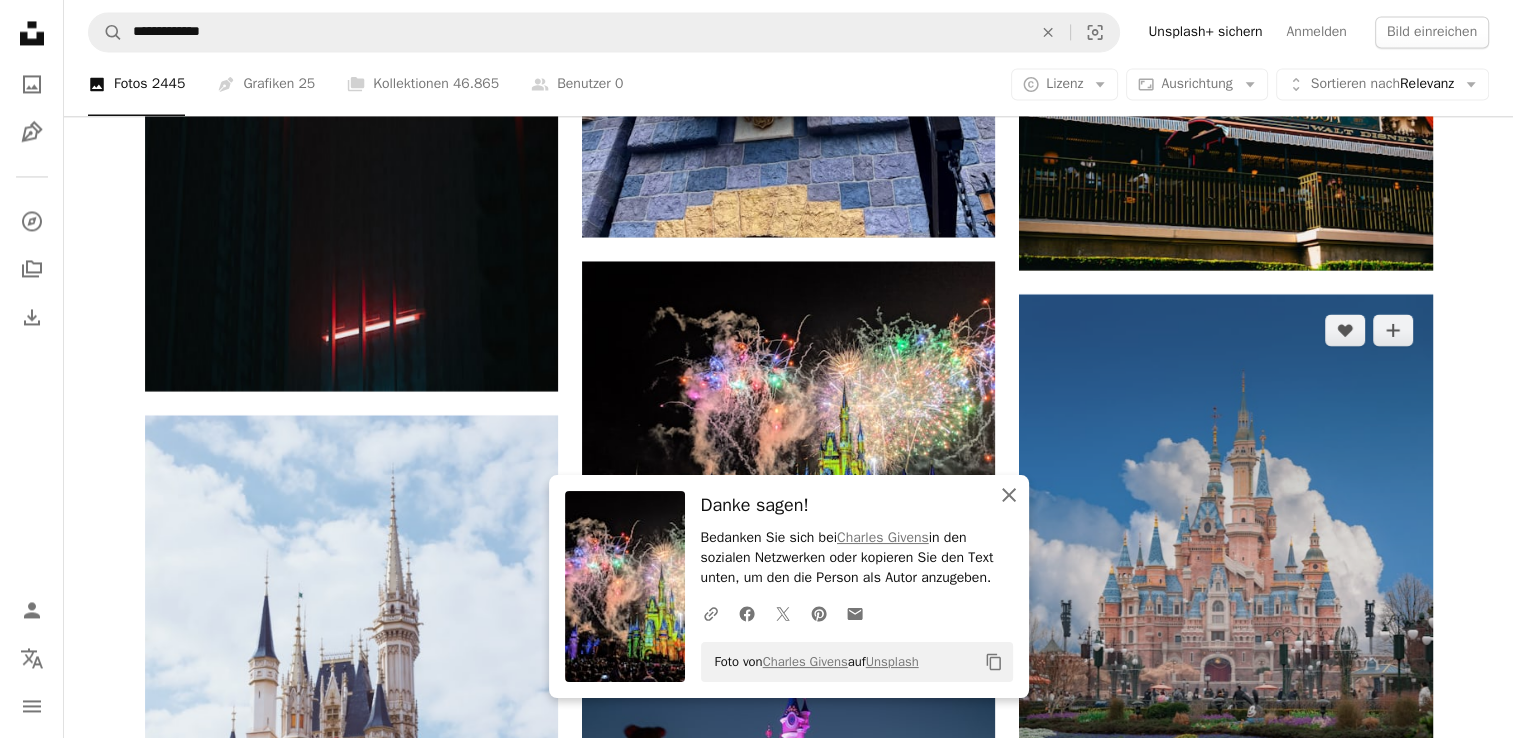 drag, startPoint x: 996, startPoint y: 504, endPoint x: 1111, endPoint y: 574, distance: 134.62912 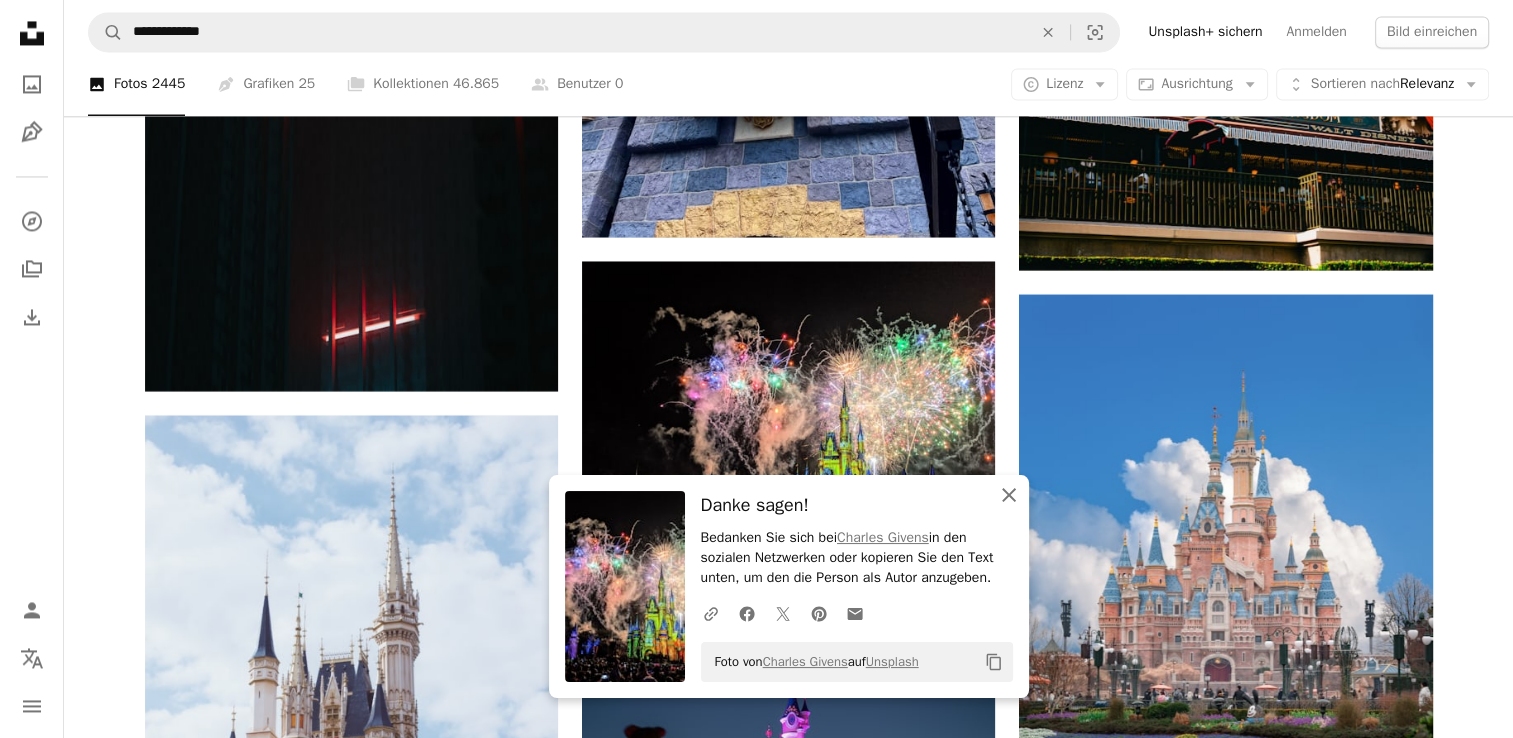 click on "An X shape" 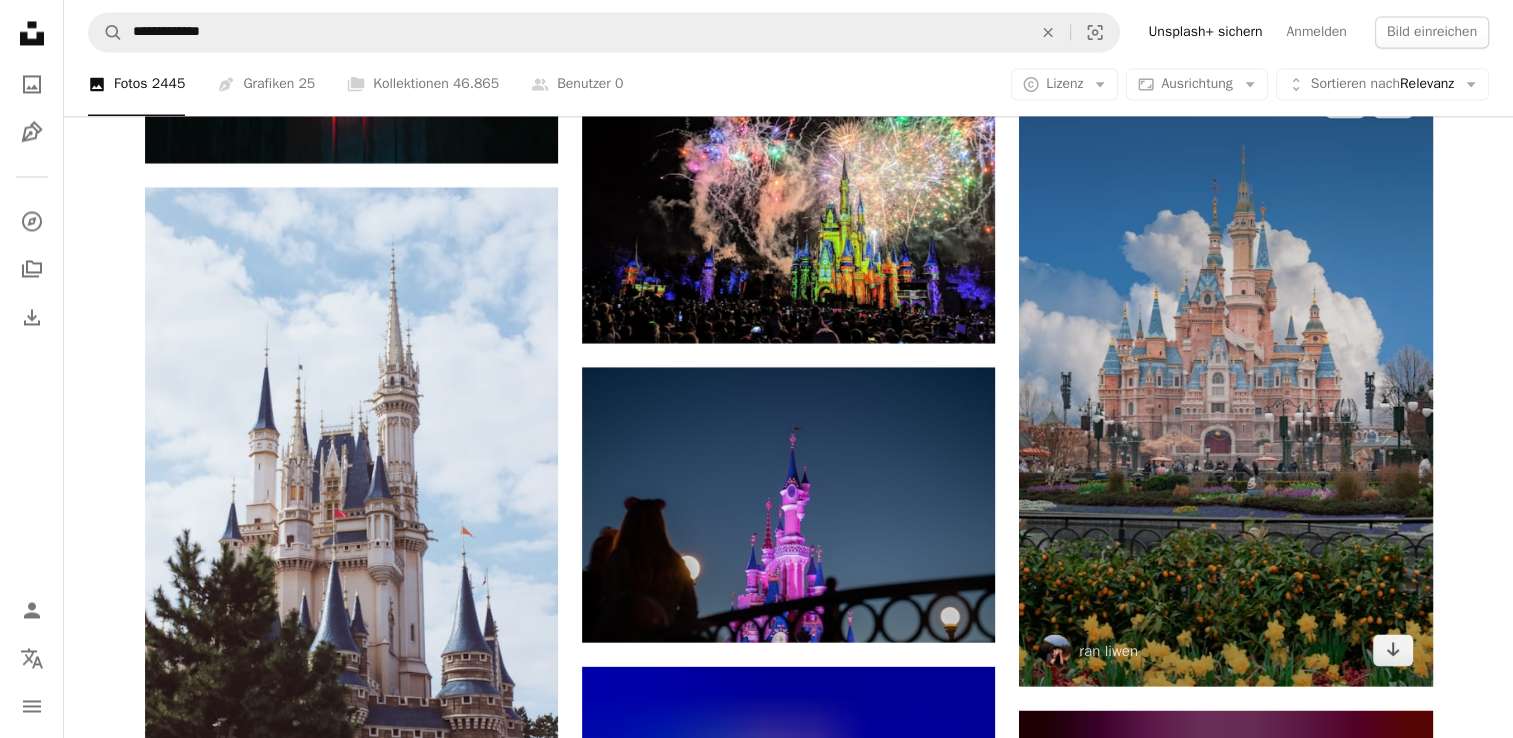 scroll, scrollTop: 26228, scrollLeft: 0, axis: vertical 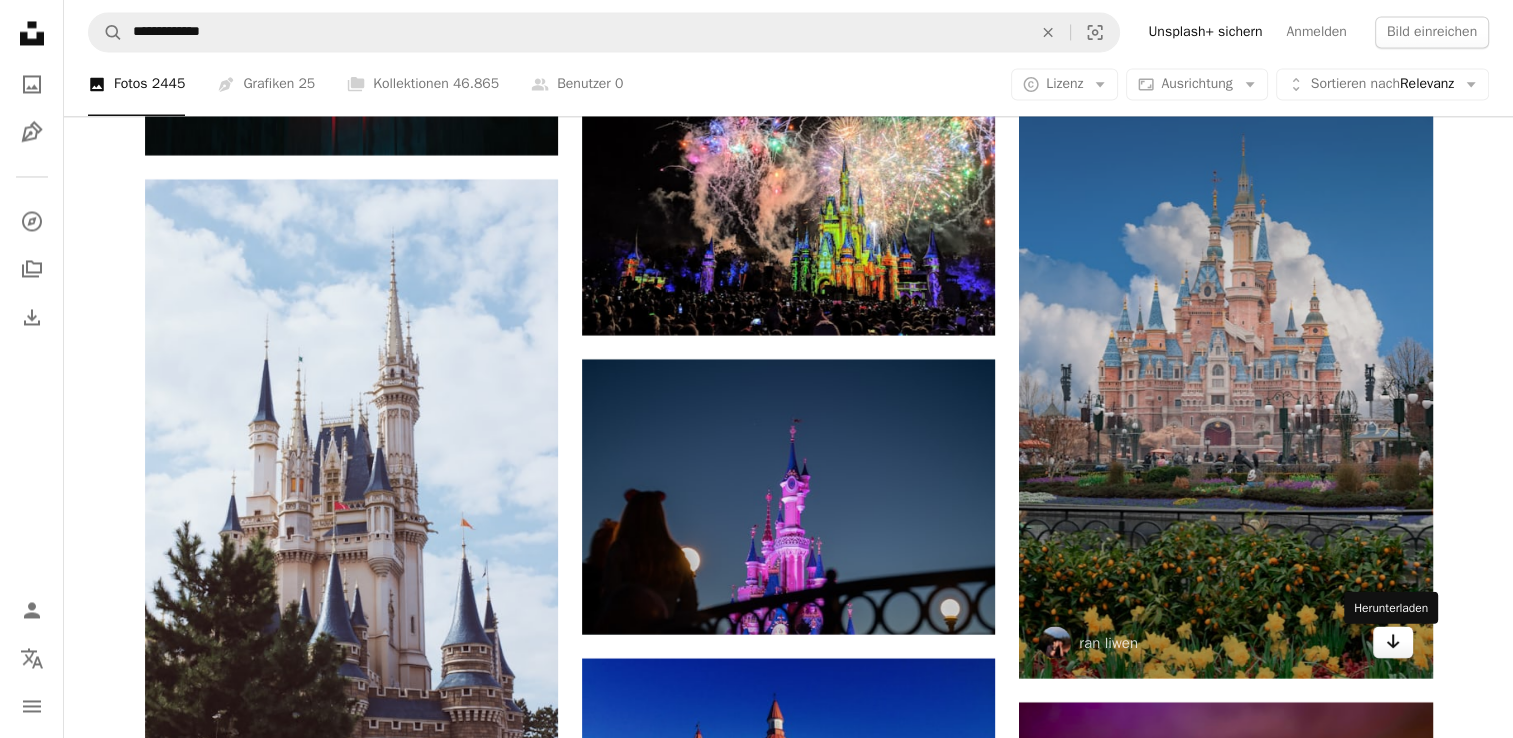 click on "Arrow pointing down" at bounding box center (1393, 642) 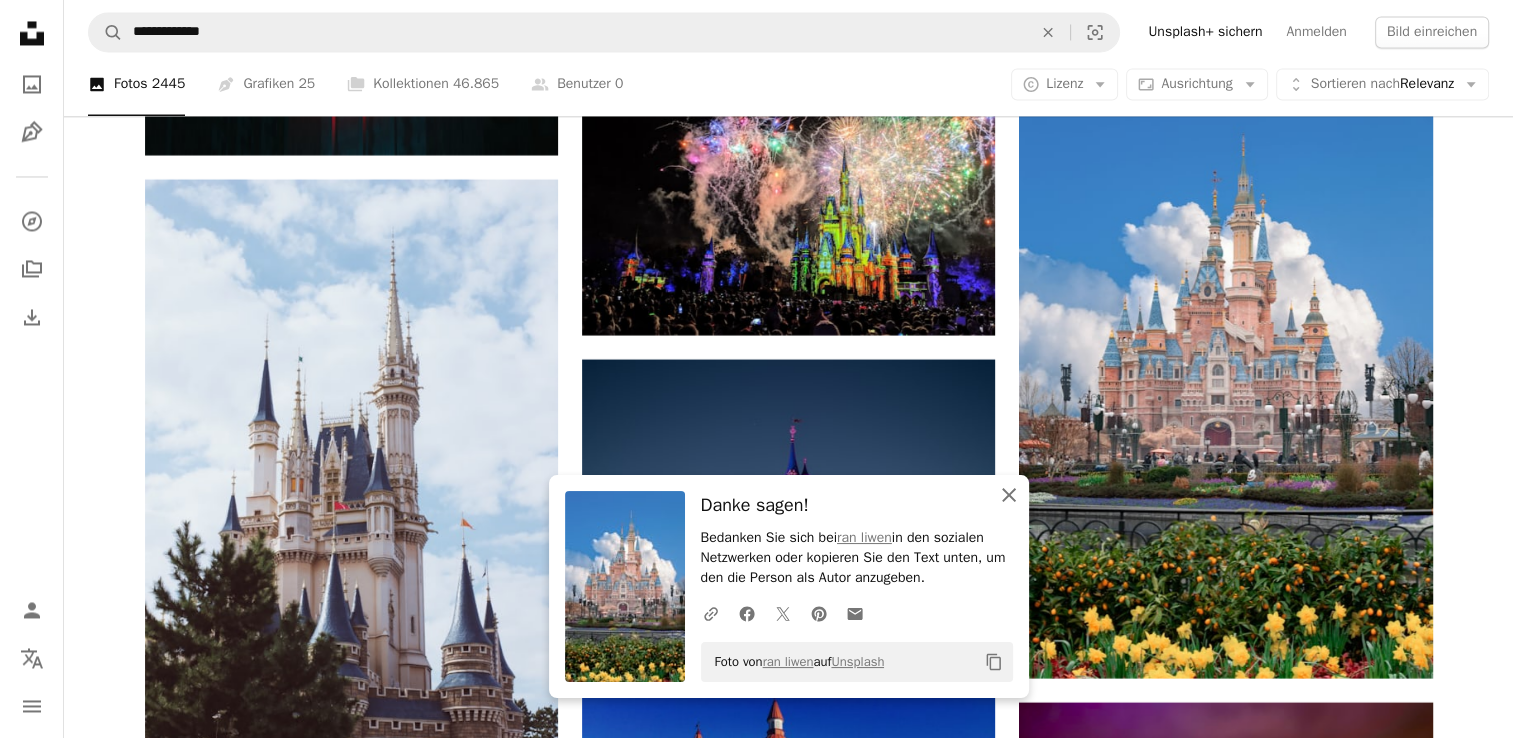 click on "An X shape" 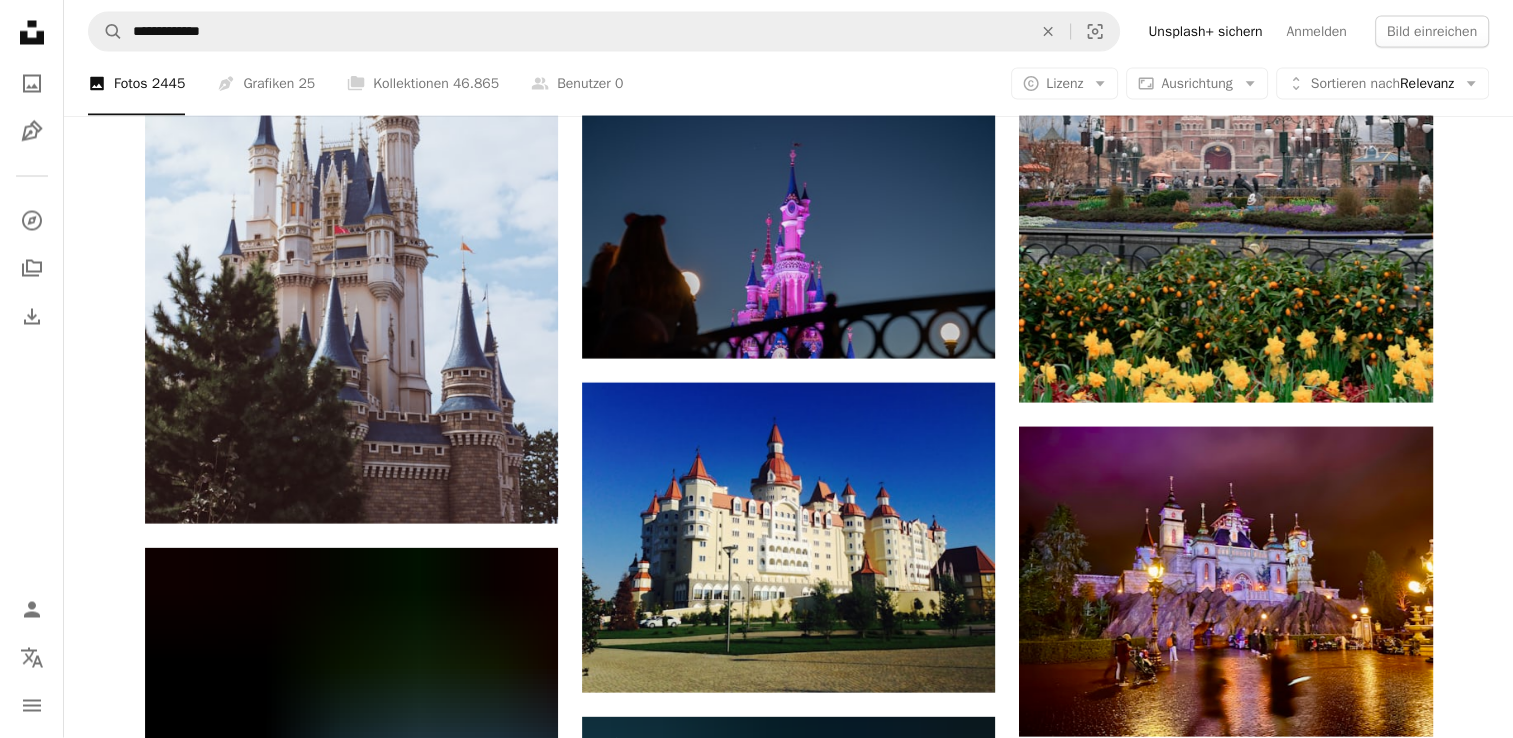 scroll, scrollTop: 26504, scrollLeft: 0, axis: vertical 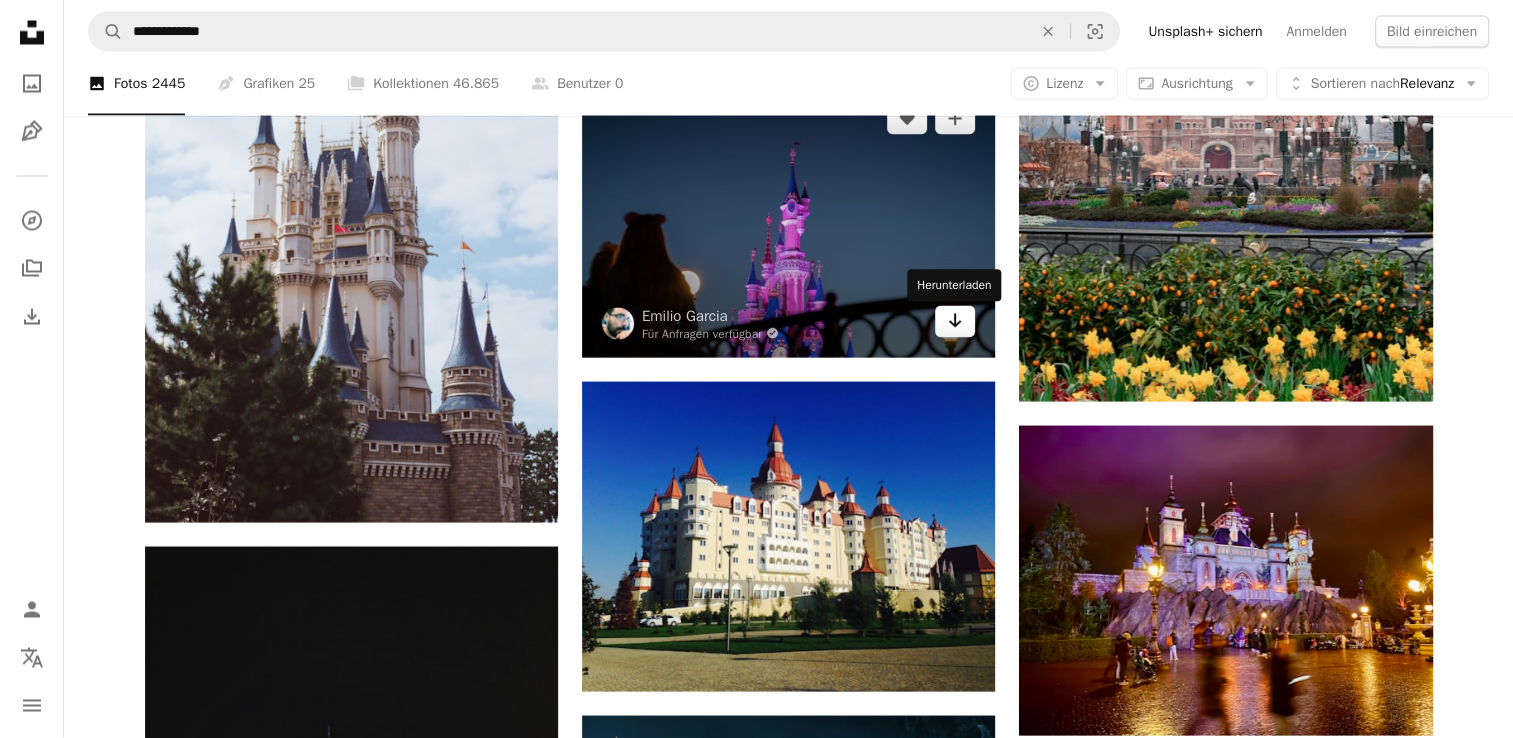 click 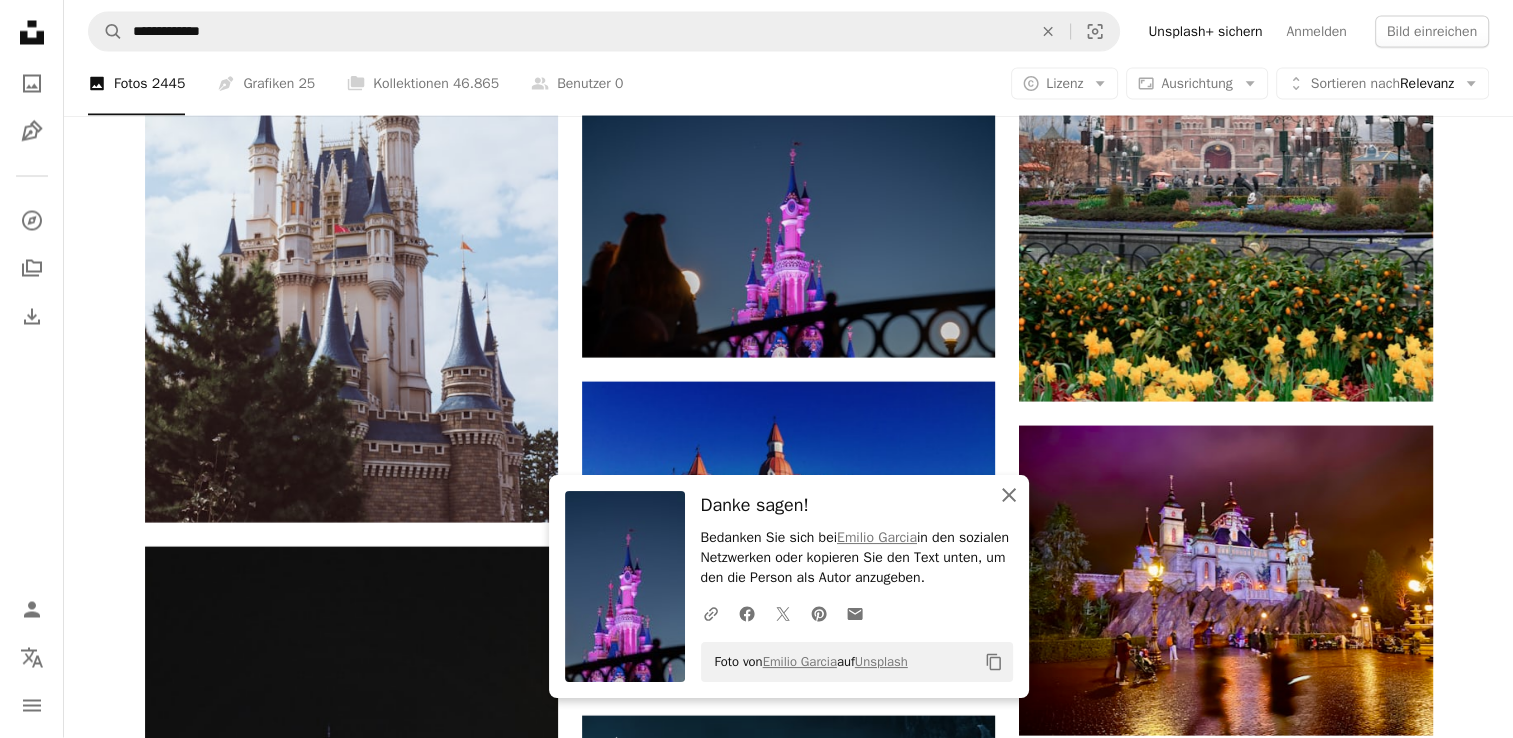 click on "An X shape" 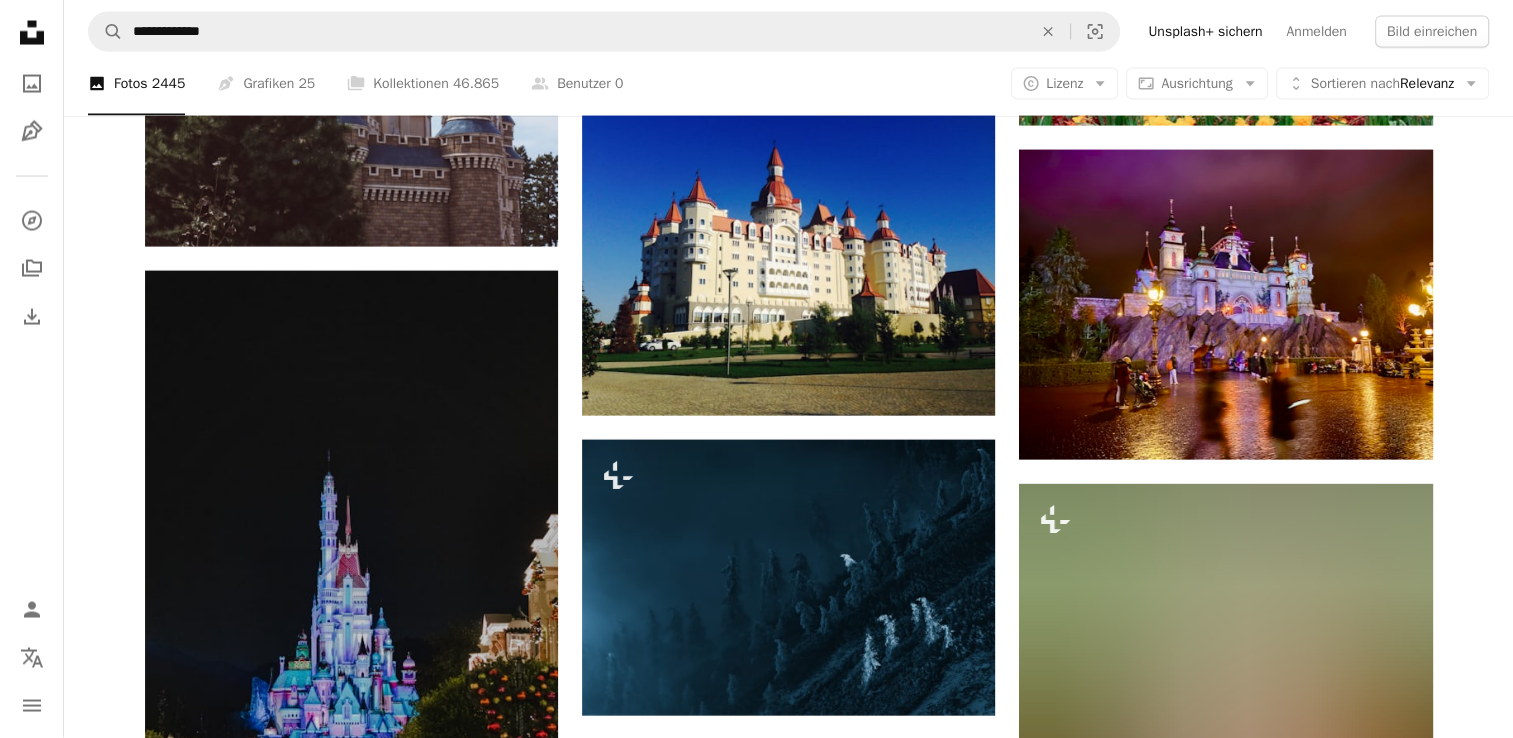 scroll, scrollTop: 26786, scrollLeft: 0, axis: vertical 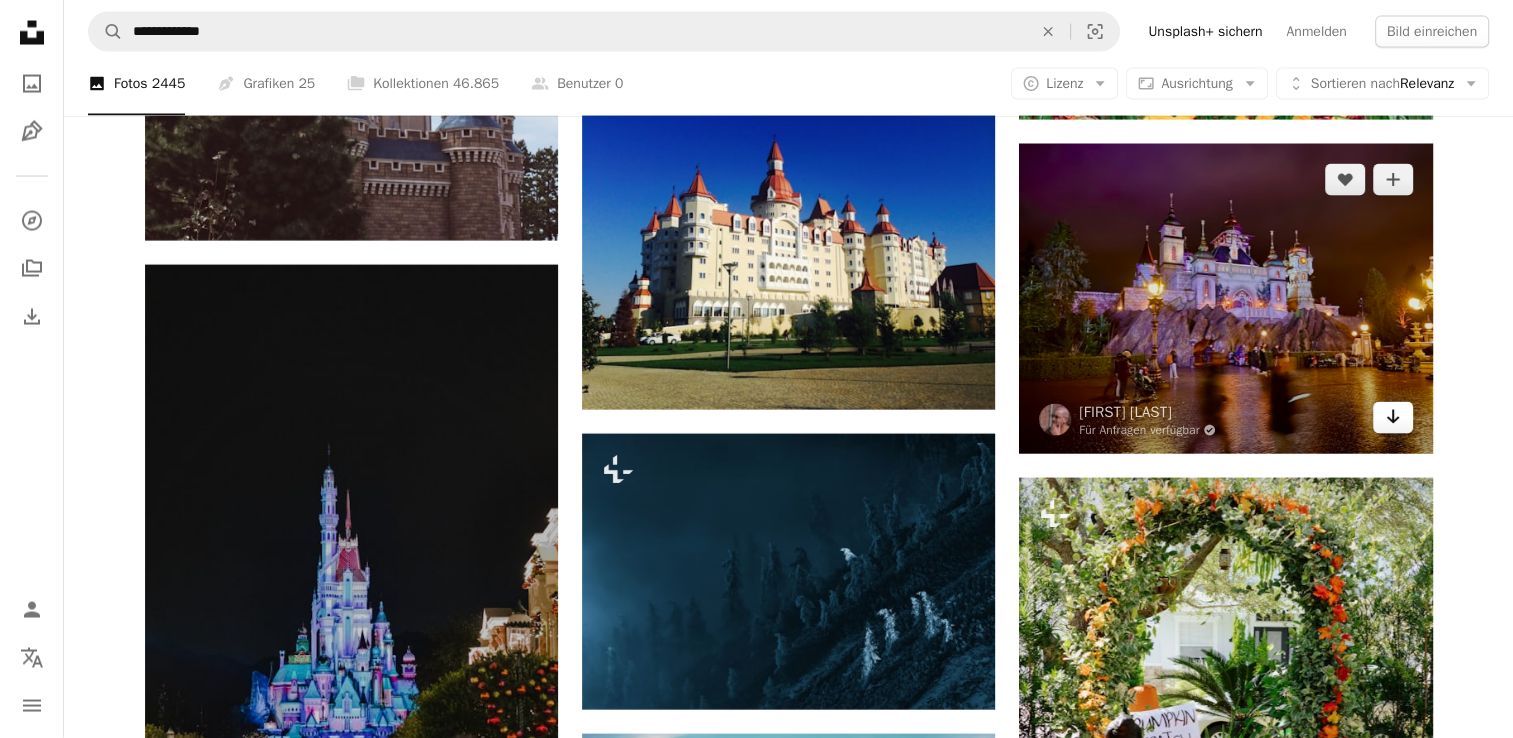 click on "Arrow pointing down" at bounding box center [1393, 418] 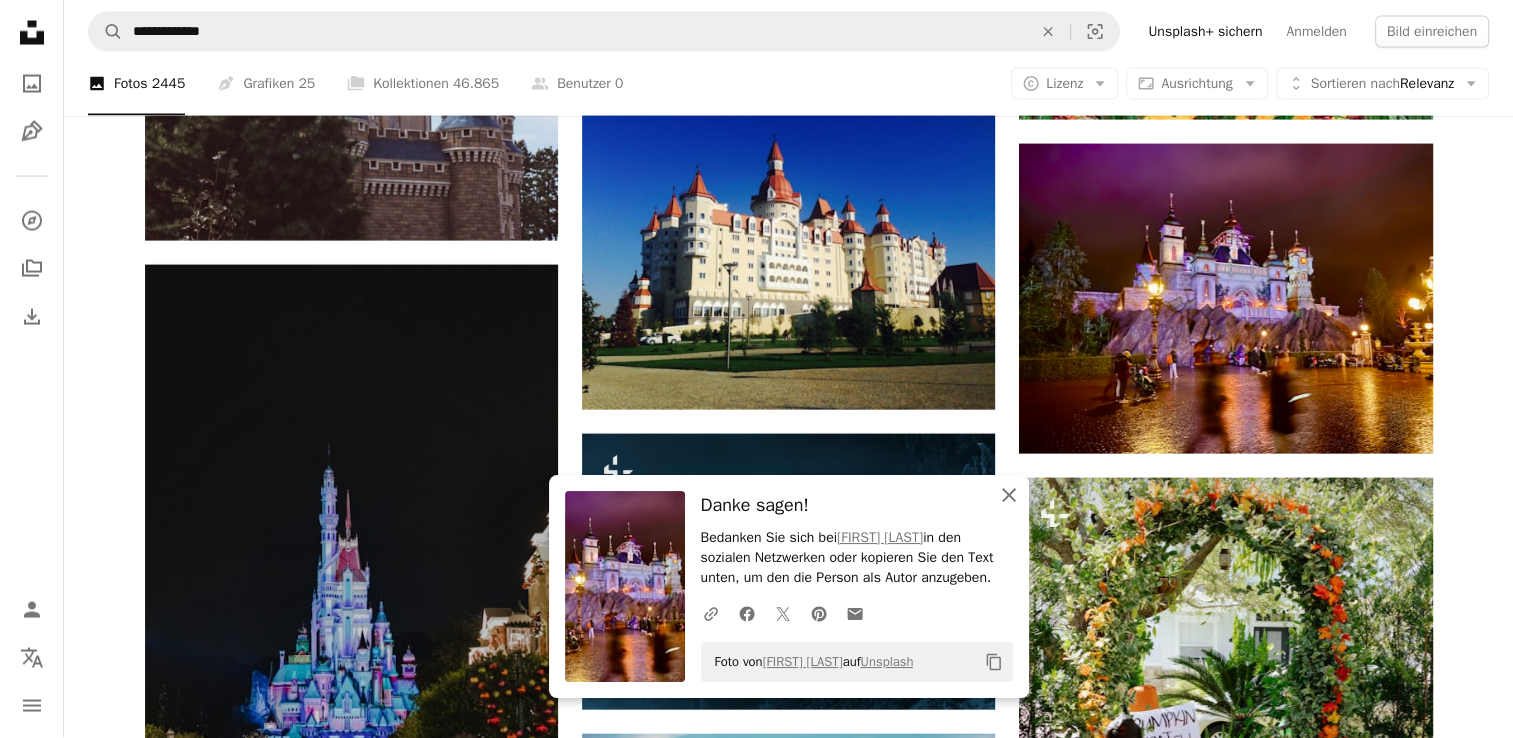 click on "An X shape" 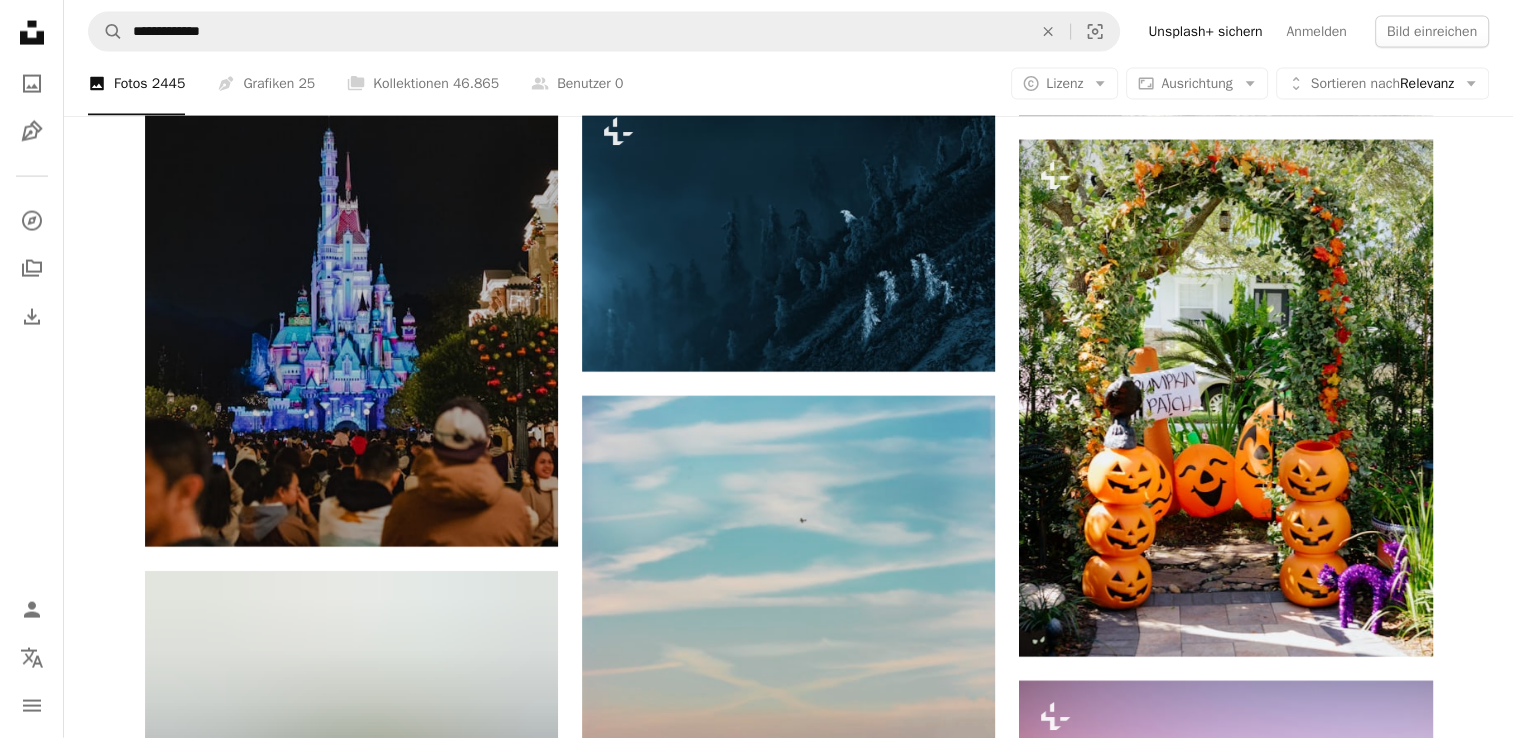 scroll, scrollTop: 27130, scrollLeft: 0, axis: vertical 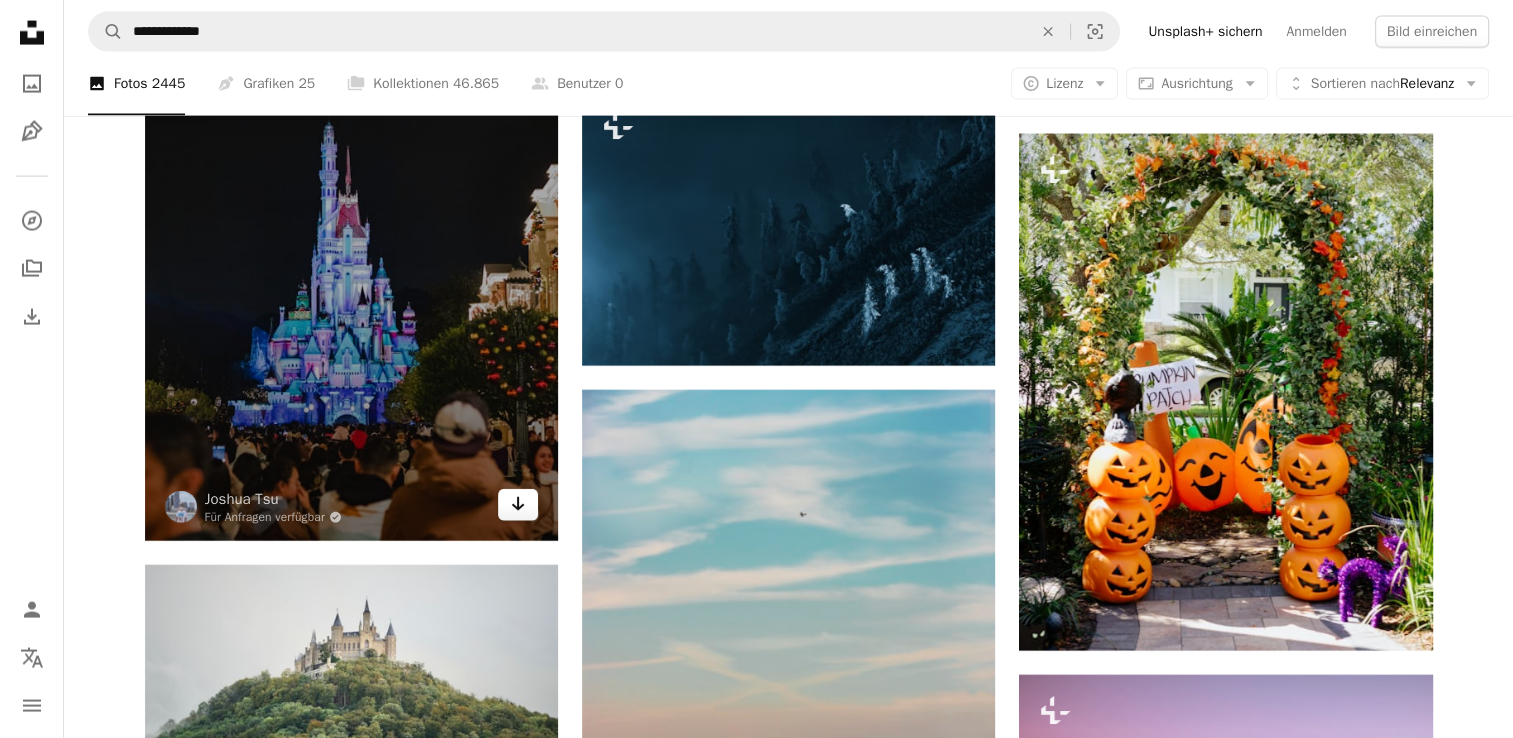 click on "Arrow pointing down" at bounding box center (518, 505) 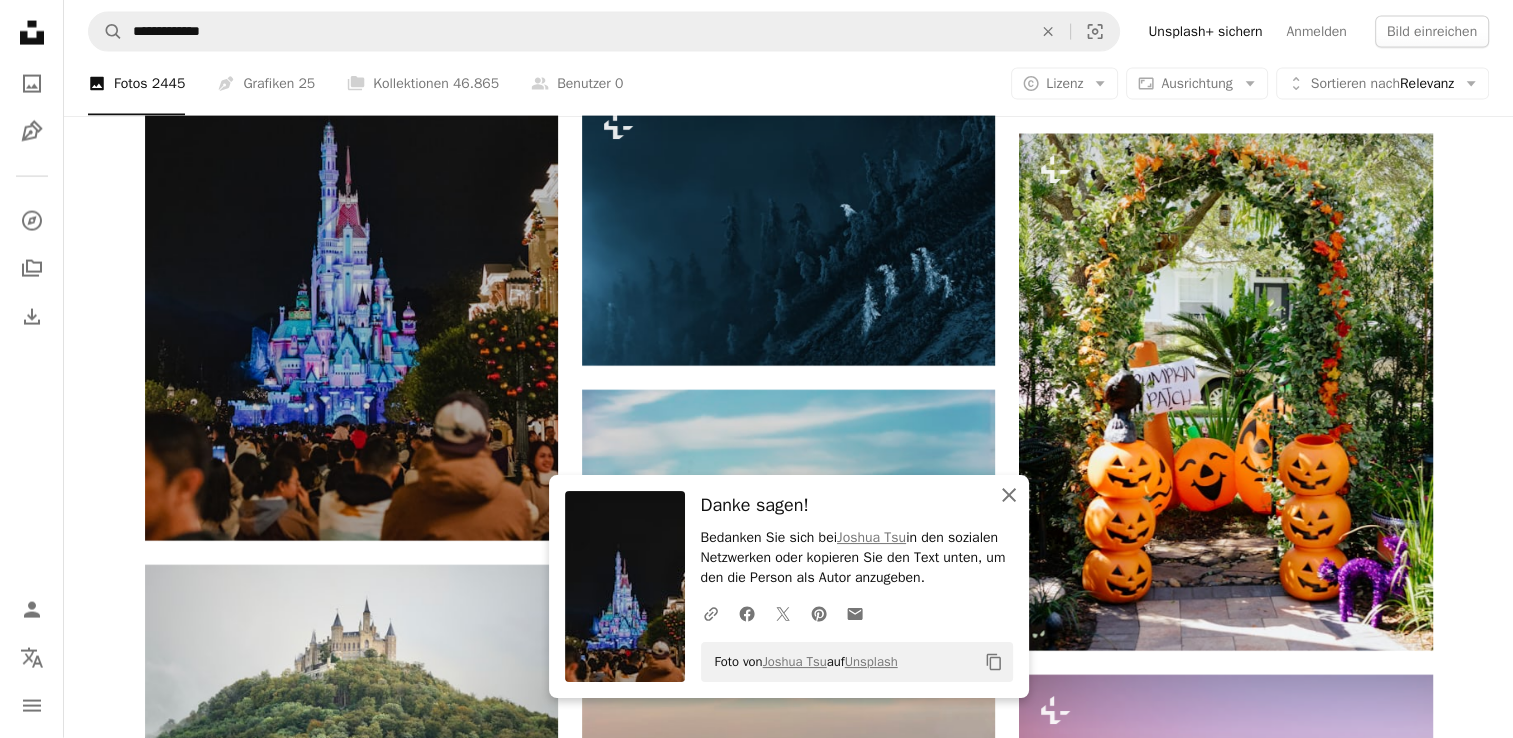 click on "An X shape" 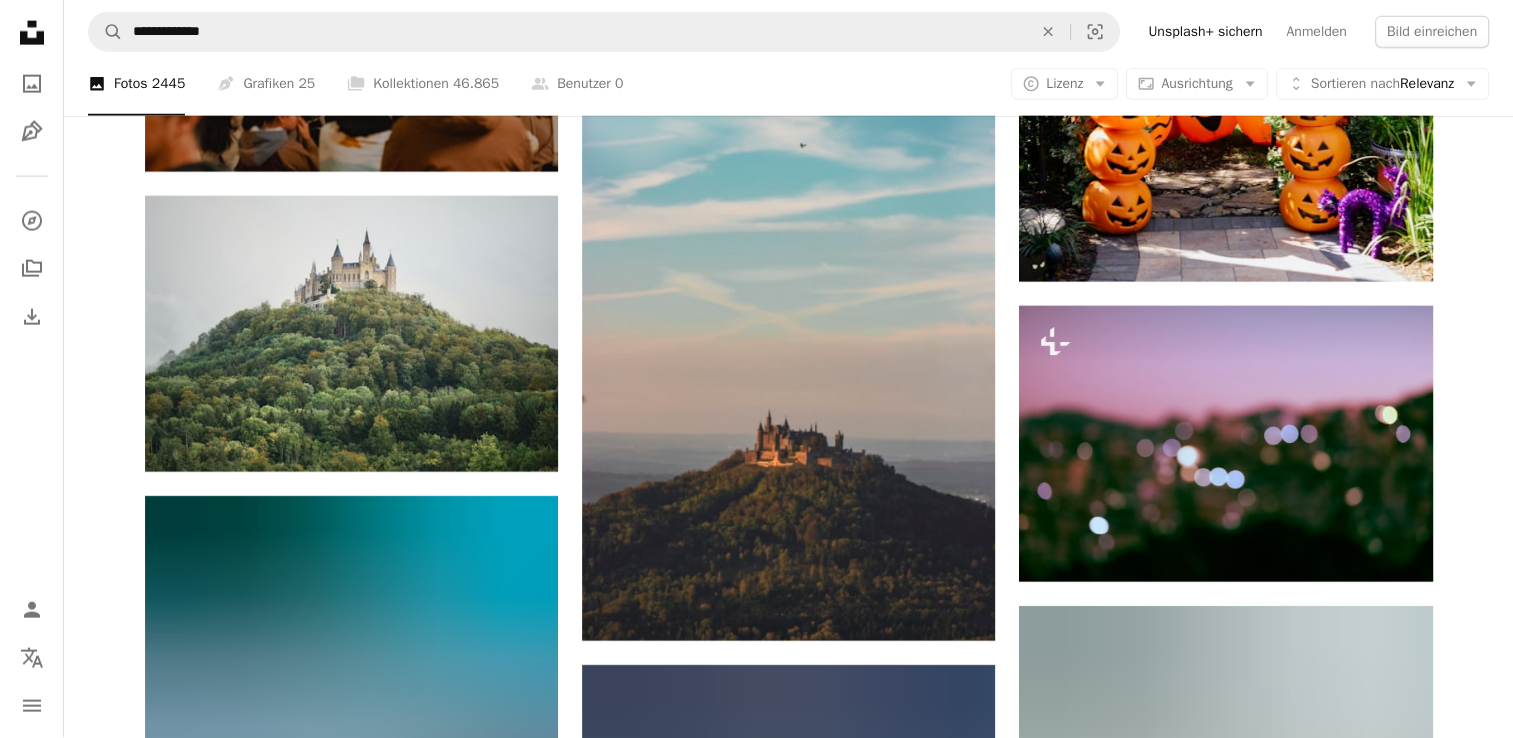 scroll, scrollTop: 27542, scrollLeft: 0, axis: vertical 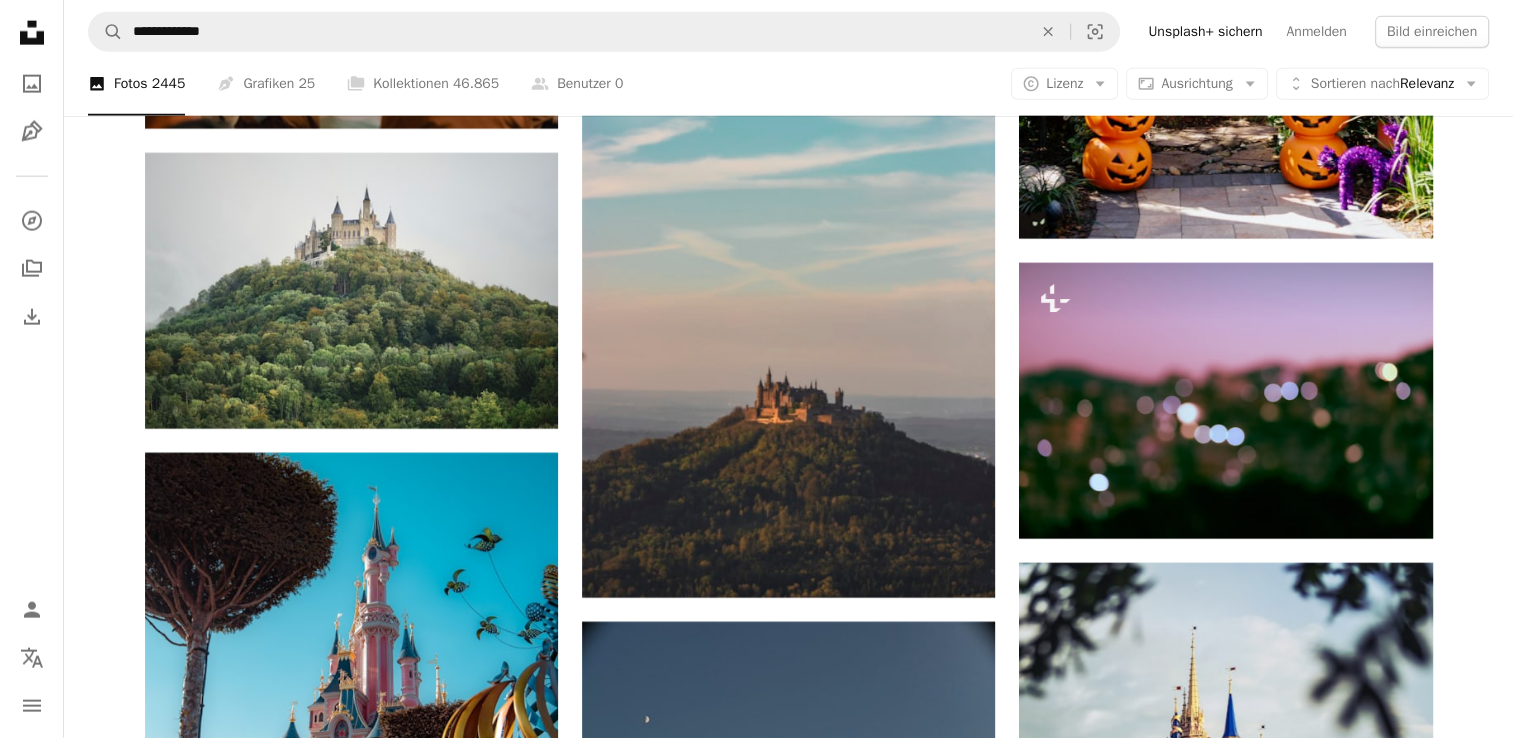click on "Plus sign for Unsplash+ A heart A plus sign Getty Images Für  Unsplash+ A lock   Herunterladen Plus sign for Unsplash+ A heart A plus sign Roberta Sant'Anna Für  Unsplash+ A lock   Herunterladen A heart A plus sign Manish Tulaskar Arrow pointing down A heart A plus sign PAN XIAOZHEN Arrow pointing down Plus sign for Unsplash+ A heart A plus sign Getty Images Für  Unsplash+ A lock   Herunterladen Plus sign for Unsplash+ A heart A plus sign Getty Images Für  Unsplash+ A lock   Herunterladen A heart A plus sign Bastien Nvs Für Anfragen verfügbar A checkmark inside of a circle Arrow pointing down A heart A plus sign Brian McGowan Arrow pointing down Plus sign for Unsplash+ A heart A plus sign Getty Images Für  Unsplash+ A lock   Herunterladen A heart A plus sign Alyssa Eakin Für Anfragen verfügbar A checkmark inside of a circle Arrow pointing down The best in on-brand content creation Learn More A heart A plus sign Igor Menezes Für Anfragen verfügbar A checkmark inside of a circle Arrow pointing down" at bounding box center [789, -11102] 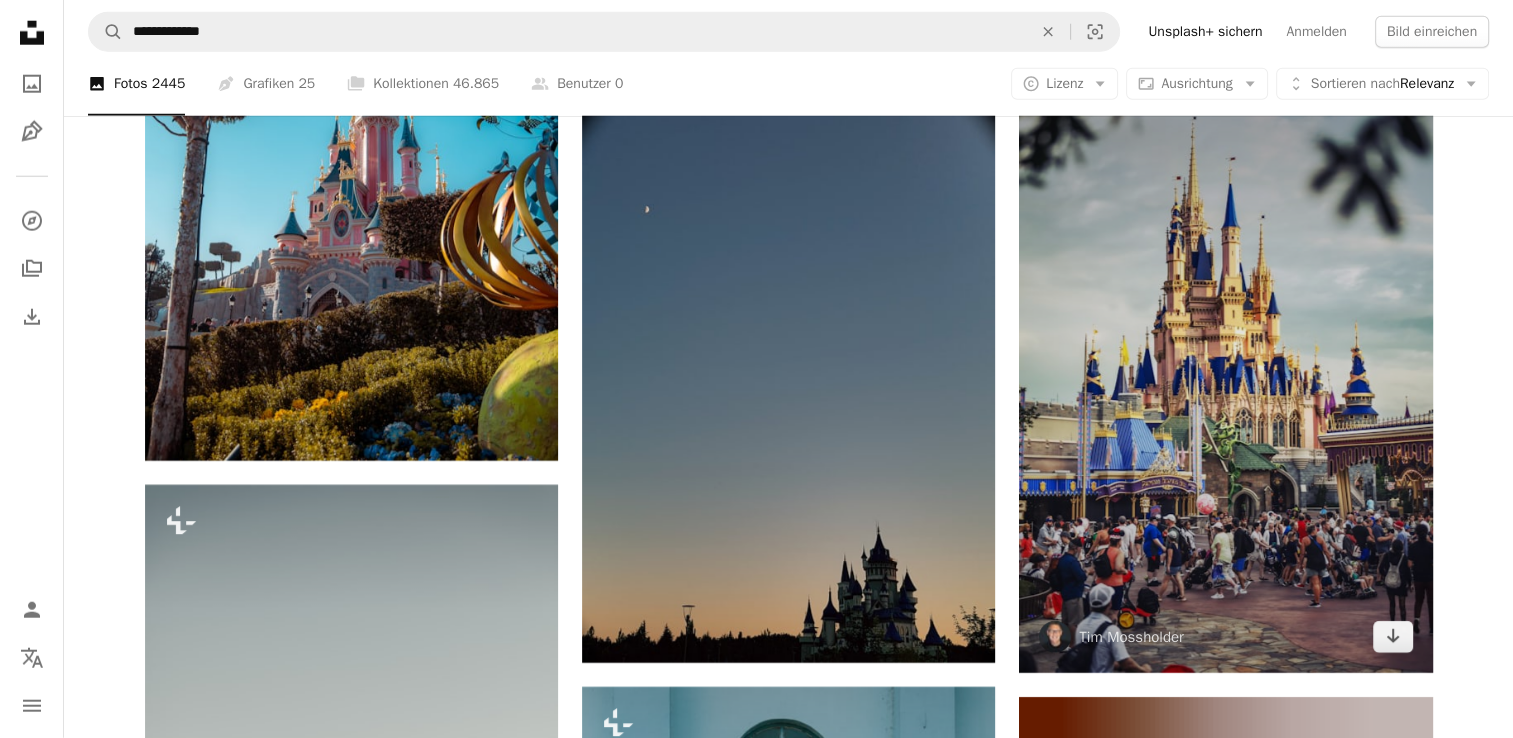 scroll, scrollTop: 28054, scrollLeft: 0, axis: vertical 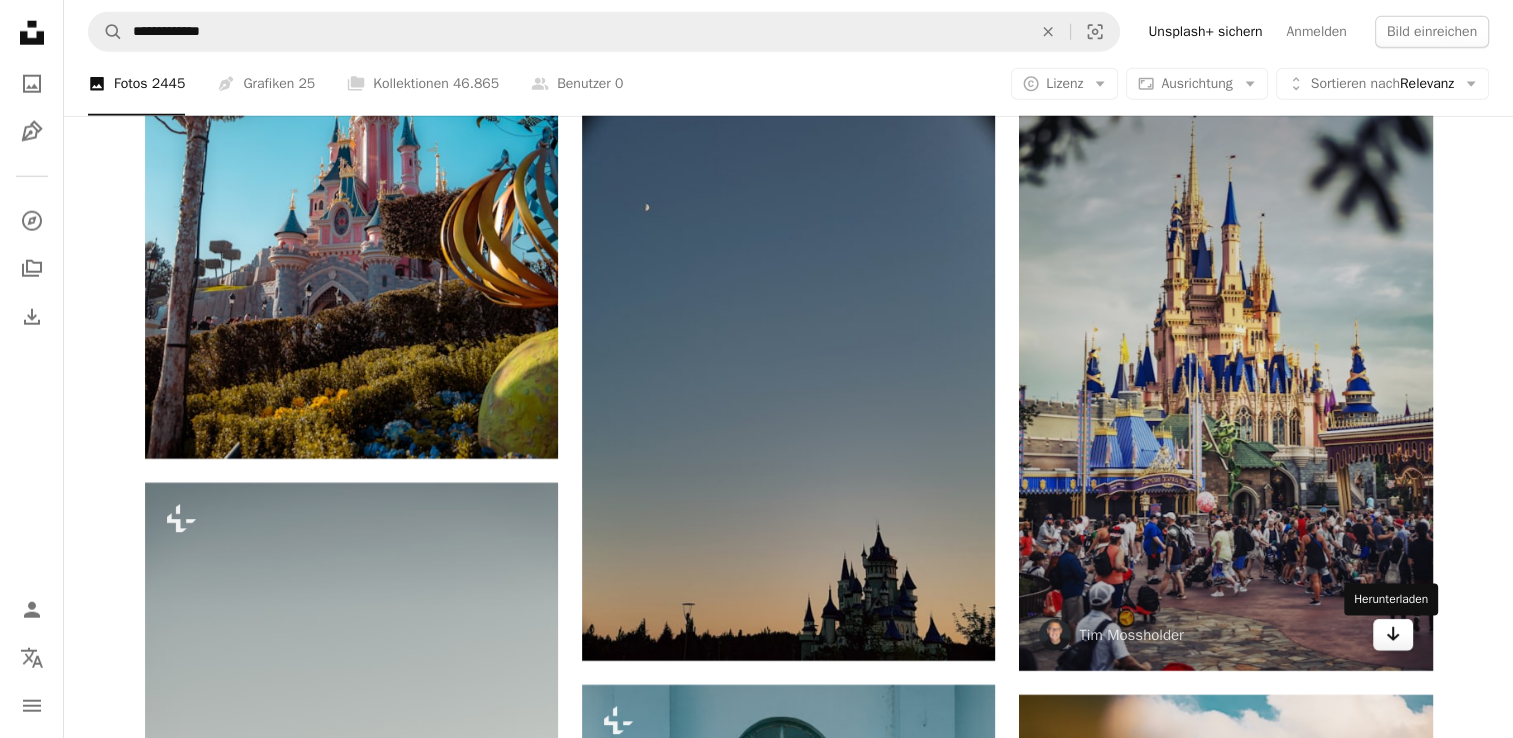 click on "Arrow pointing down" 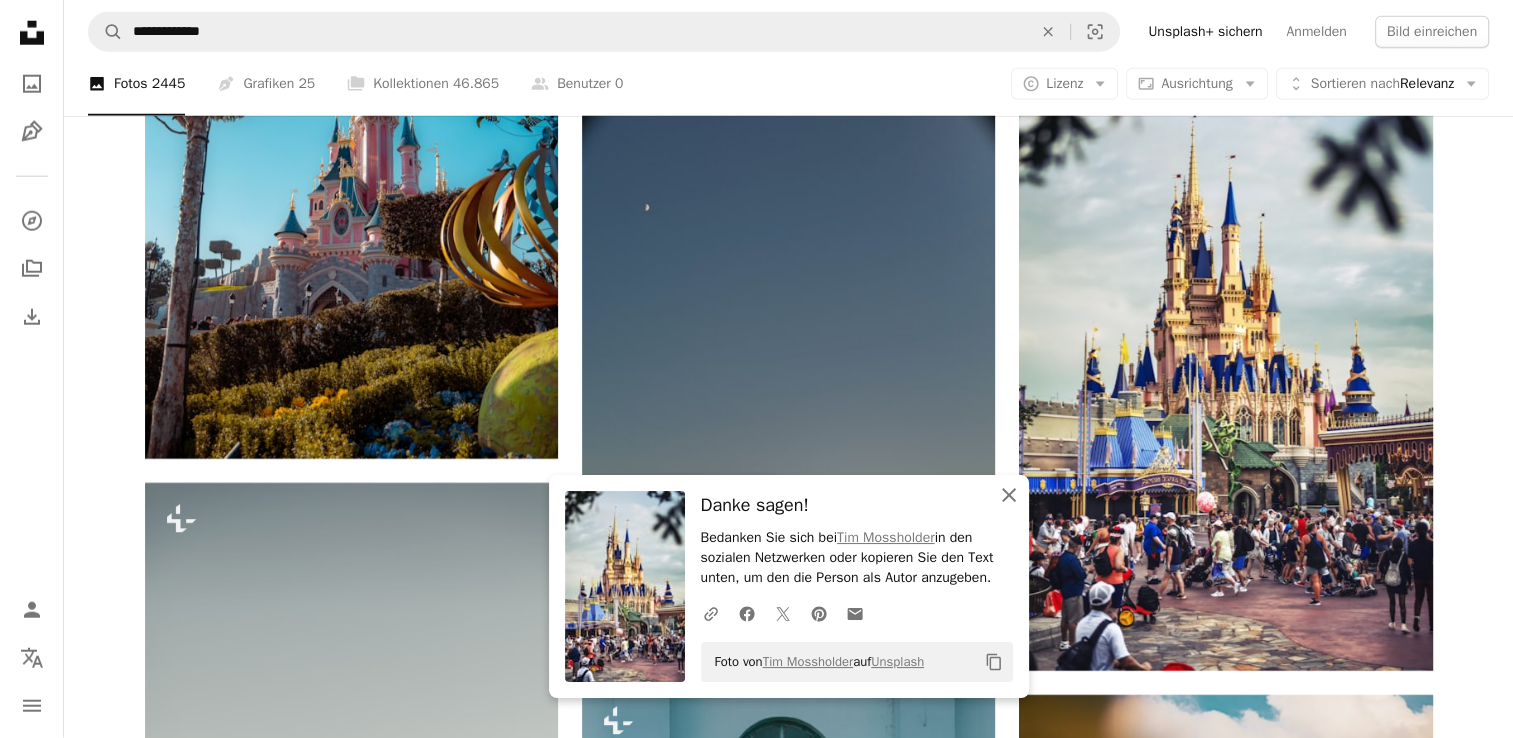 click 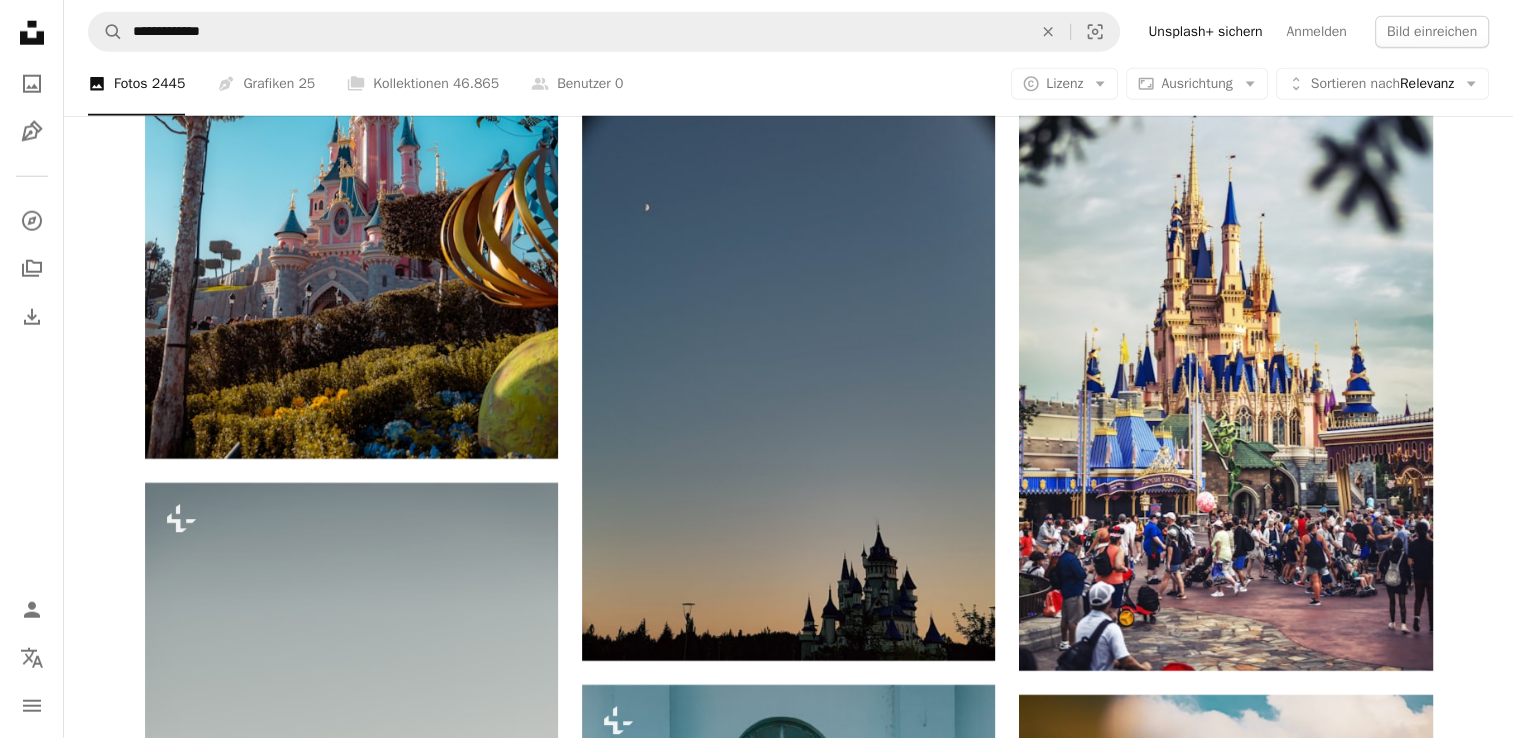 click on "Plus sign for Unsplash+ A heart A plus sign Getty Images Für  Unsplash+ A lock   Herunterladen Plus sign for Unsplash+ A heart A plus sign Roberta Sant'Anna Für  Unsplash+ A lock   Herunterladen A heart A plus sign Manish Tulaskar Arrow pointing down A heart A plus sign PAN XIAOZHEN Arrow pointing down Plus sign for Unsplash+ A heart A plus sign Getty Images Für  Unsplash+ A lock   Herunterladen Plus sign for Unsplash+ A heart A plus sign Getty Images Für  Unsplash+ A lock   Herunterladen A heart A plus sign Bastien Nvs Für Anfragen verfügbar A checkmark inside of a circle Arrow pointing down A heart A plus sign Brian McGowan Arrow pointing down Plus sign for Unsplash+ A heart A plus sign Getty Images Für  Unsplash+ A lock   Herunterladen A heart A plus sign Alyssa Eakin Für Anfragen verfügbar A checkmark inside of a circle Arrow pointing down The best in on-brand content creation Learn More A heart A plus sign Igor Menezes Für Anfragen verfügbar A checkmark inside of a circle Arrow pointing down" at bounding box center (789, -11614) 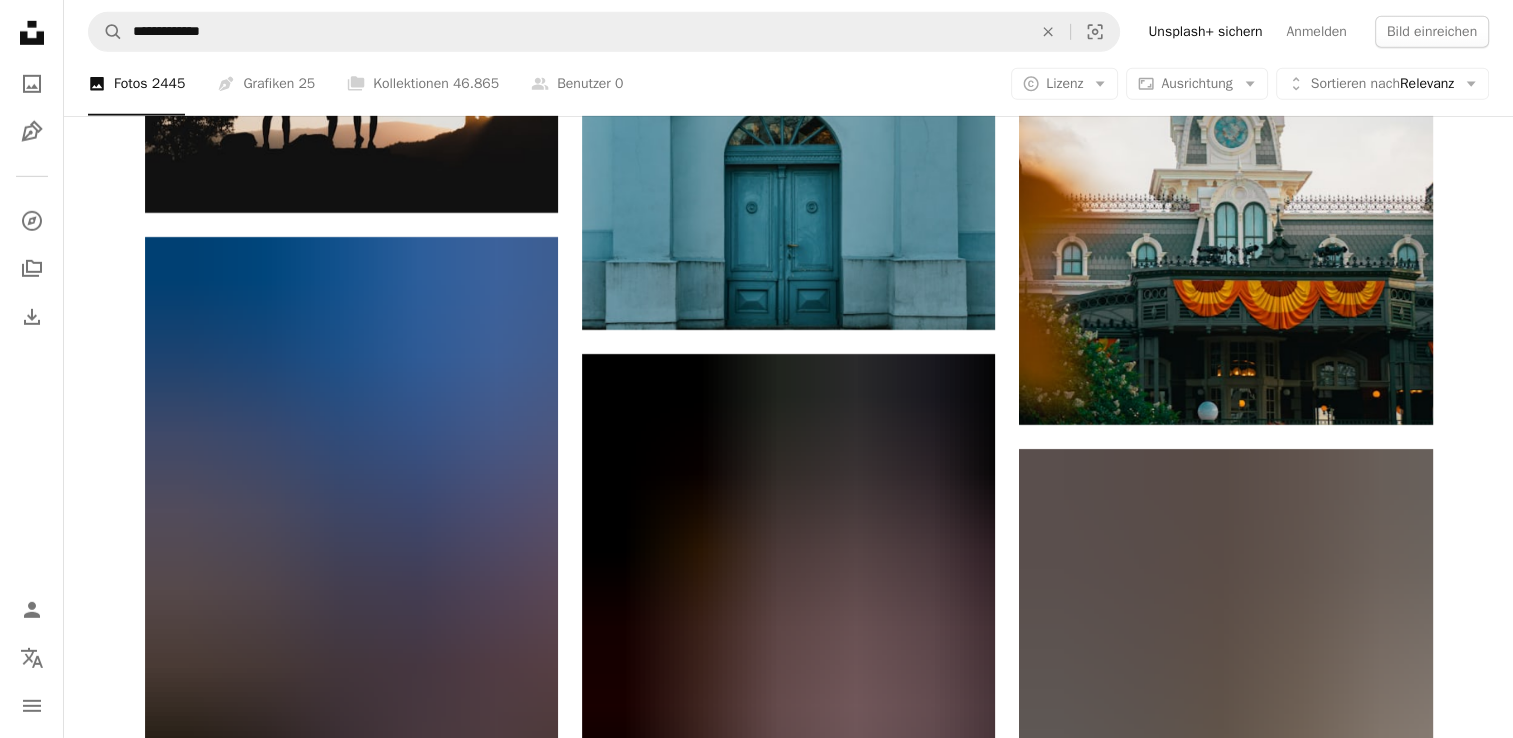 click on "Plus sign for Unsplash+ A heart A plus sign Getty Images Für  Unsplash+ A lock   Herunterladen Plus sign for Unsplash+ A heart A plus sign Roberta Sant'Anna Für  Unsplash+ A lock   Herunterladen A heart A plus sign Manish Tulaskar Arrow pointing down A heart A plus sign PAN XIAOZHEN Arrow pointing down Plus sign for Unsplash+ A heart A plus sign Getty Images Für  Unsplash+ A lock   Herunterladen Plus sign for Unsplash+ A heart A plus sign Getty Images Für  Unsplash+ A lock   Herunterladen A heart A plus sign Bastien Nvs Für Anfragen verfügbar A checkmark inside of a circle Arrow pointing down A heart A plus sign Brian McGowan Arrow pointing down Plus sign for Unsplash+ A heart A plus sign Getty Images Für  Unsplash+ A lock   Herunterladen A heart A plus sign Alyssa Eakin Für Anfragen verfügbar A checkmark inside of a circle Arrow pointing down The best in on-brand content creation Learn More A heart A plus sign Igor Menezes Für Anfragen verfügbar A checkmark inside of a circle Arrow pointing down" at bounding box center (789, -12504) 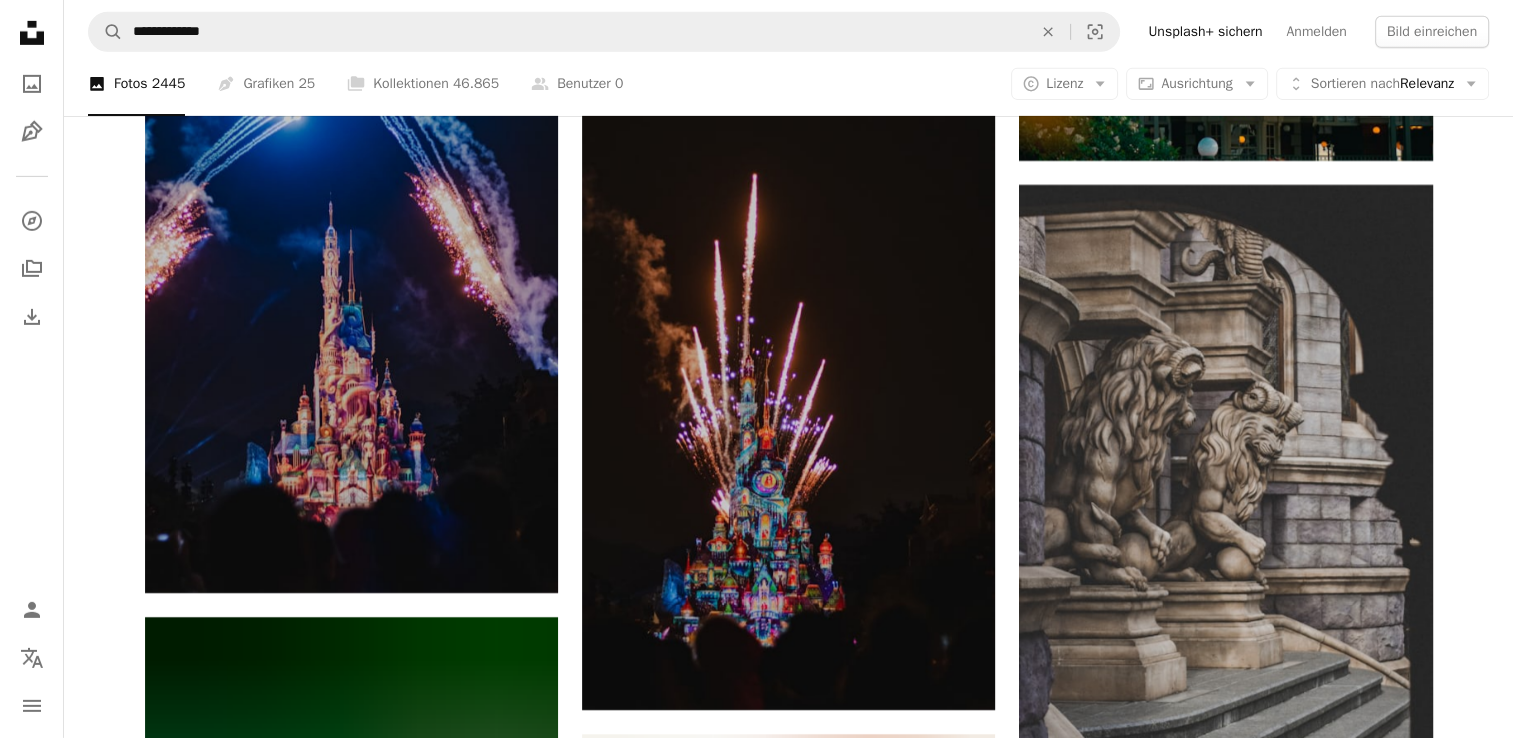 scroll, scrollTop: 29267, scrollLeft: 0, axis: vertical 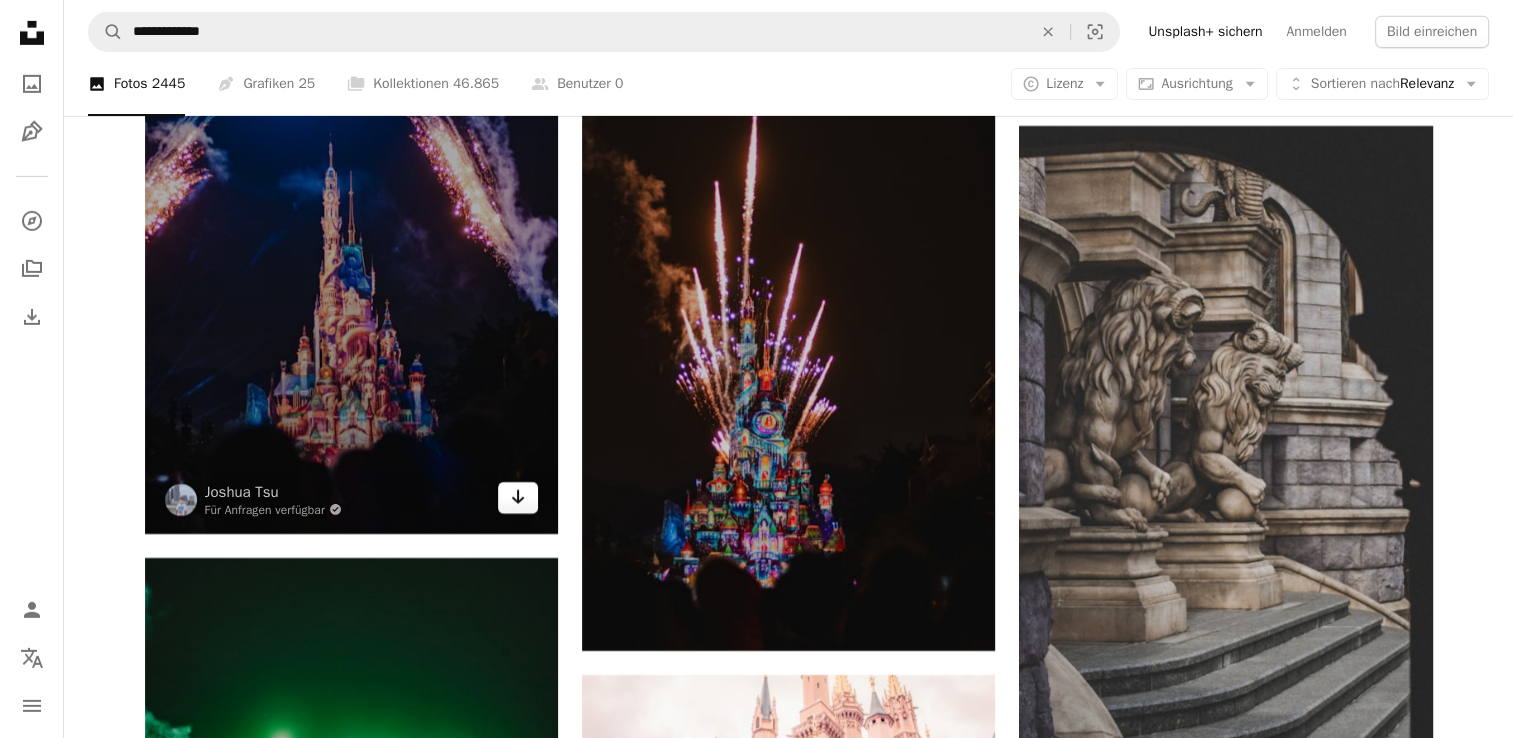 click on "Arrow pointing down" at bounding box center [518, 498] 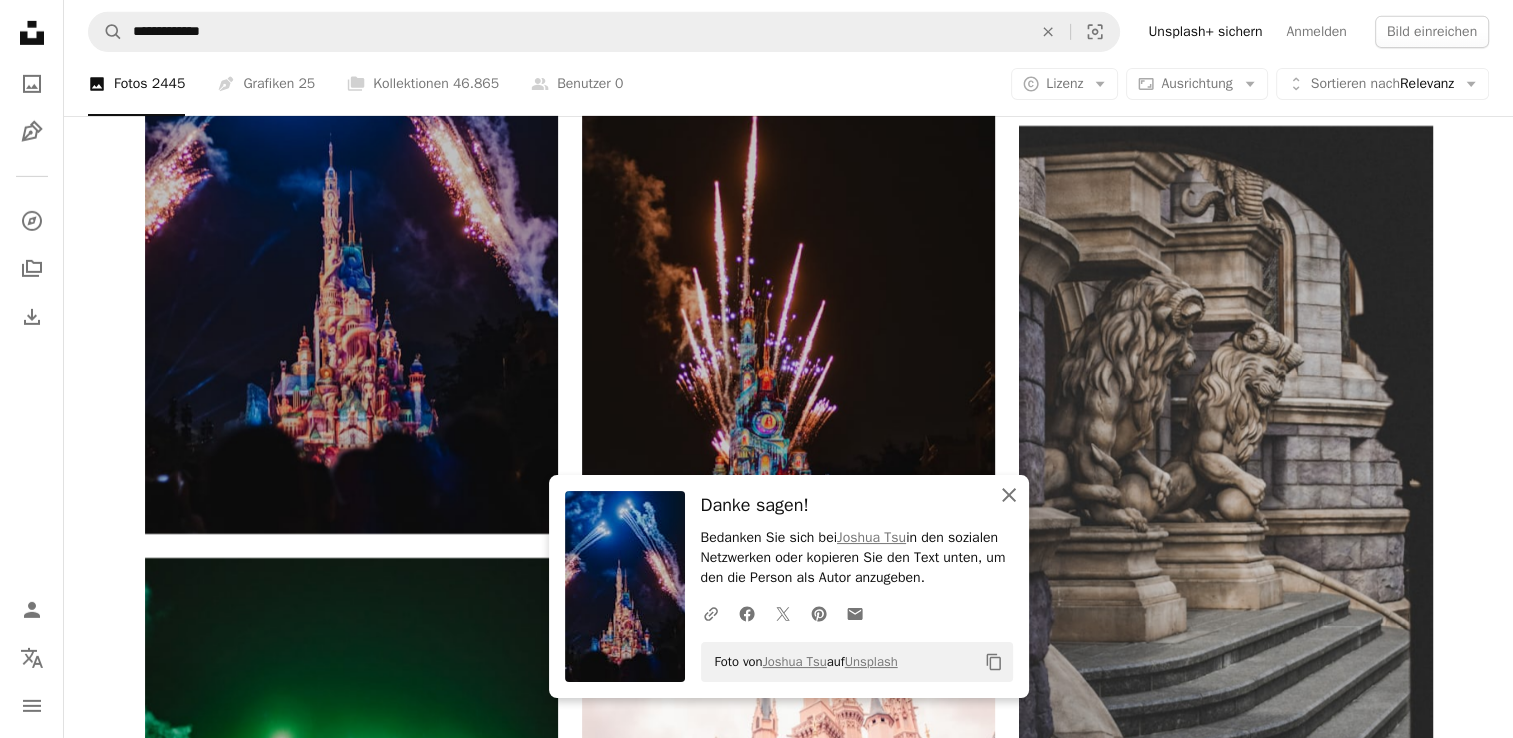 click on "An X shape" 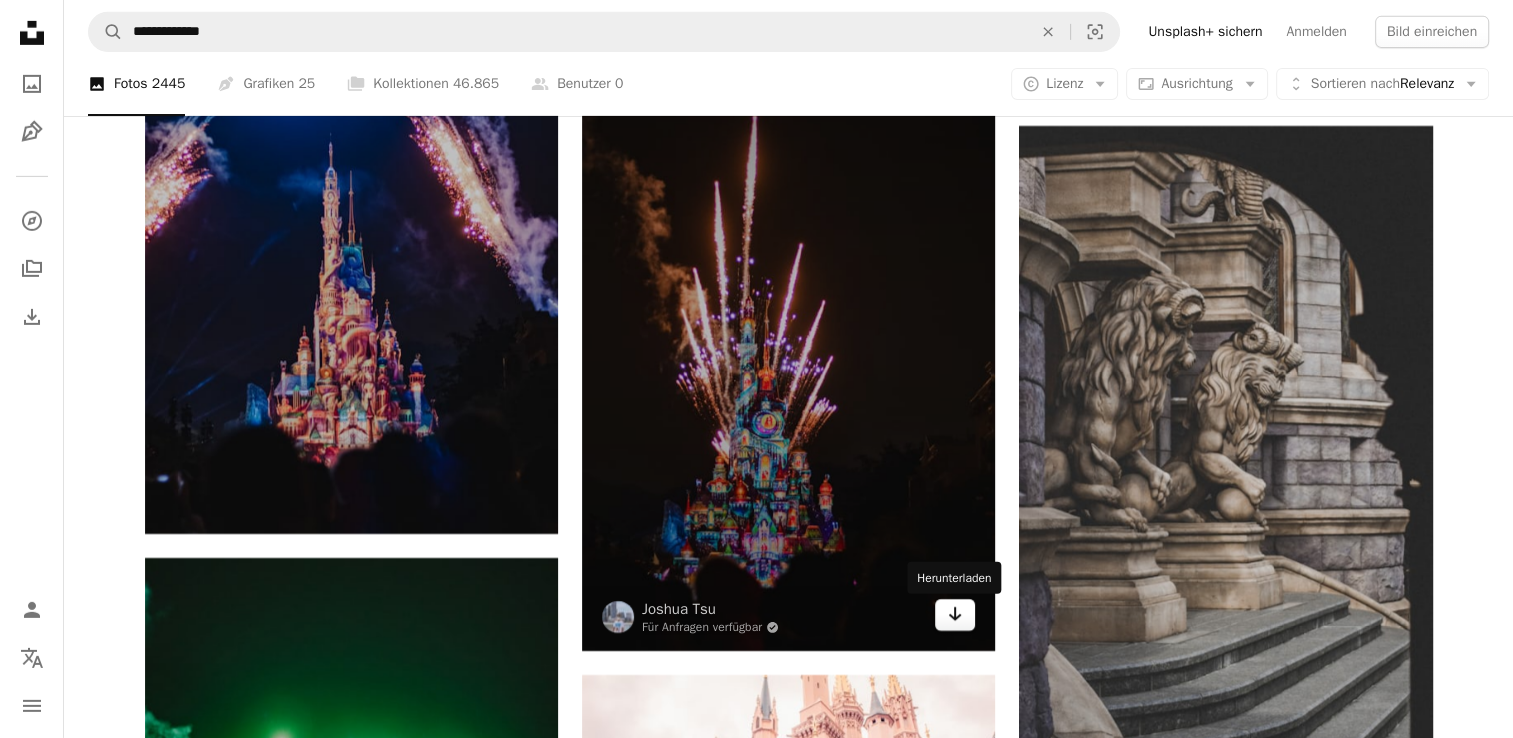 click on "Arrow pointing down" at bounding box center (955, 615) 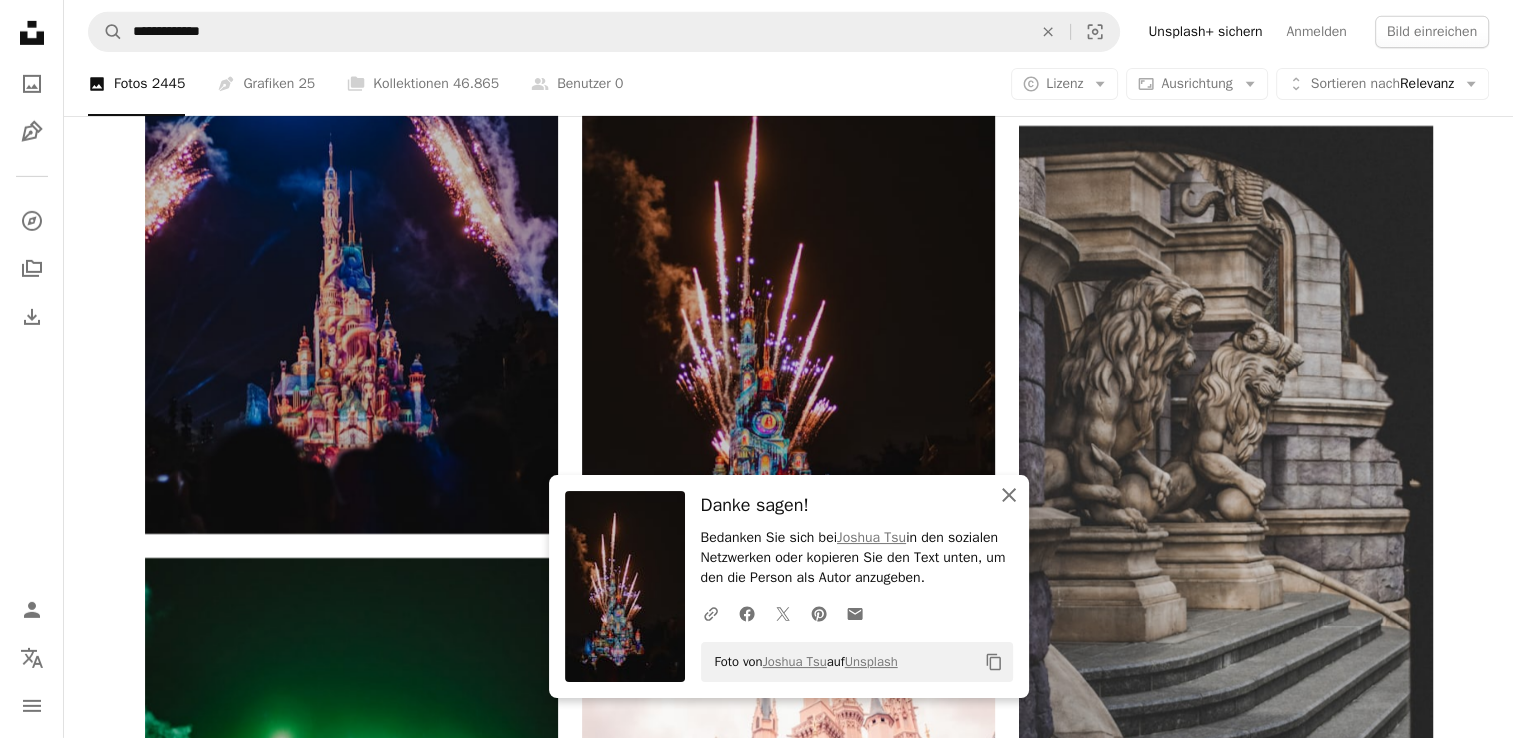 click on "An X shape" 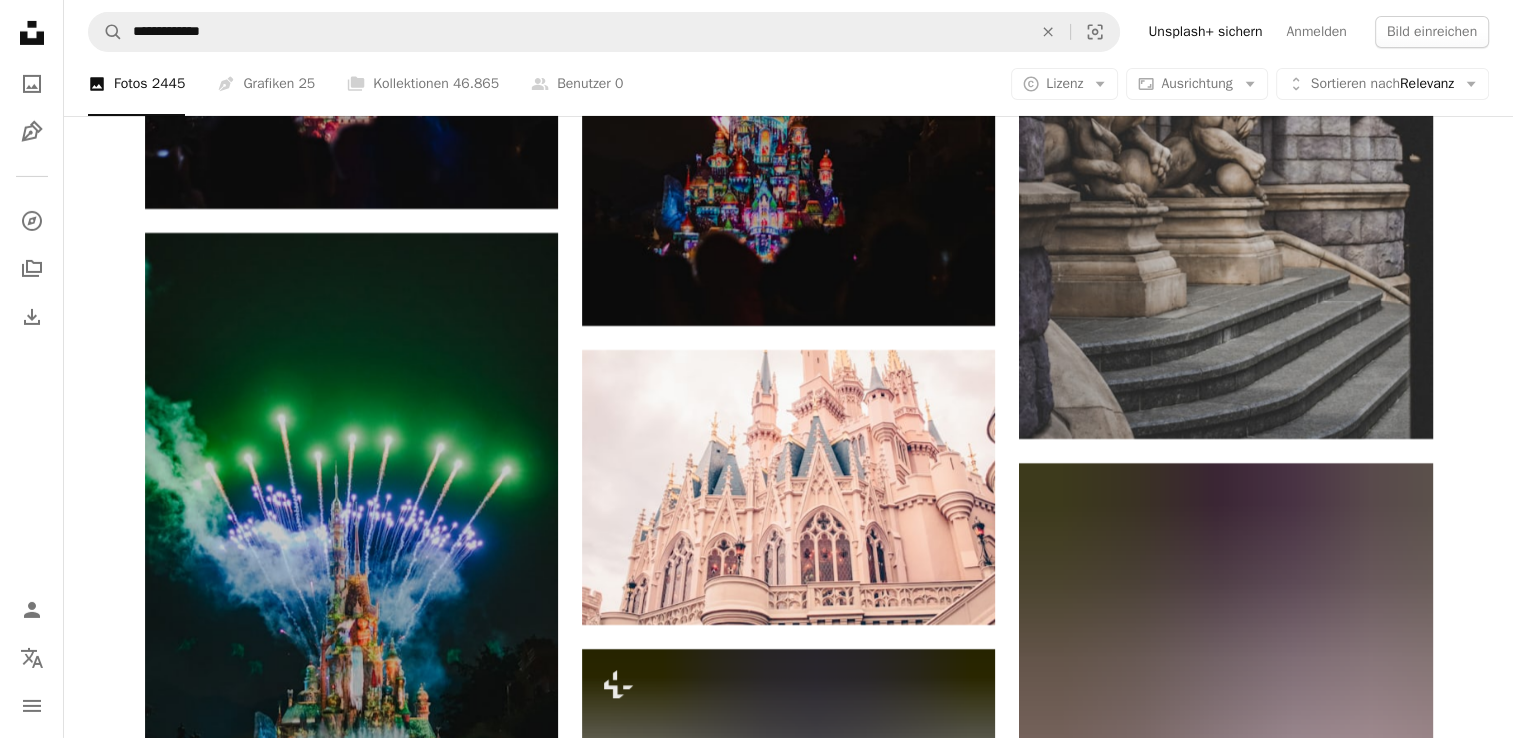 click on "Plus sign for Unsplash+ A heart A plus sign Getty Images Für  Unsplash+ A lock   Herunterladen Plus sign for Unsplash+ A heart A plus sign Roberta Sant'Anna Für  Unsplash+ A lock   Herunterladen A heart A plus sign Manish Tulaskar Arrow pointing down A heart A plus sign PAN XIAOZHEN Arrow pointing down Plus sign for Unsplash+ A heart A plus sign Getty Images Für  Unsplash+ A lock   Herunterladen Plus sign for Unsplash+ A heart A plus sign Getty Images Für  Unsplash+ A lock   Herunterladen A heart A plus sign Bastien Nvs Für Anfragen verfügbar A checkmark inside of a circle Arrow pointing down A heart A plus sign Brian McGowan Arrow pointing down Plus sign for Unsplash+ A heart A plus sign Getty Images Für  Unsplash+ A lock   Herunterladen A heart A plus sign Alyssa Eakin Für Anfragen verfügbar A checkmark inside of a circle Arrow pointing down The best in on-brand content creation Learn More A heart A plus sign Igor Menezes Für Anfragen verfügbar A checkmark inside of a circle Arrow pointing down" at bounding box center (789, -13151) 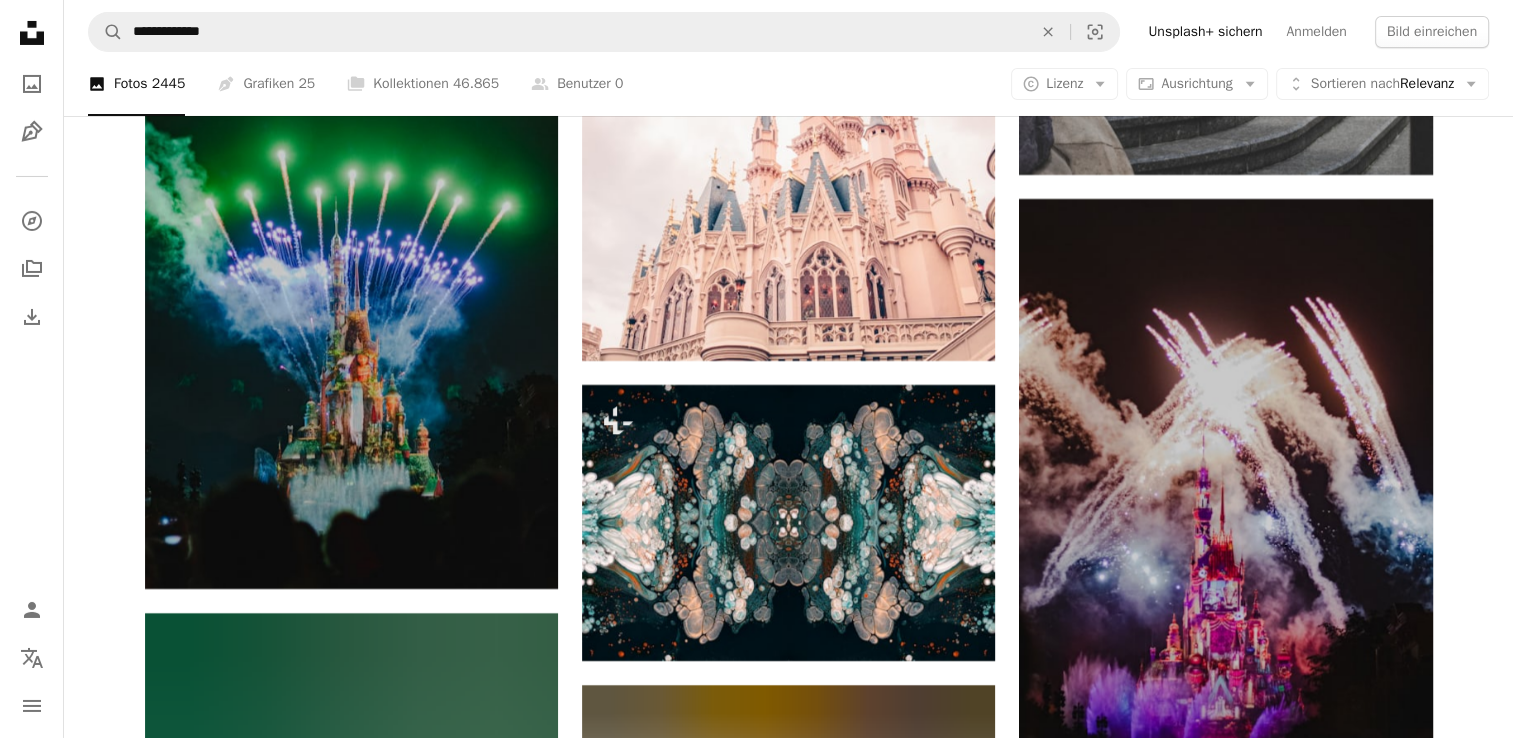 scroll, scrollTop: 29860, scrollLeft: 0, axis: vertical 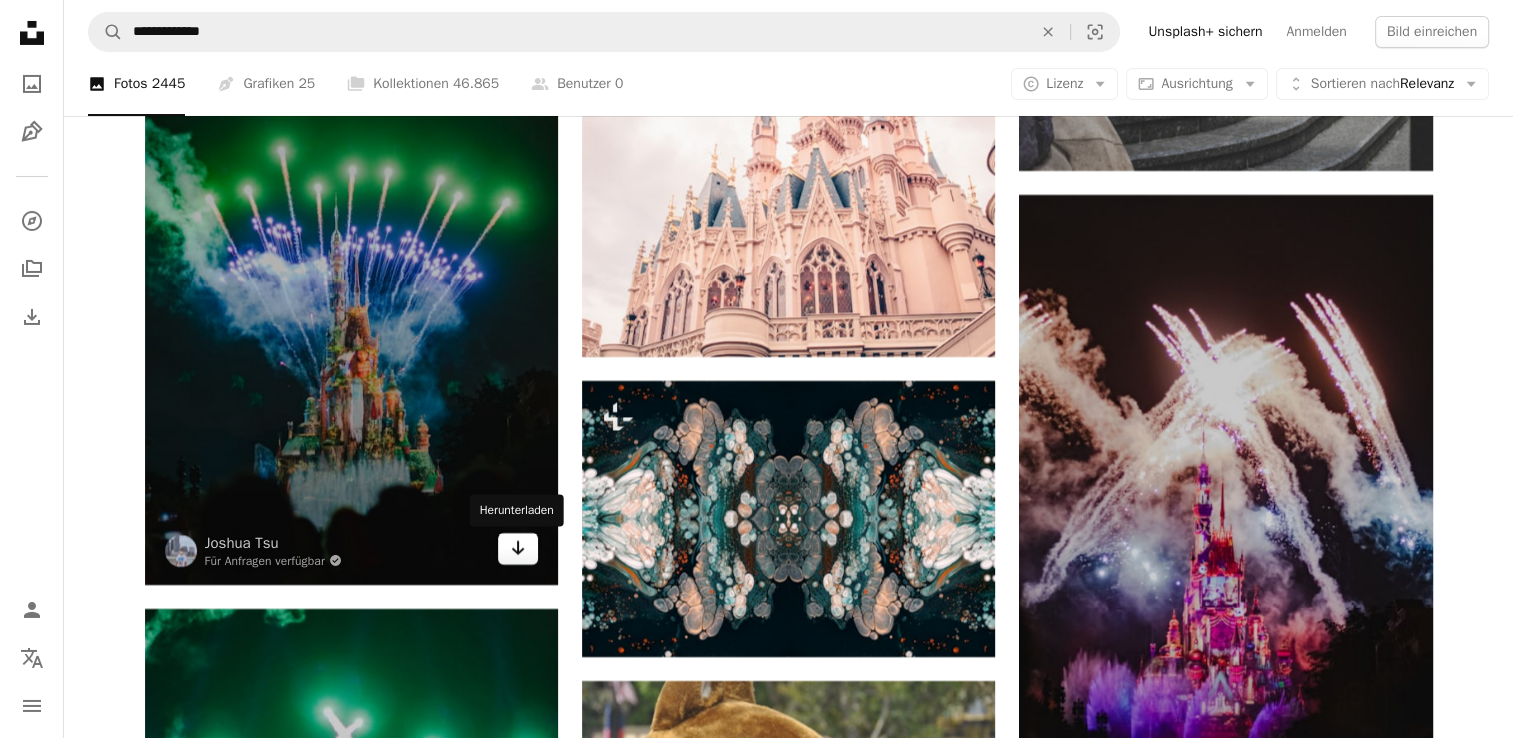 click on "Arrow pointing down" 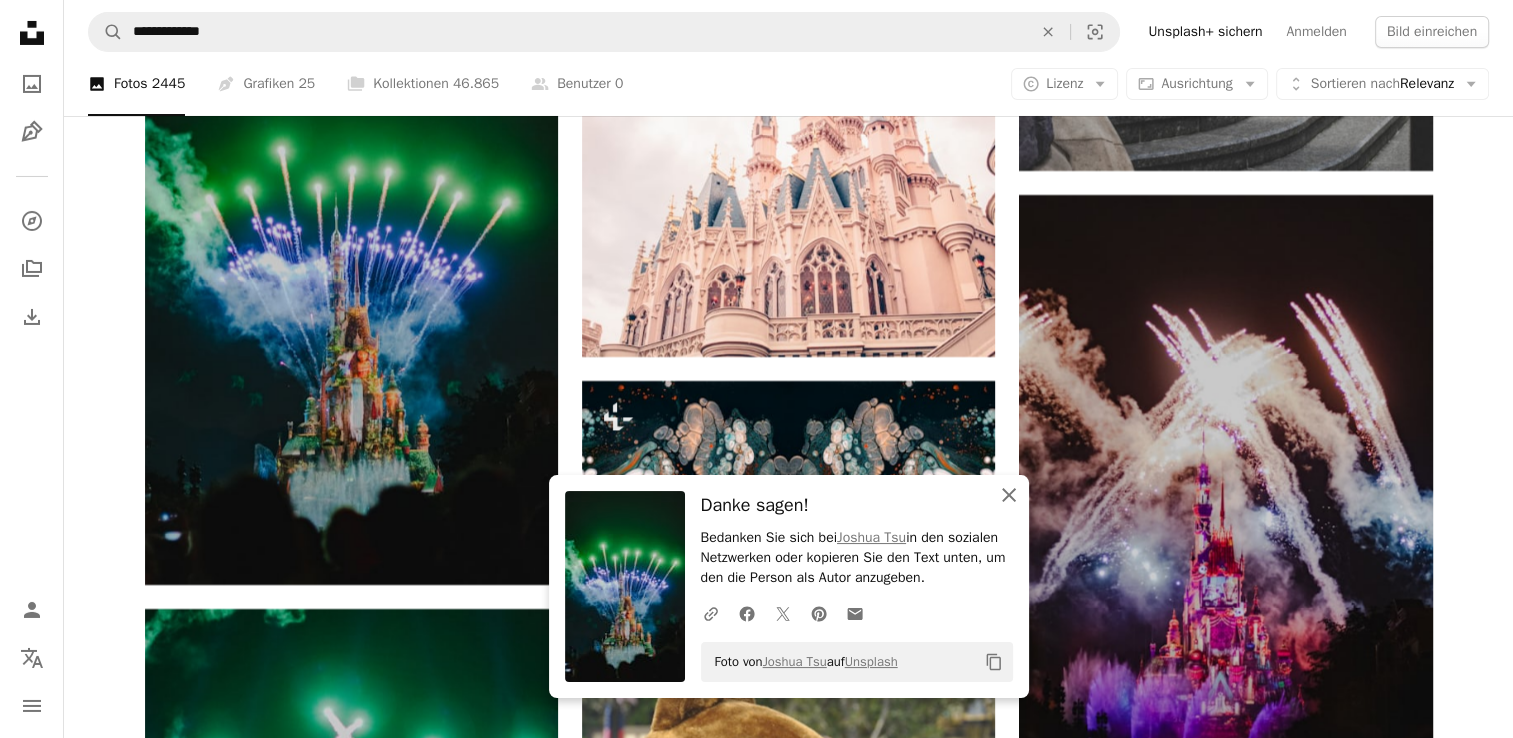 click on "An X shape" 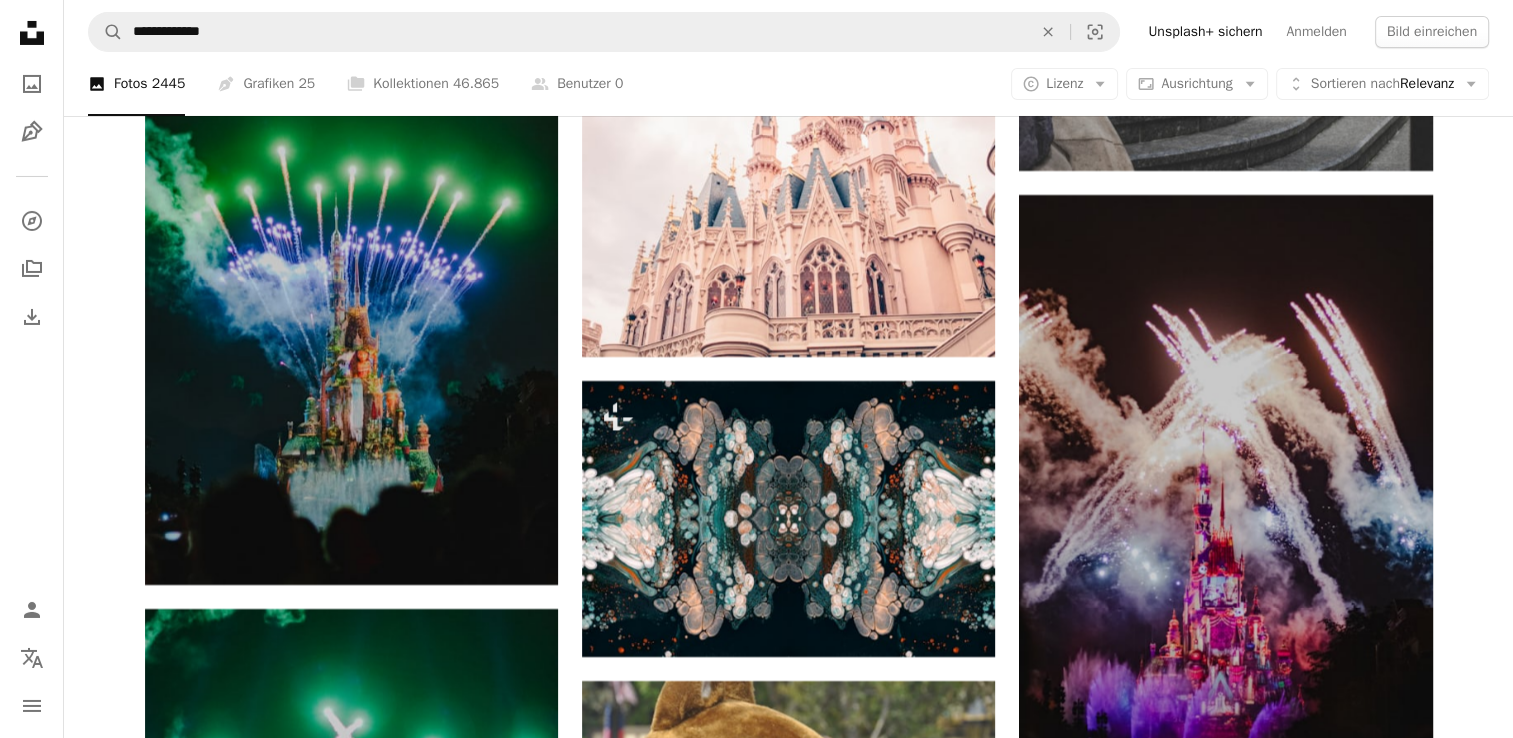 scroll, scrollTop: 30124, scrollLeft: 0, axis: vertical 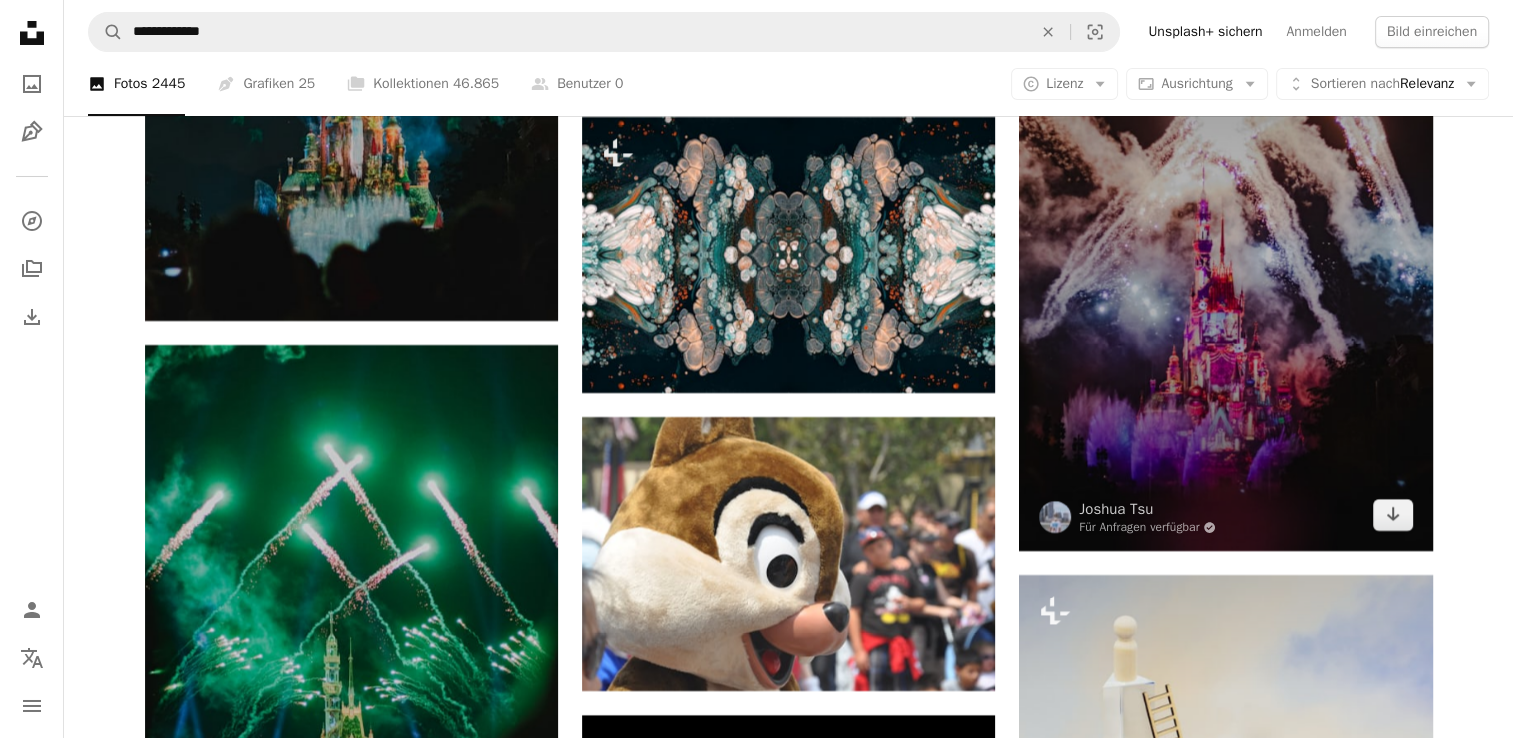 click on "Plus sign for Unsplash+ A heart A plus sign Getty Images Für  Unsplash+ A lock   Herunterladen Plus sign for Unsplash+ A heart A plus sign Roberta Sant'Anna Für  Unsplash+ A lock   Herunterladen A heart A plus sign Manish Tulaskar Arrow pointing down A heart A plus sign PAN XIAOZHEN Arrow pointing down Plus sign for Unsplash+ A heart A plus sign Getty Images Für  Unsplash+ A lock   Herunterladen Plus sign for Unsplash+ A heart A plus sign Getty Images Für  Unsplash+ A lock   Herunterladen A heart A plus sign Bastien Nvs Für Anfragen verfügbar A checkmark inside of a circle Arrow pointing down A heart A plus sign Brian McGowan Arrow pointing down Plus sign for Unsplash+ A heart A plus sign Getty Images Für  Unsplash+ A lock   Herunterladen A heart A plus sign Alyssa Eakin Für Anfragen verfügbar A checkmark inside of a circle Arrow pointing down The best in on-brand content creation Learn More A heart A plus sign Igor Menezes Für Anfragen verfügbar A checkmark inside of a circle Arrow pointing down" at bounding box center [788, -13683] 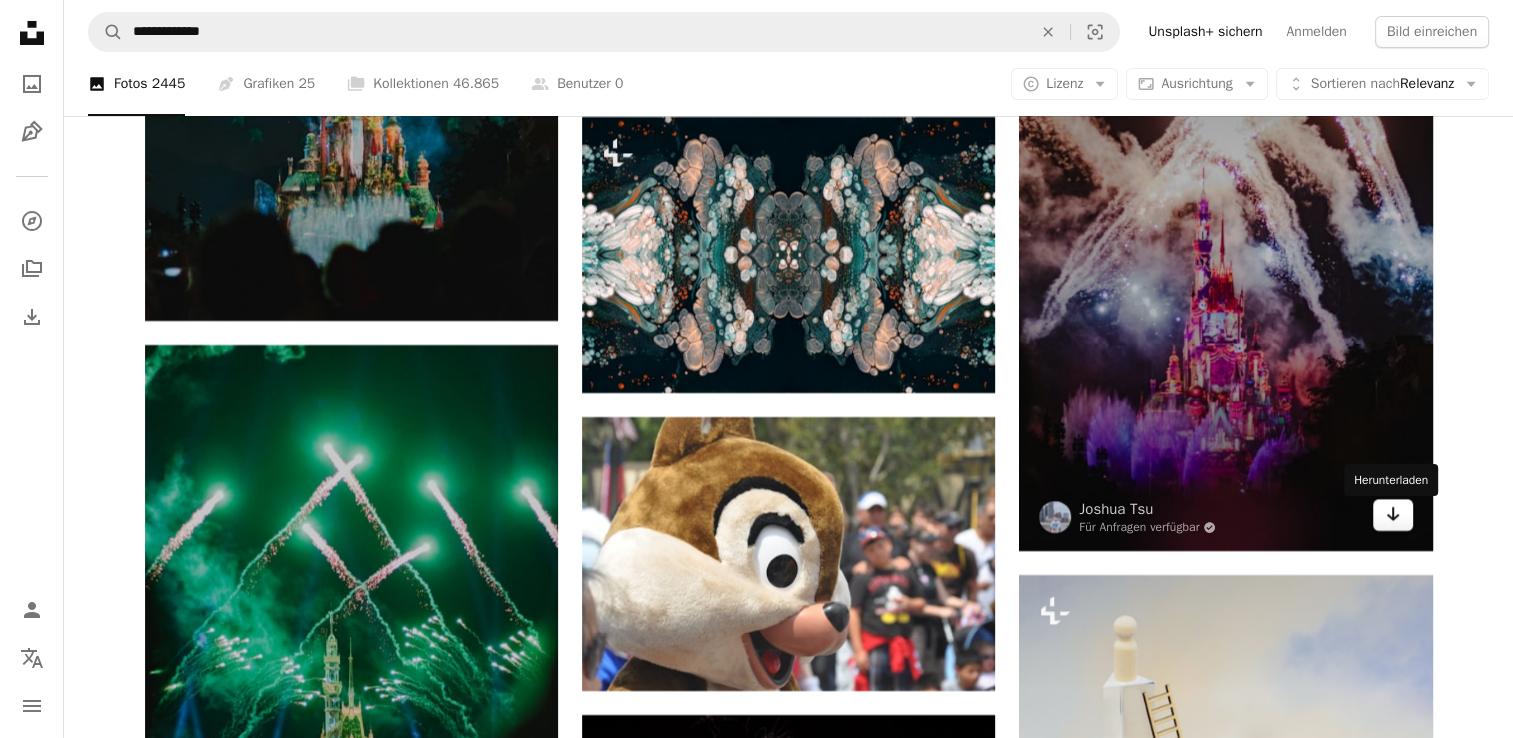 click on "Arrow pointing down" at bounding box center [1393, 515] 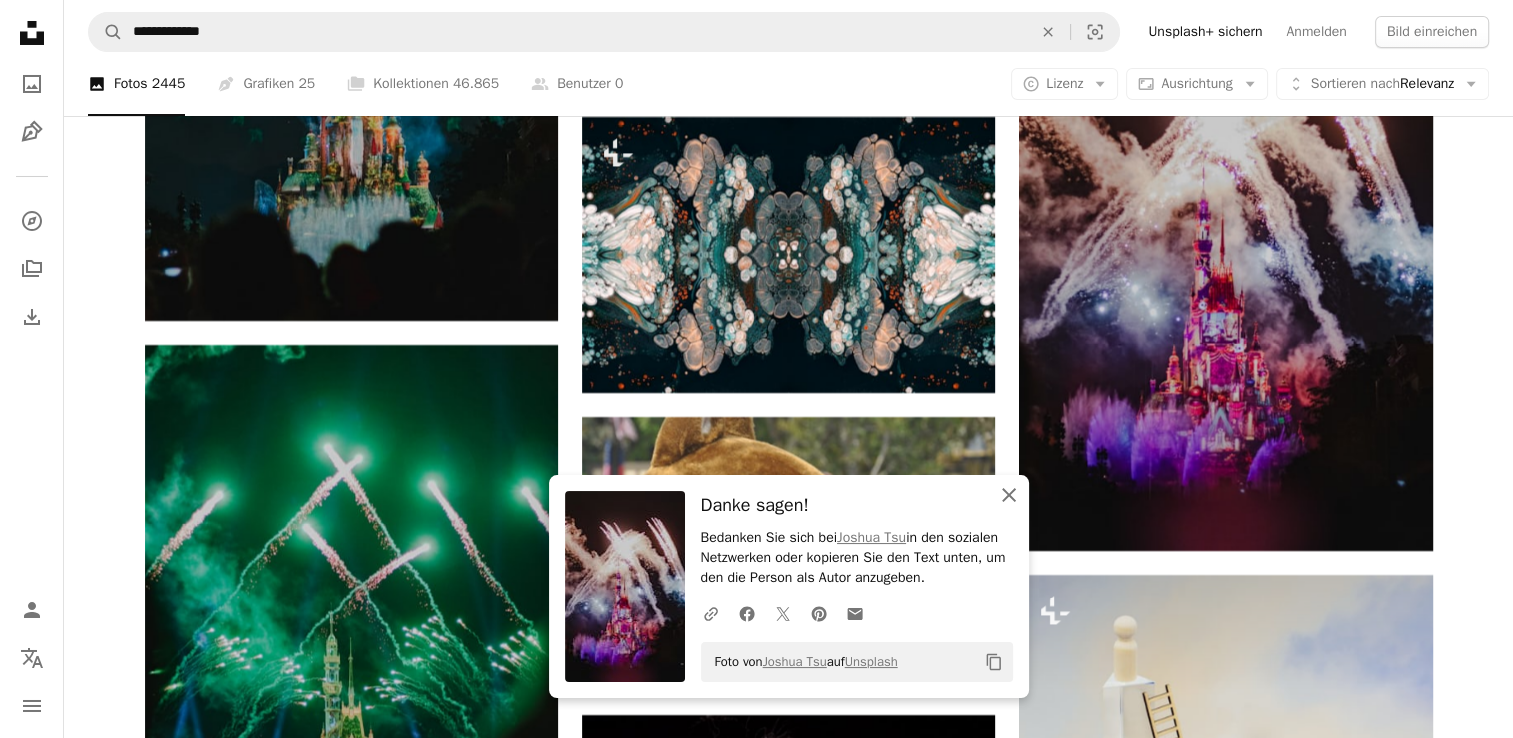 click on "An X shape" 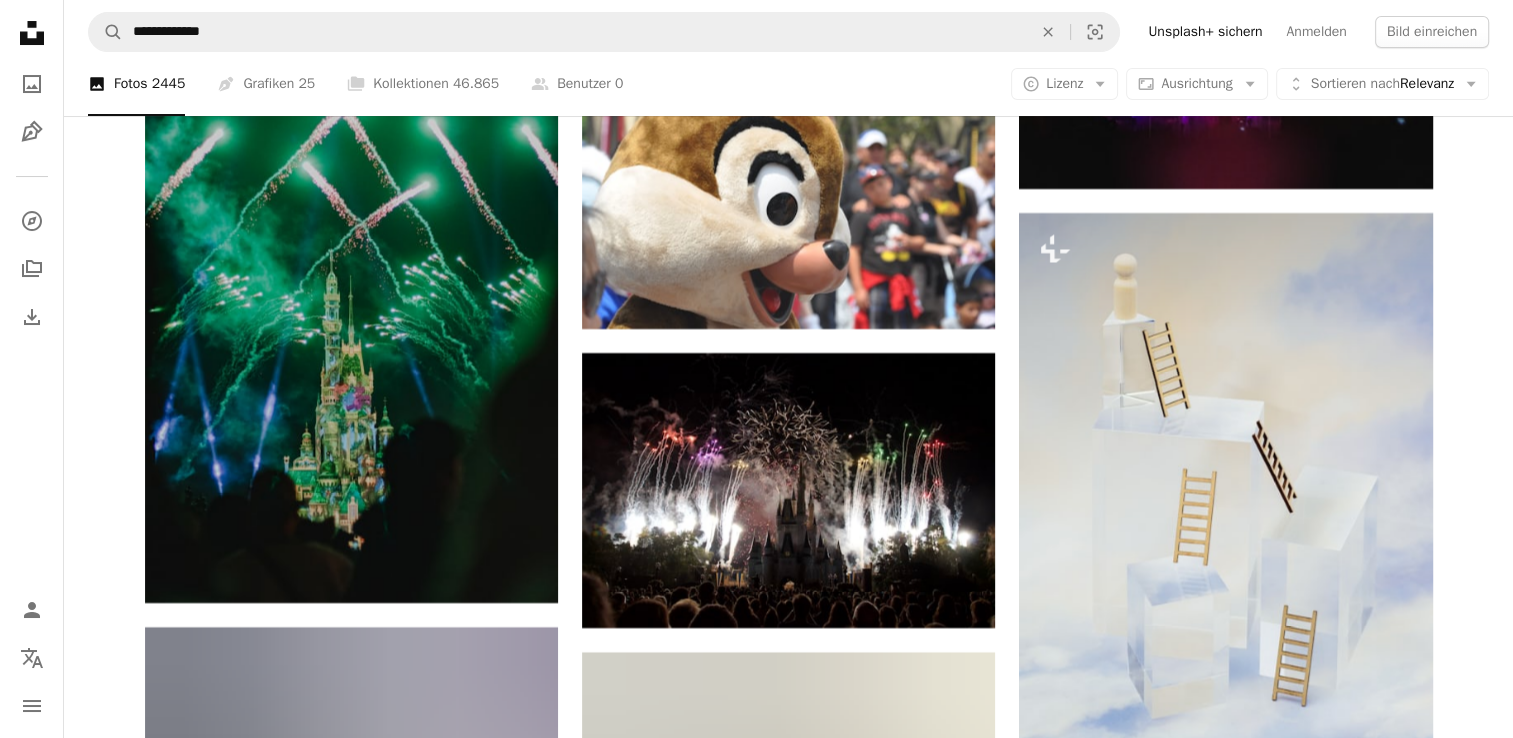 scroll, scrollTop: 30488, scrollLeft: 0, axis: vertical 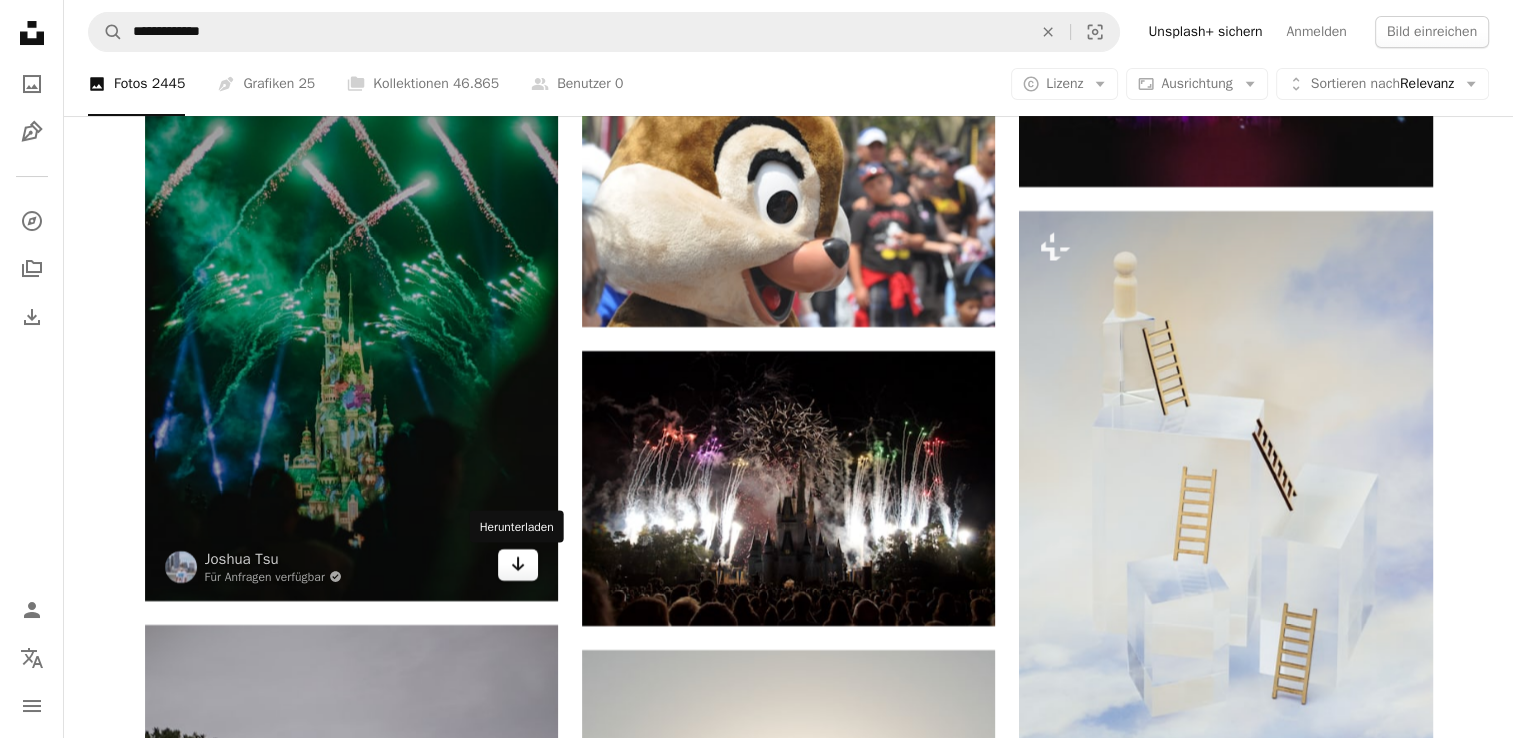 click 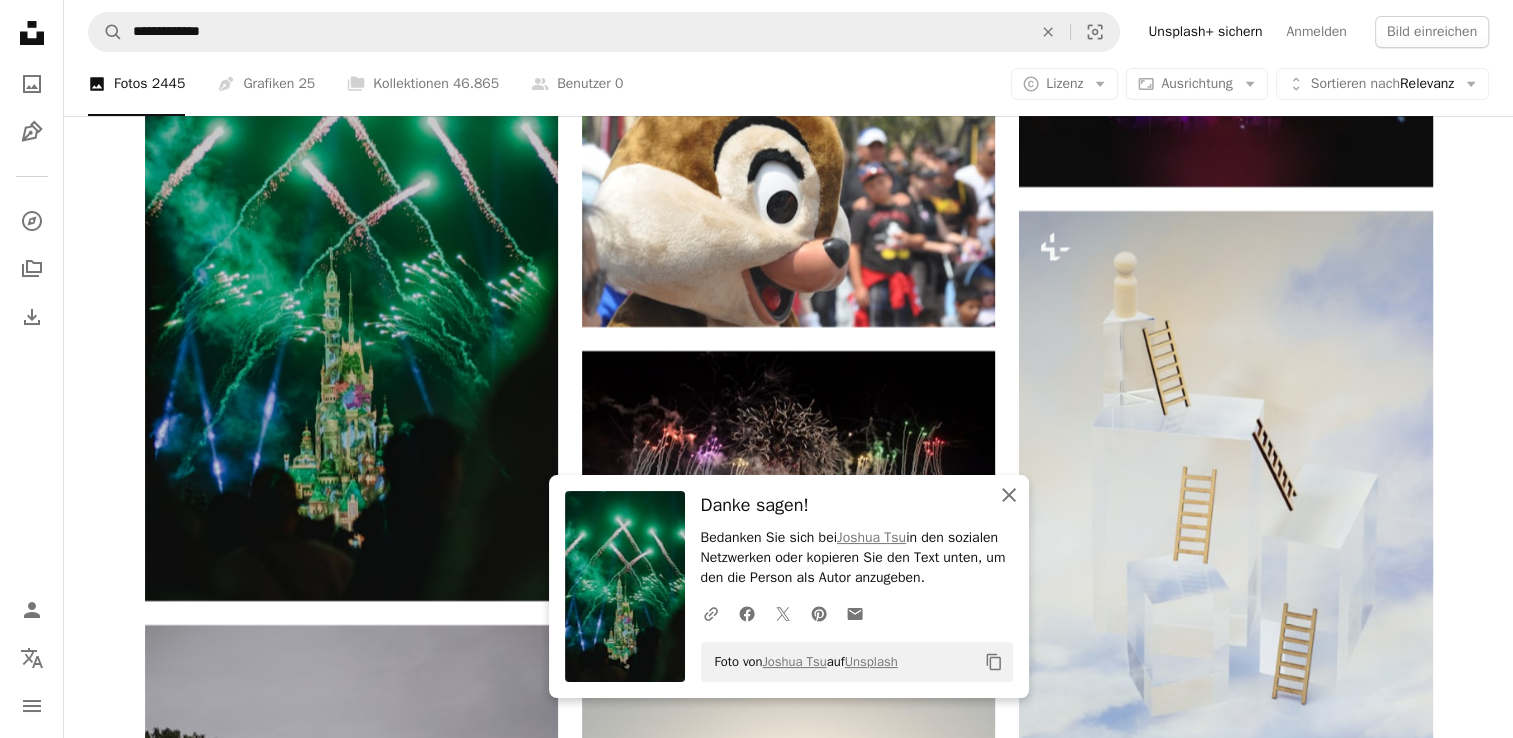 click on "An X shape Schließen" at bounding box center (1009, 495) 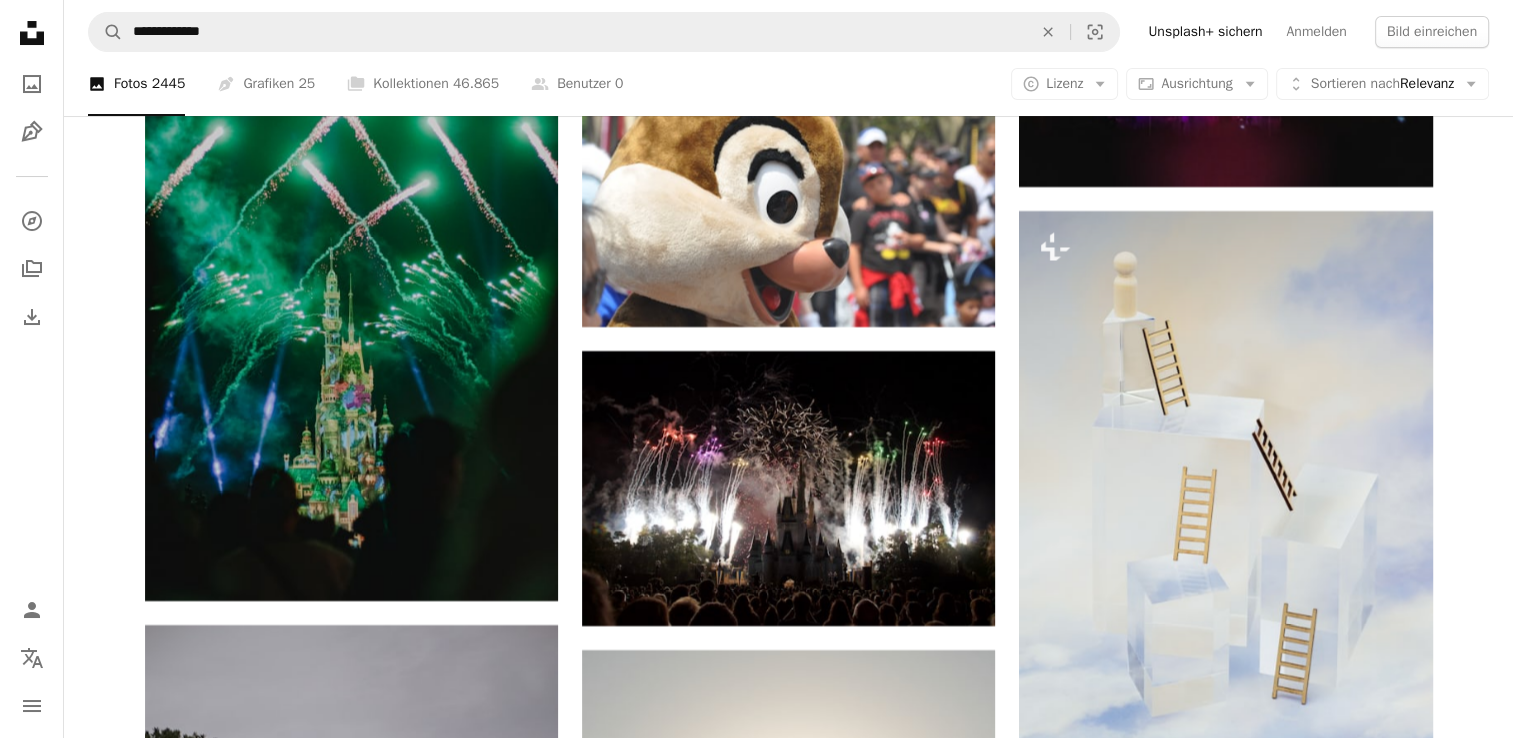 scroll, scrollTop: 30618, scrollLeft: 0, axis: vertical 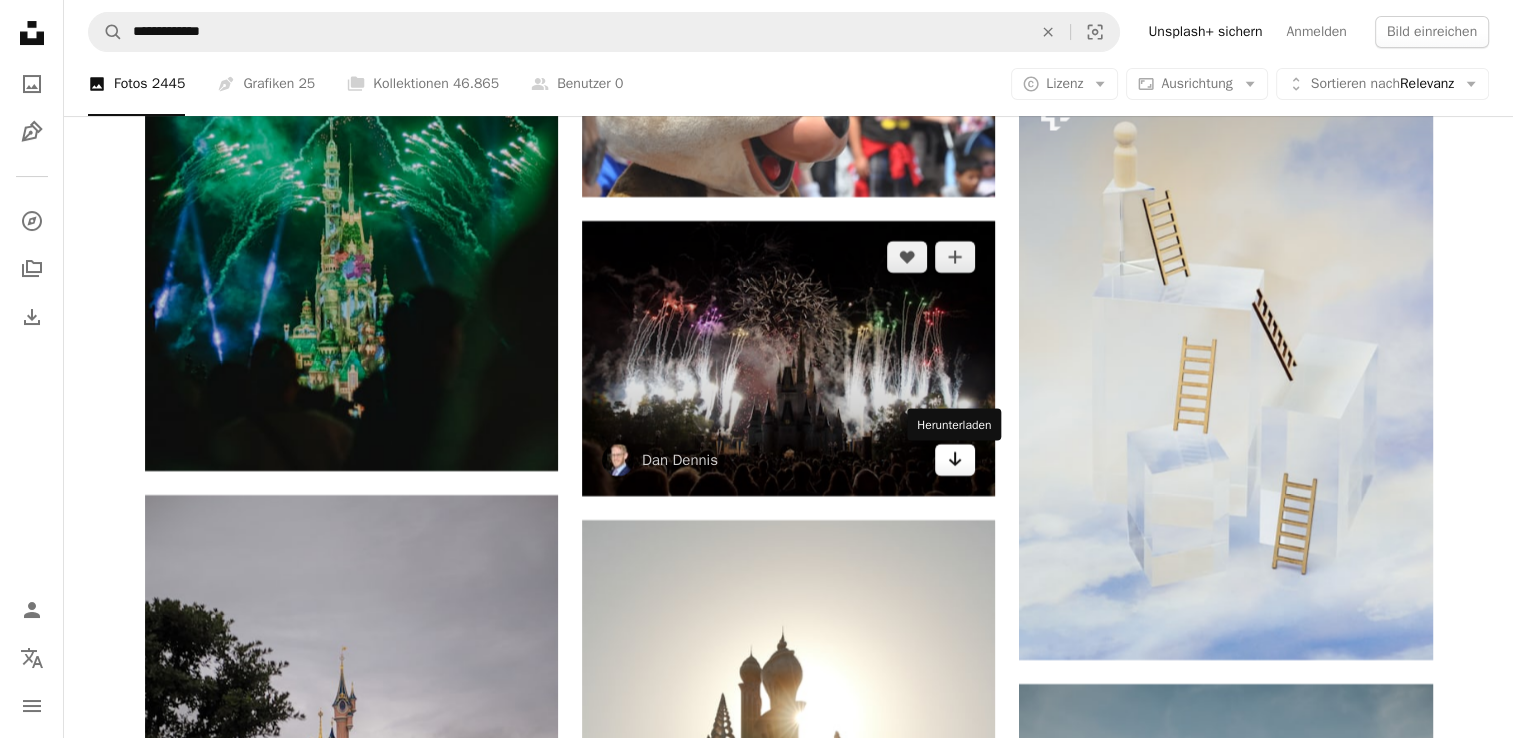 click on "Arrow pointing down" 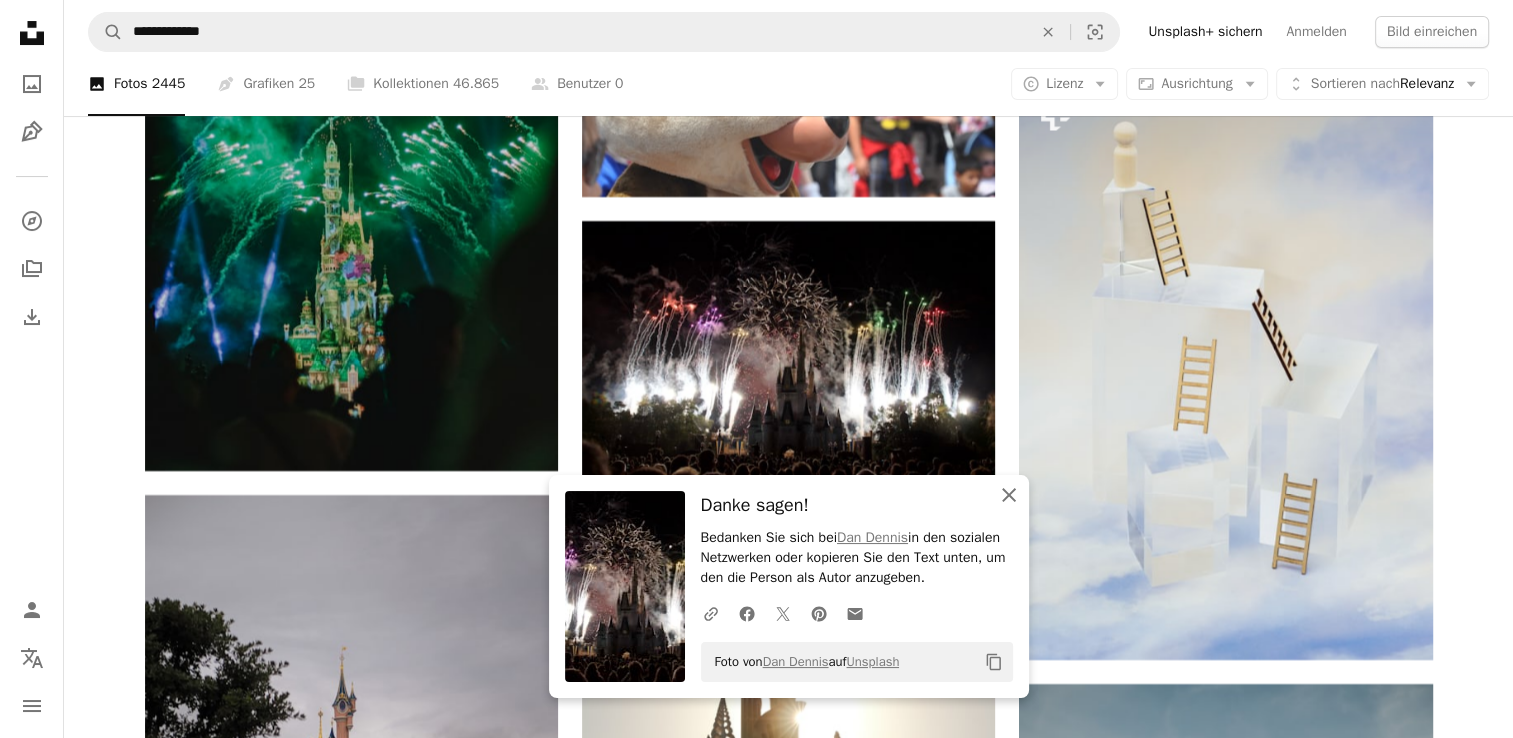 click on "An X shape" 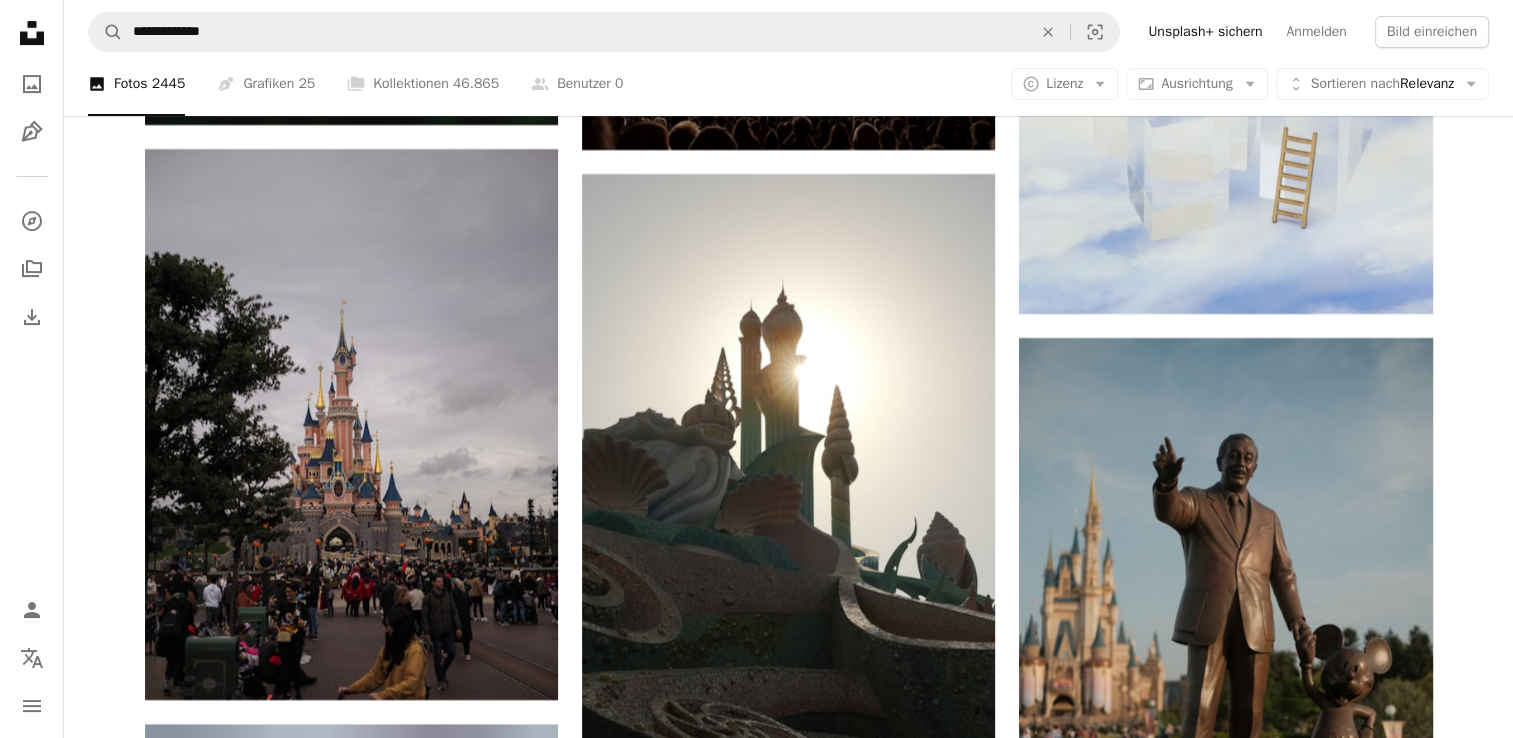 scroll, scrollTop: 31004, scrollLeft: 0, axis: vertical 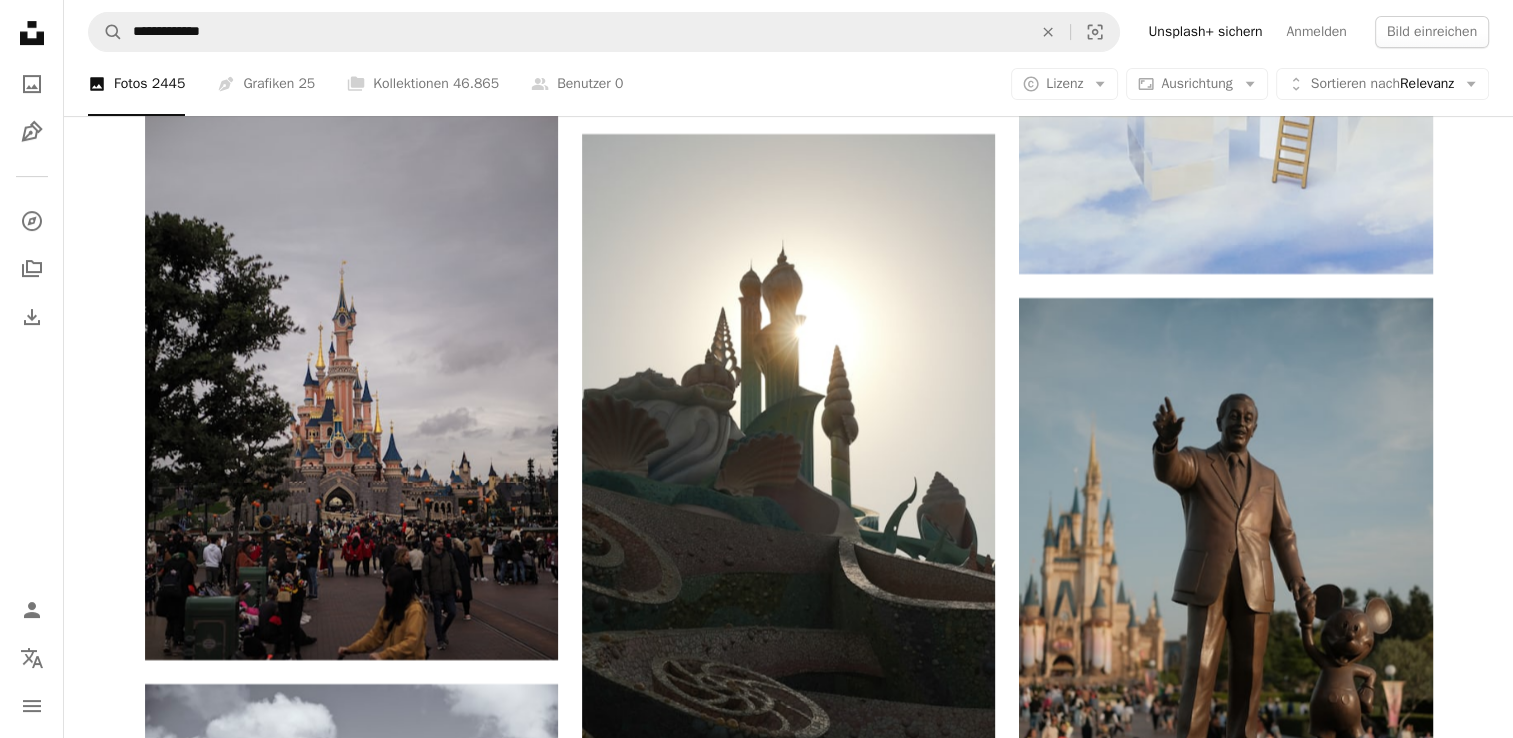 click on "Plus sign for Unsplash+ A heart A plus sign Getty Images Für  Unsplash+ A lock   Herunterladen Plus sign for Unsplash+ A heart A plus sign Roberta Sant'Anna Für  Unsplash+ A lock   Herunterladen A heart A plus sign Manish Tulaskar Arrow pointing down A heart A plus sign PAN XIAOZHEN Arrow pointing down Plus sign for Unsplash+ A heart A plus sign Getty Images Für  Unsplash+ A lock   Herunterladen Plus sign for Unsplash+ A heart A plus sign Getty Images Für  Unsplash+ A lock   Herunterladen A heart A plus sign Bastien Nvs Für Anfragen verfügbar A checkmark inside of a circle Arrow pointing down A heart A plus sign Brian McGowan Arrow pointing down Plus sign for Unsplash+ A heart A plus sign Getty Images Für  Unsplash+ A lock   Herunterladen A heart A plus sign Alyssa Eakin Für Anfragen verfügbar A checkmark inside of a circle Arrow pointing down The best in on-brand content creation Learn More A heart A plus sign Igor Menezes Für Anfragen verfügbar A checkmark inside of a circle Arrow pointing down" at bounding box center [789, -12976] 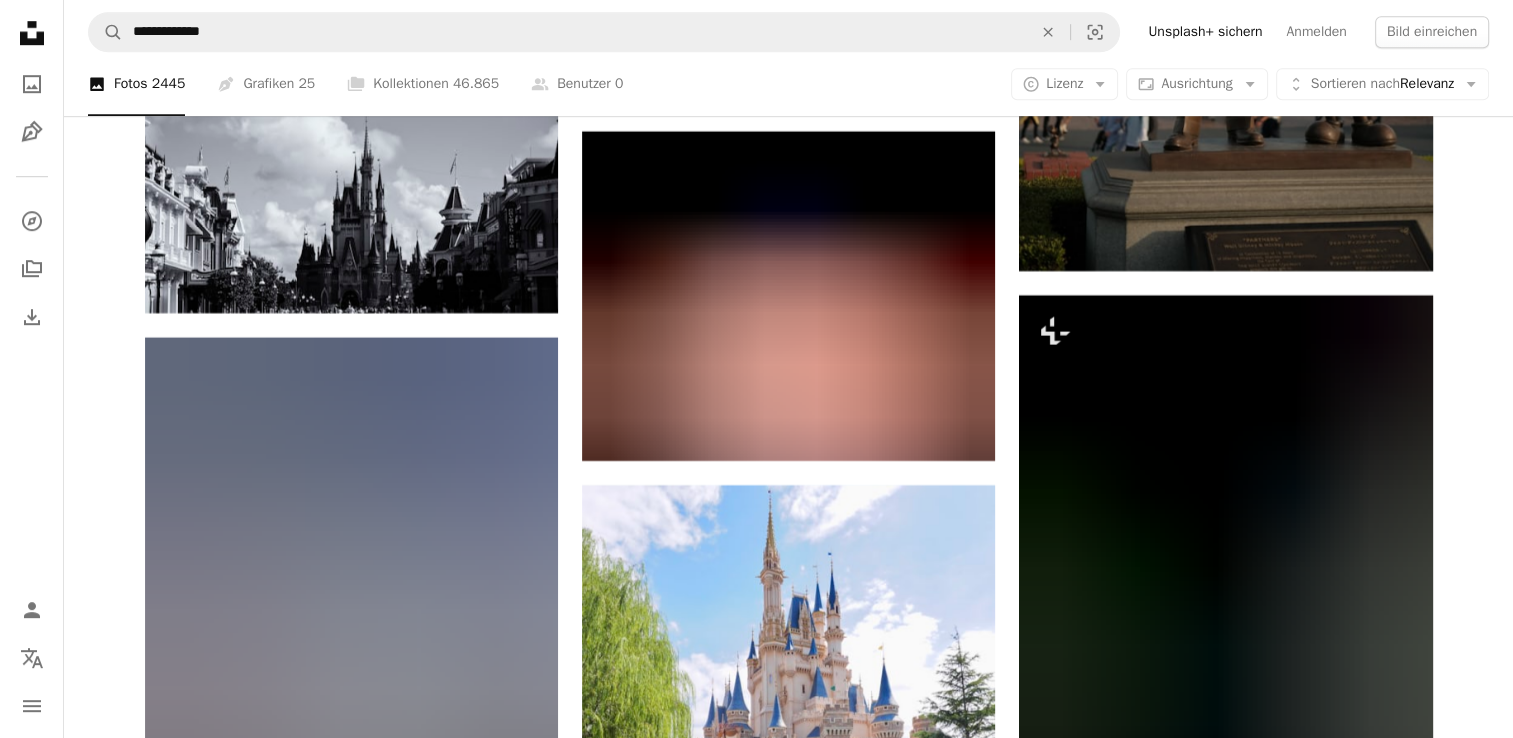 scroll, scrollTop: 31660, scrollLeft: 0, axis: vertical 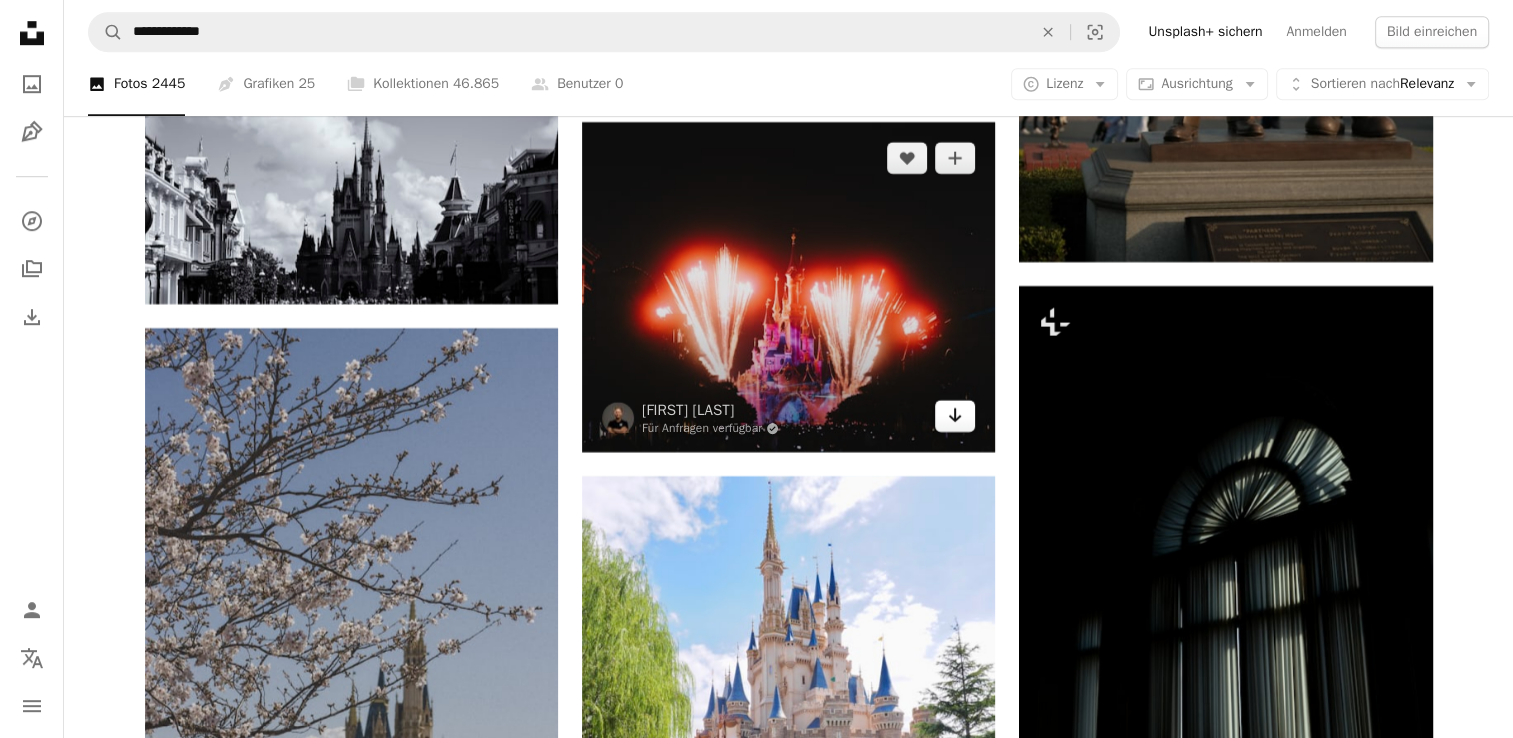 click on "Arrow pointing down" at bounding box center (955, 416) 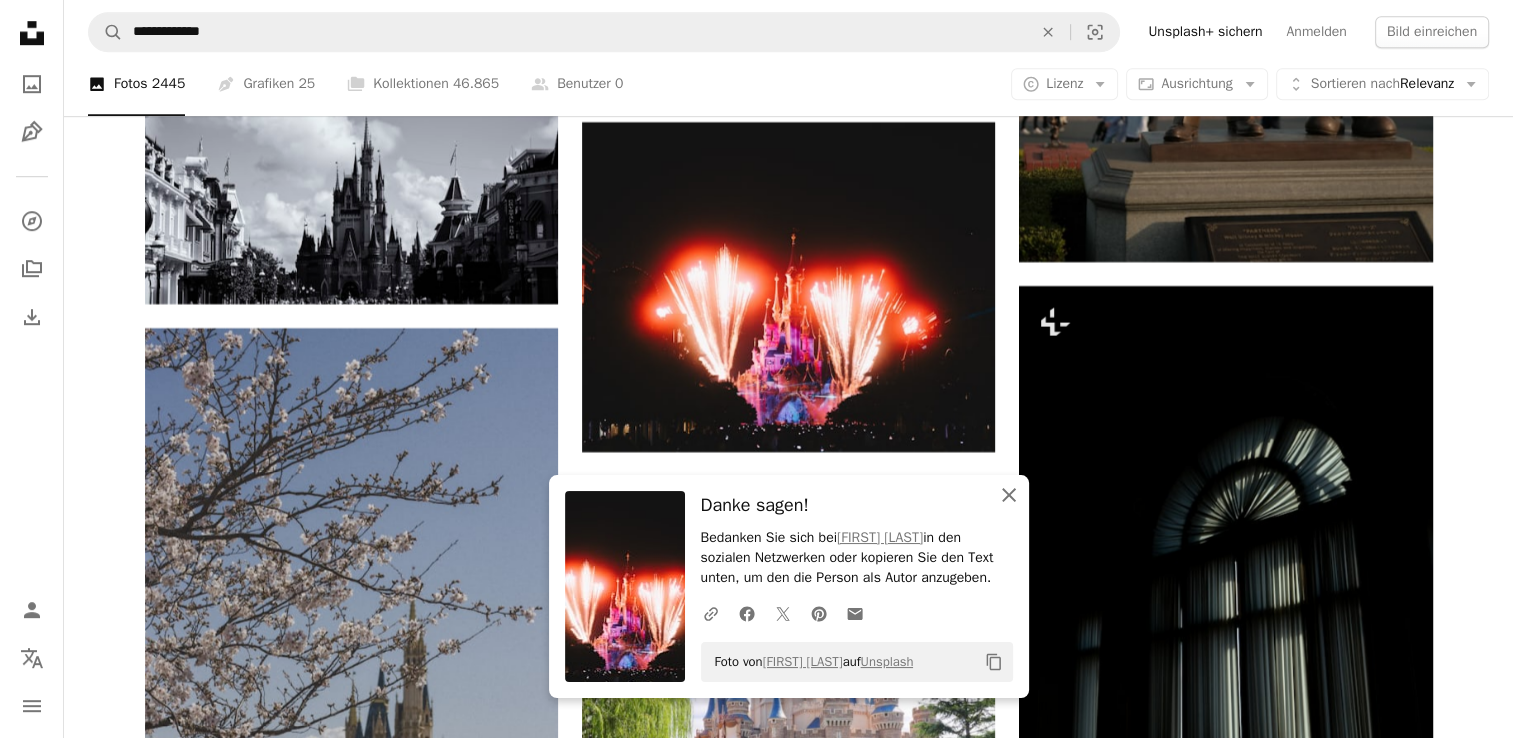 click on "An X shape" 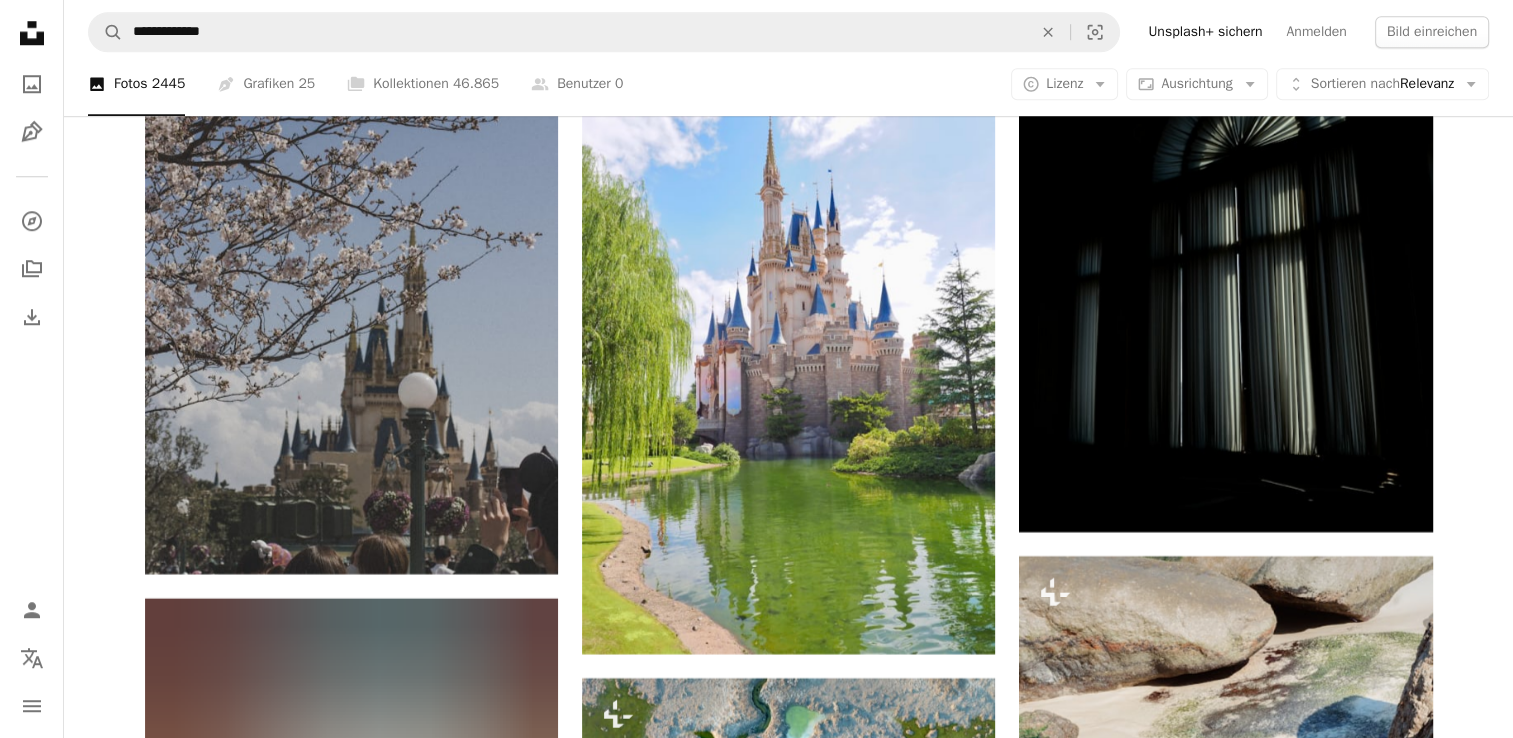 scroll, scrollTop: 32035, scrollLeft: 0, axis: vertical 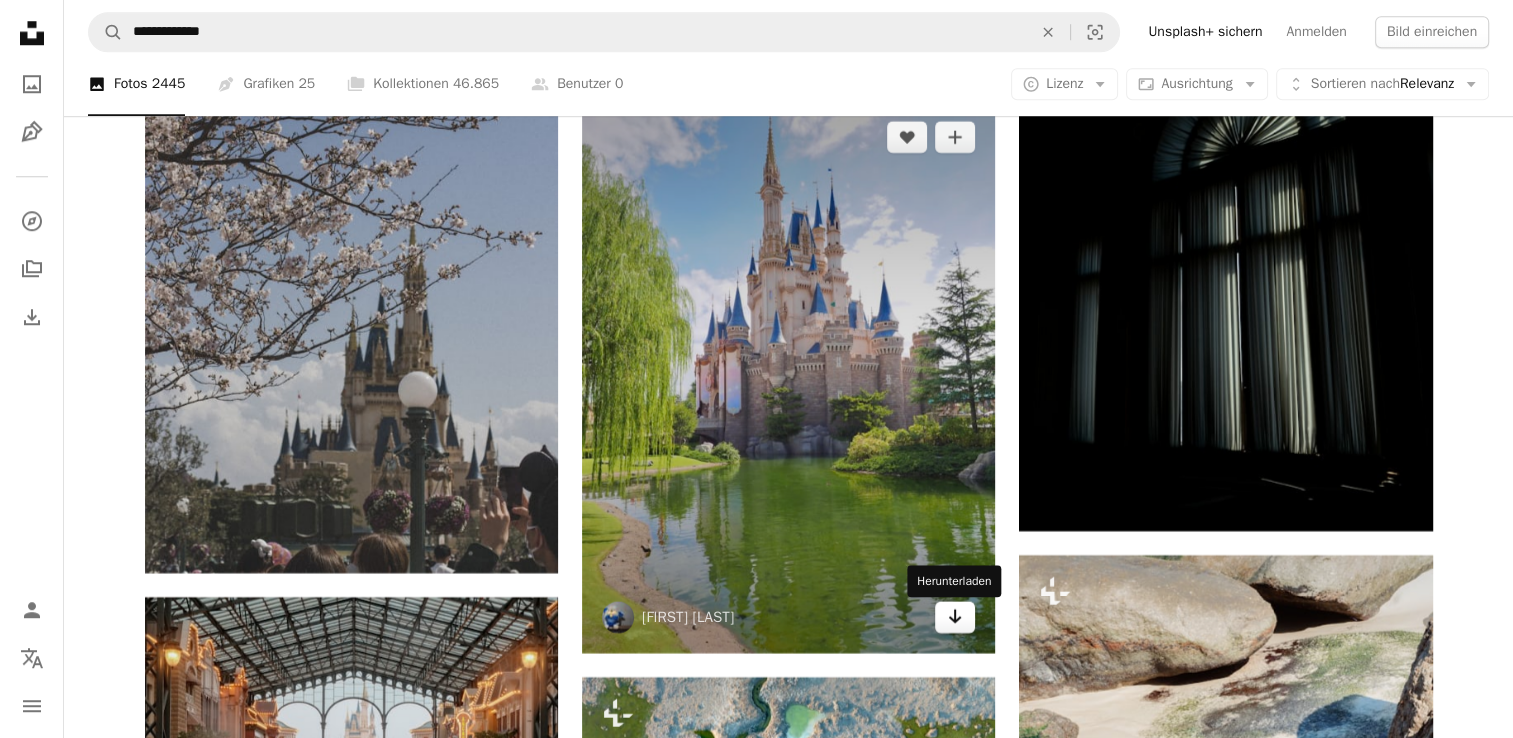 click 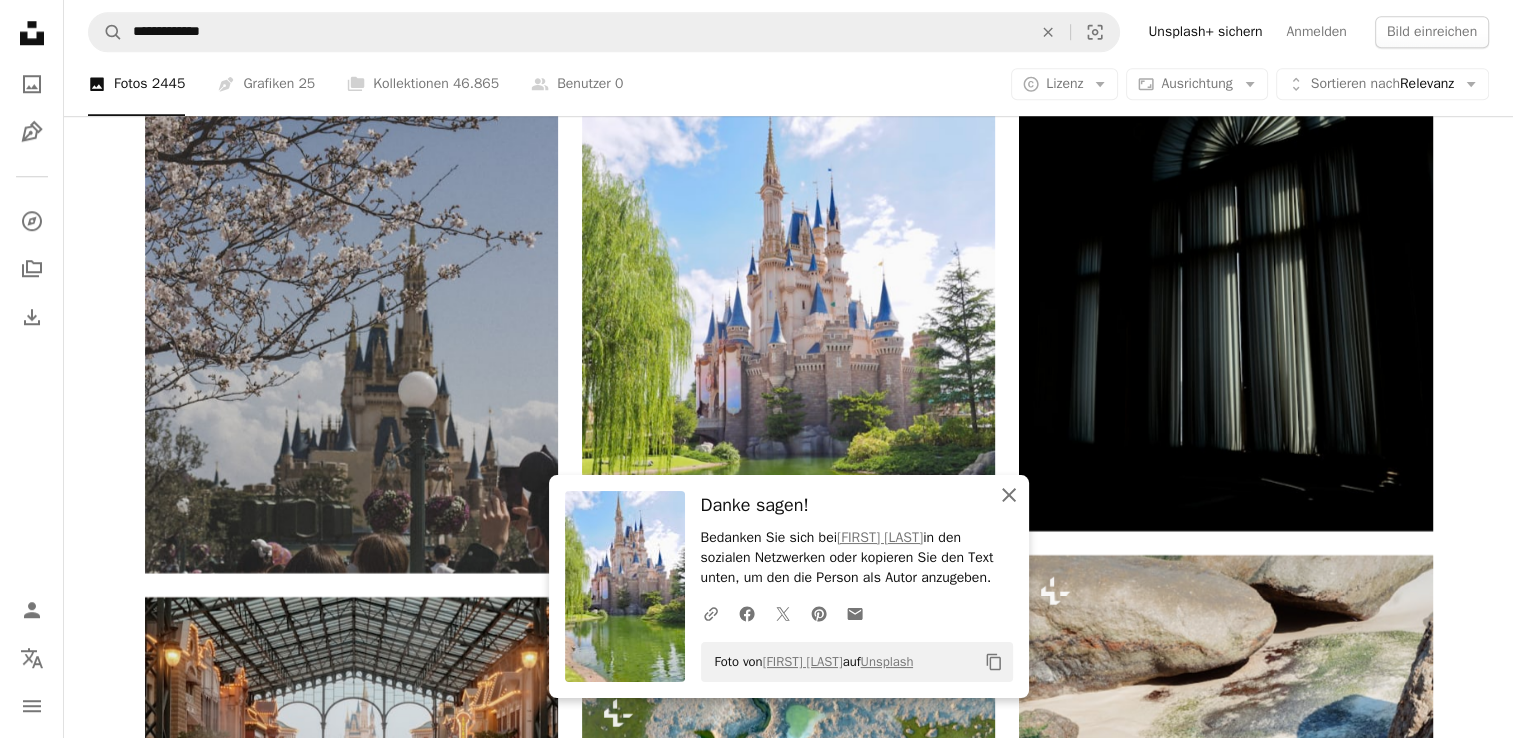 click on "An X shape Schließen" at bounding box center [1009, 495] 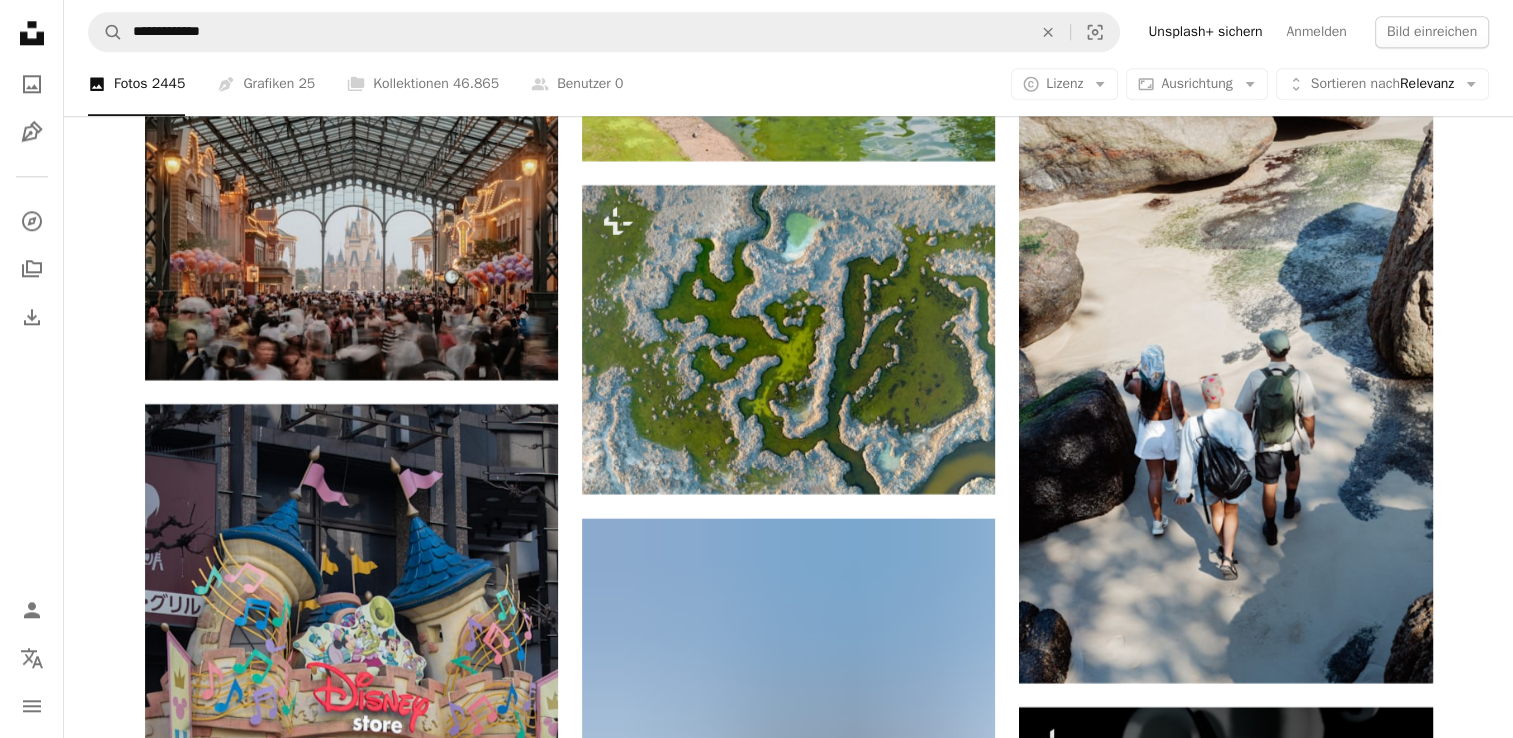 click on "Plus sign for Unsplash+ A heart A plus sign Getty Images Für  Unsplash+ A lock   Herunterladen Plus sign for Unsplash+ A heart A plus sign Roberta Sant'Anna Für  Unsplash+ A lock   Herunterladen A heart A plus sign Manish Tulaskar Arrow pointing down A heart A plus sign PAN XIAOZHEN Arrow pointing down Plus sign for Unsplash+ A heart A plus sign Getty Images Für  Unsplash+ A lock   Herunterladen Plus sign for Unsplash+ A heart A plus sign Getty Images Für  Unsplash+ A lock   Herunterladen A heart A plus sign Bastien Nvs Für Anfragen verfügbar A checkmark inside of a circle Arrow pointing down A heart A plus sign Brian McGowan Arrow pointing down Plus sign for Unsplash+ A heart A plus sign Getty Images Für  Unsplash+ A lock   Herunterladen A heart A plus sign Alyssa Eakin Für Anfragen verfügbar A checkmark inside of a circle Arrow pointing down The best in on-brand content creation Learn More A heart A plus sign Igor Menezes Für Anfragen verfügbar A checkmark inside of a circle Arrow pointing down" at bounding box center [789, -14499] 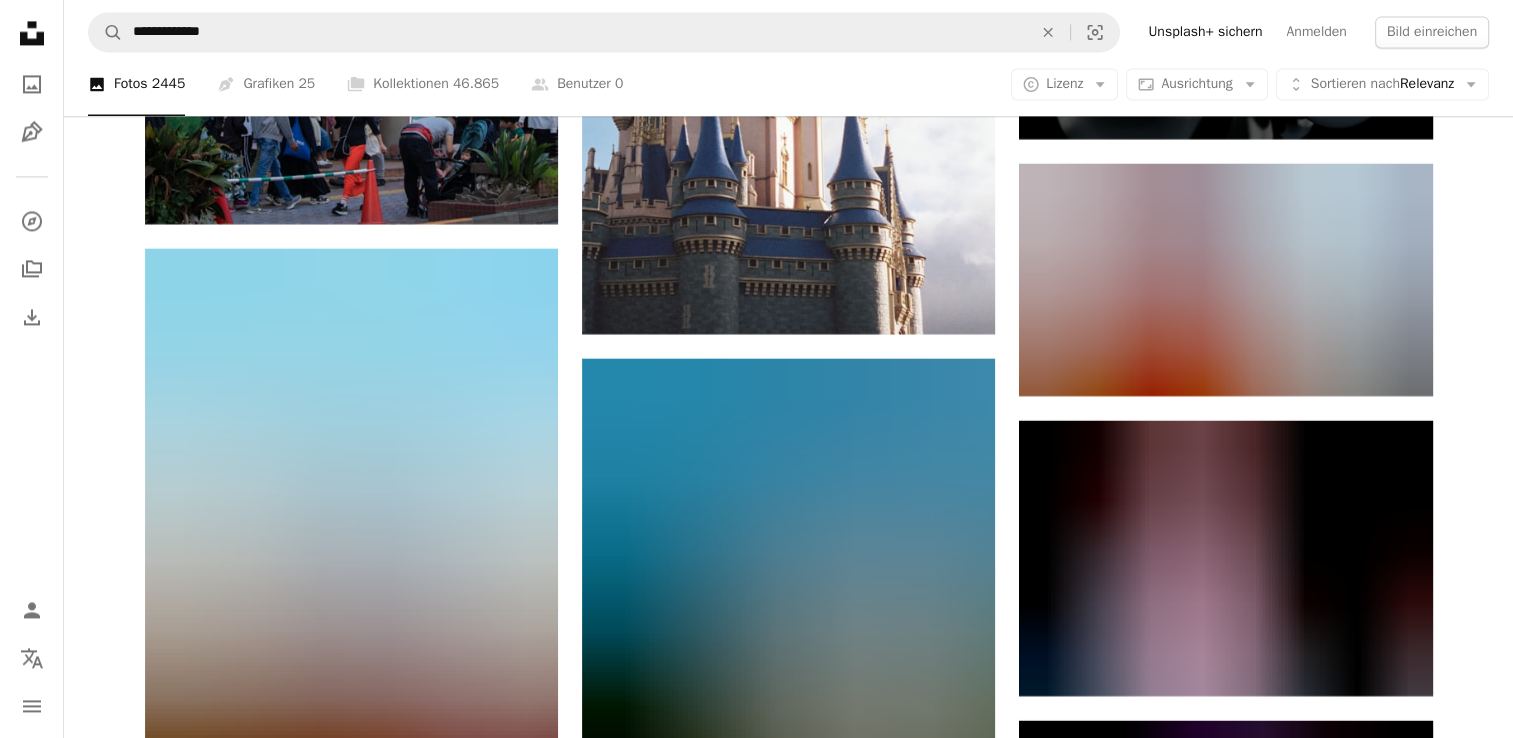 scroll, scrollTop: 33374, scrollLeft: 0, axis: vertical 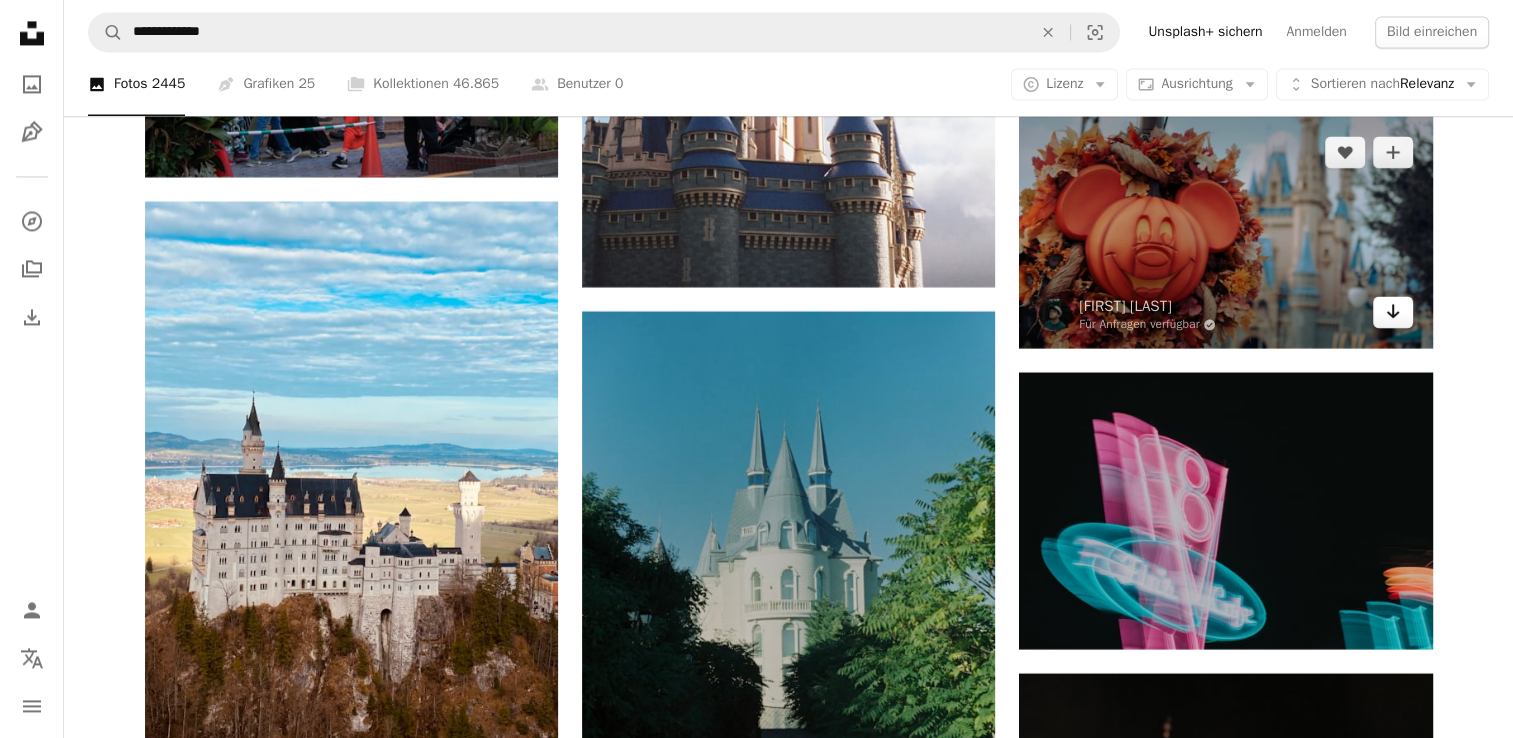 click on "Arrow pointing down" 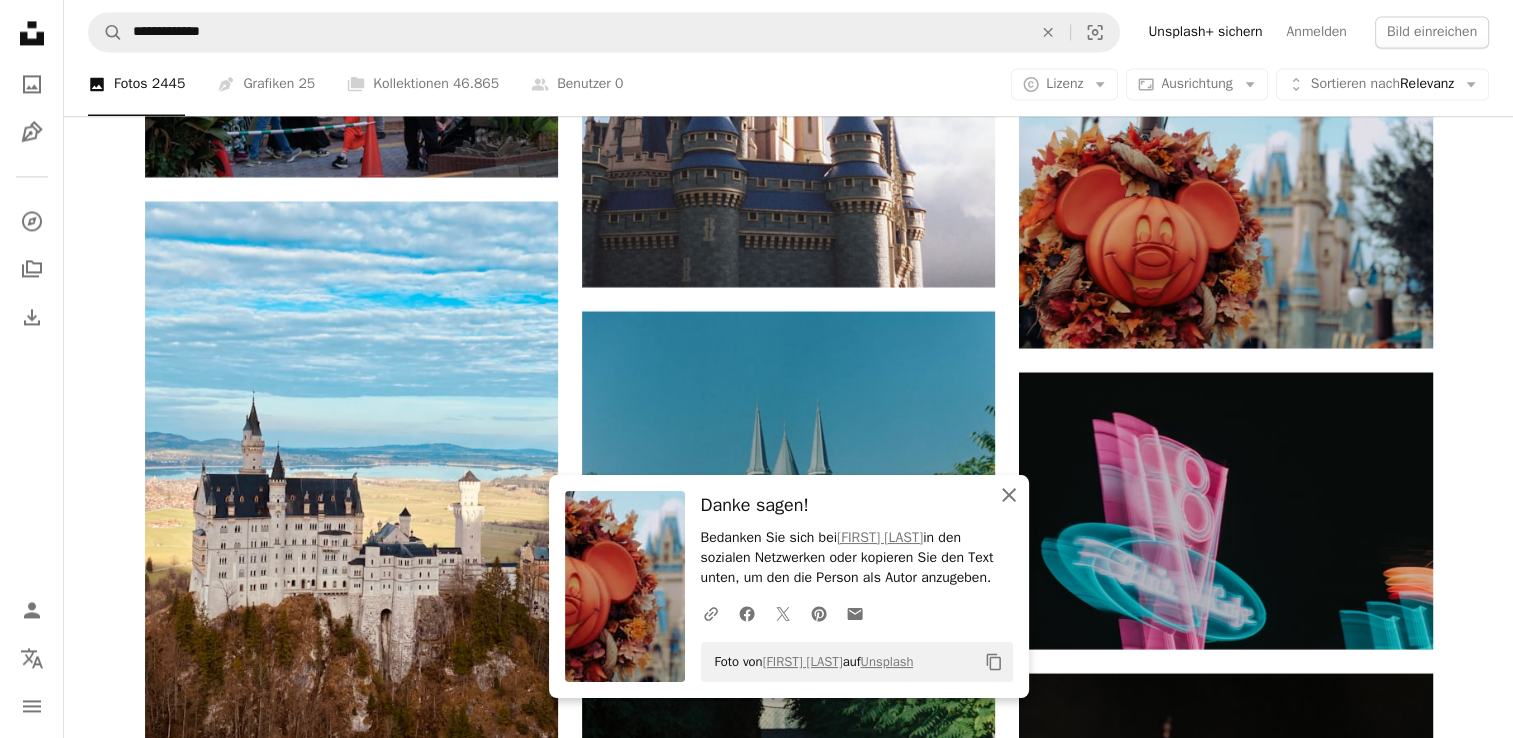 click on "An X shape" 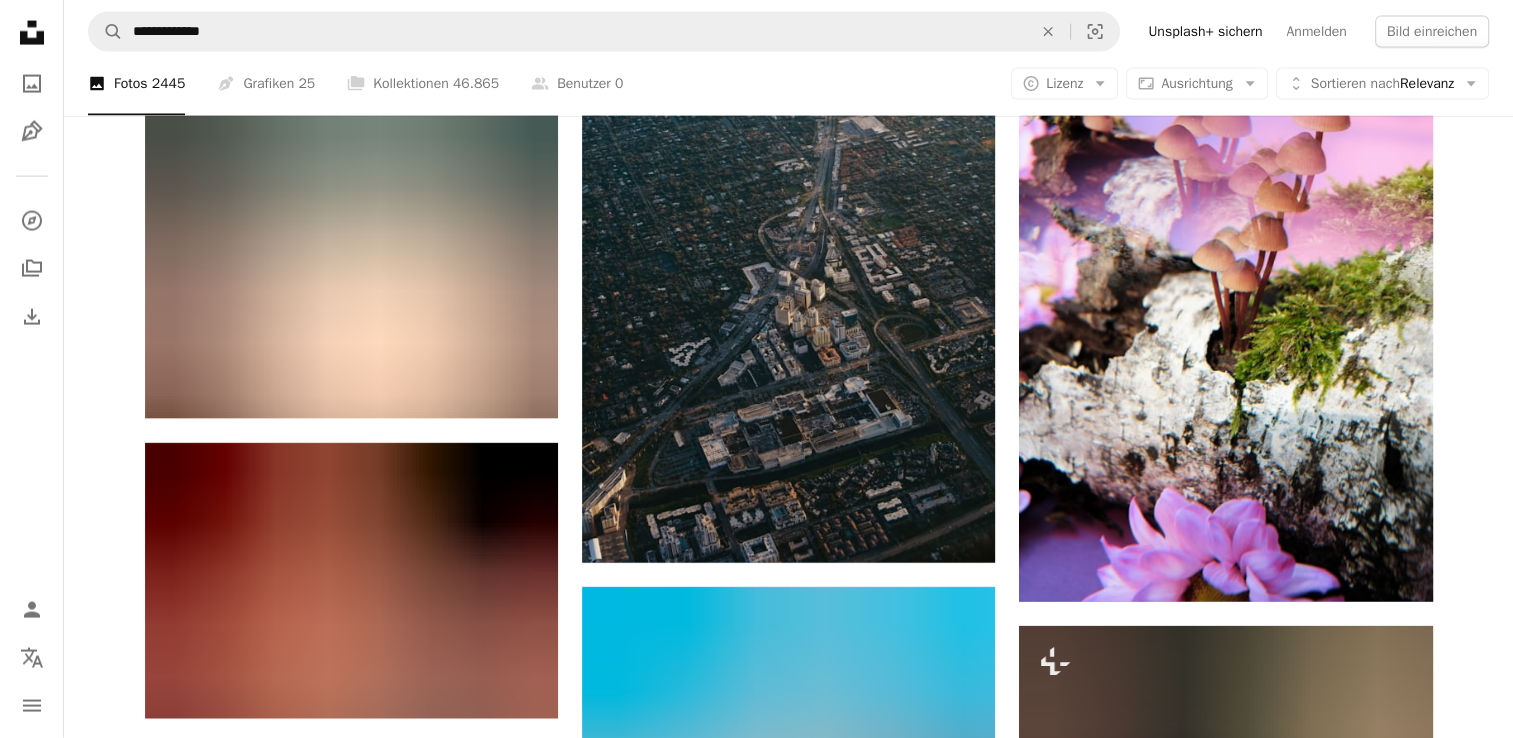 scroll, scrollTop: 34912, scrollLeft: 0, axis: vertical 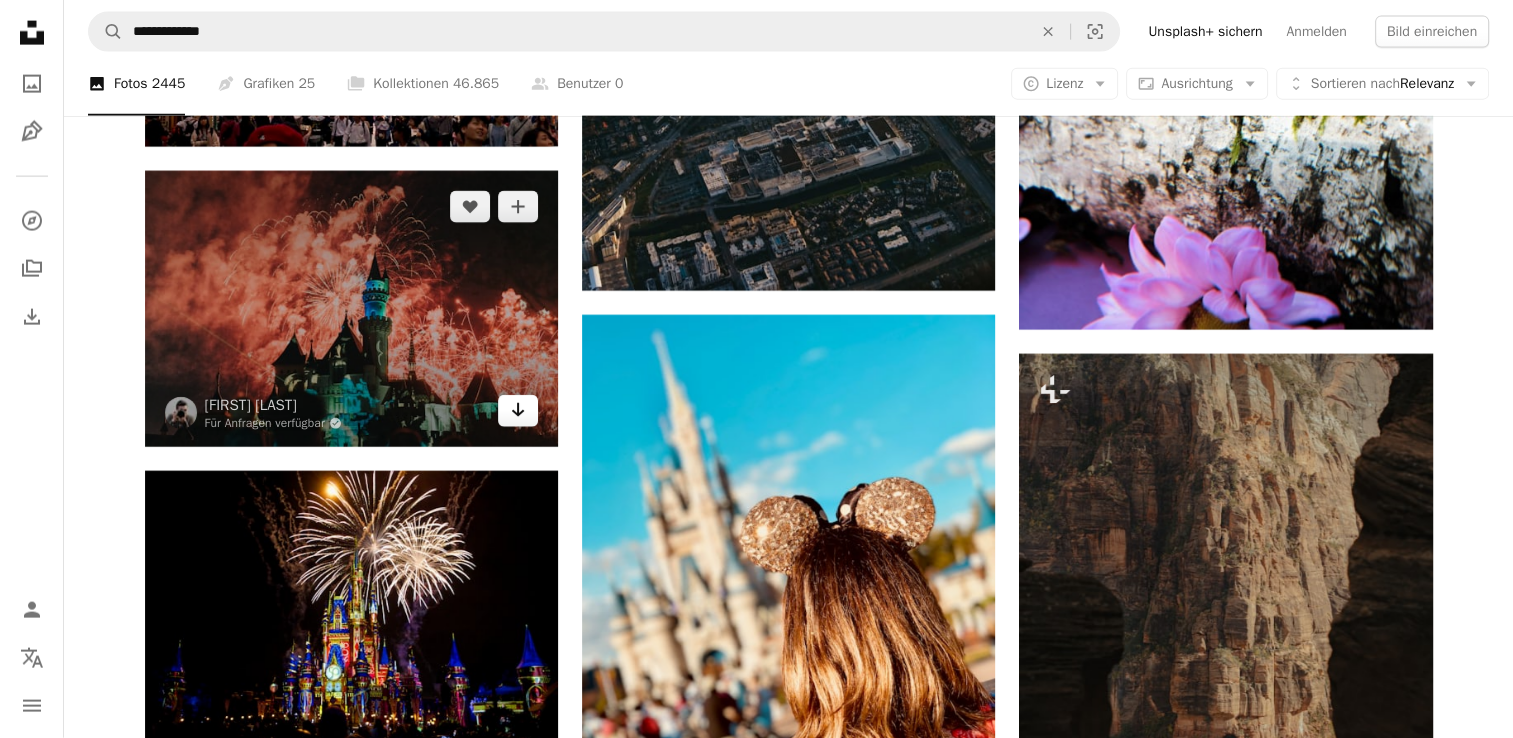 click on "Arrow pointing down" 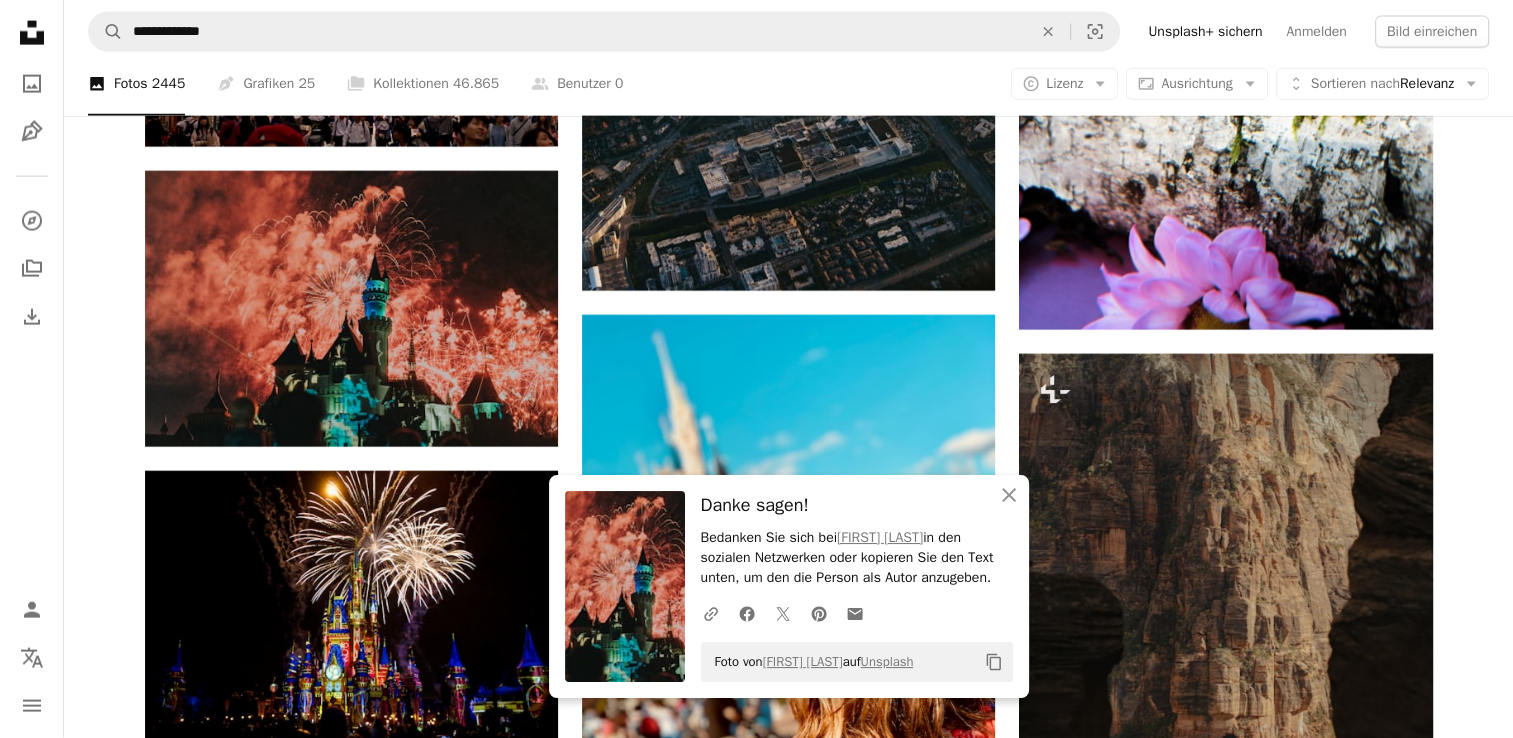 click on "Plus sign for Unsplash+ A heart A plus sign Getty Images Für  Unsplash+ A lock   Herunterladen Plus sign for Unsplash+ A heart A plus sign Roberta Sant'Anna Für  Unsplash+ A lock   Herunterladen A heart A plus sign Manish Tulaskar Arrow pointing down A heart A plus sign PAN XIAOZHEN Arrow pointing down Plus sign for Unsplash+ A heart A plus sign Getty Images Für  Unsplash+ A lock   Herunterladen Plus sign for Unsplash+ A heart A plus sign Getty Images Für  Unsplash+ A lock   Herunterladen A heart A plus sign Bastien Nvs Für Anfragen verfügbar A checkmark inside of a circle Arrow pointing down A heart A plus sign Brian McGowan Arrow pointing down Plus sign for Unsplash+ A heart A plus sign Getty Images Für  Unsplash+ A lock   Herunterladen A heart A plus sign Alyssa Eakin Für Anfragen verfügbar A checkmark inside of a circle Arrow pointing down The best in on-brand content creation Learn More A heart A plus sign Igor Menezes Für Anfragen verfügbar A checkmark inside of a circle Arrow pointing down" at bounding box center [789, -15504] 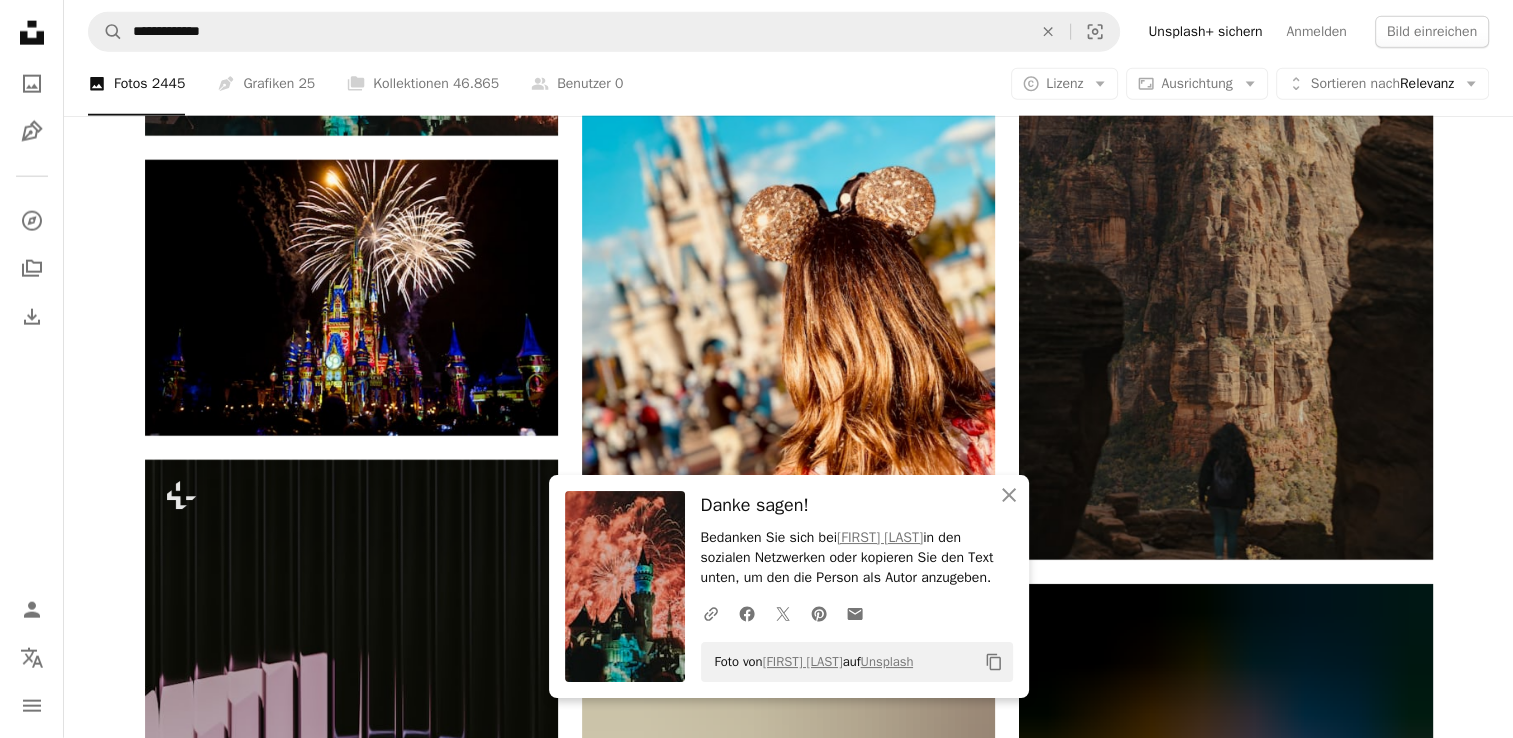 scroll, scrollTop: 35240, scrollLeft: 0, axis: vertical 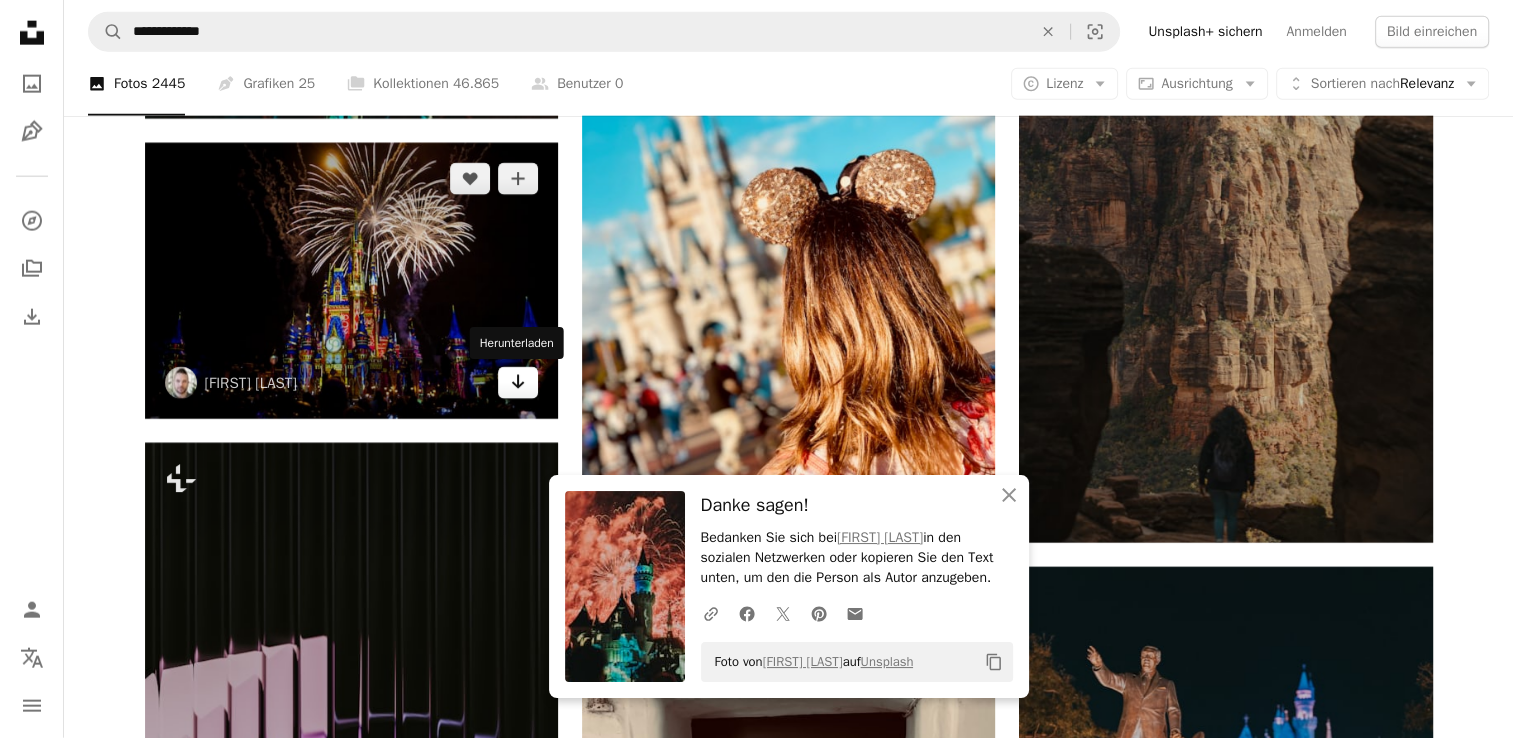 click on "Arrow pointing down" 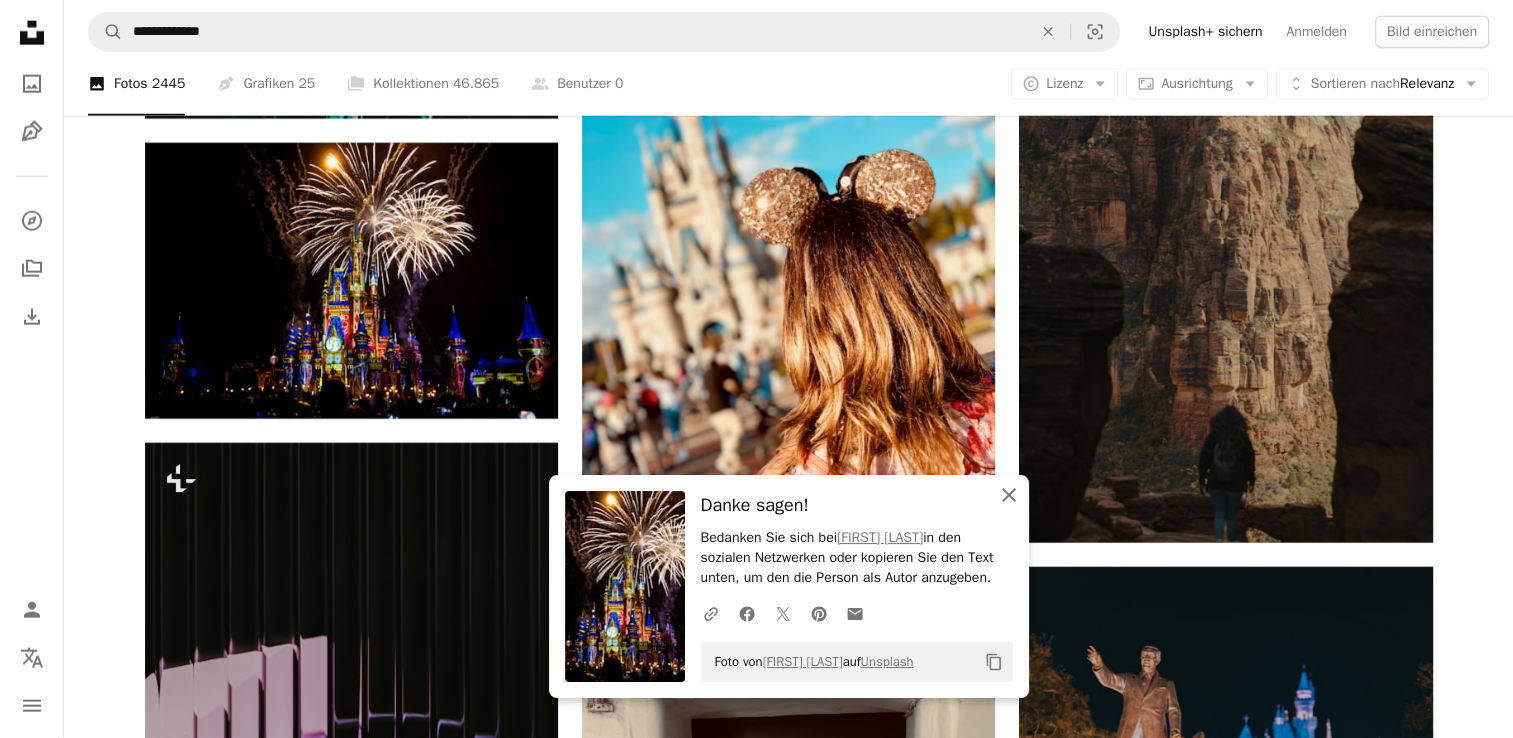 click on "An X shape" 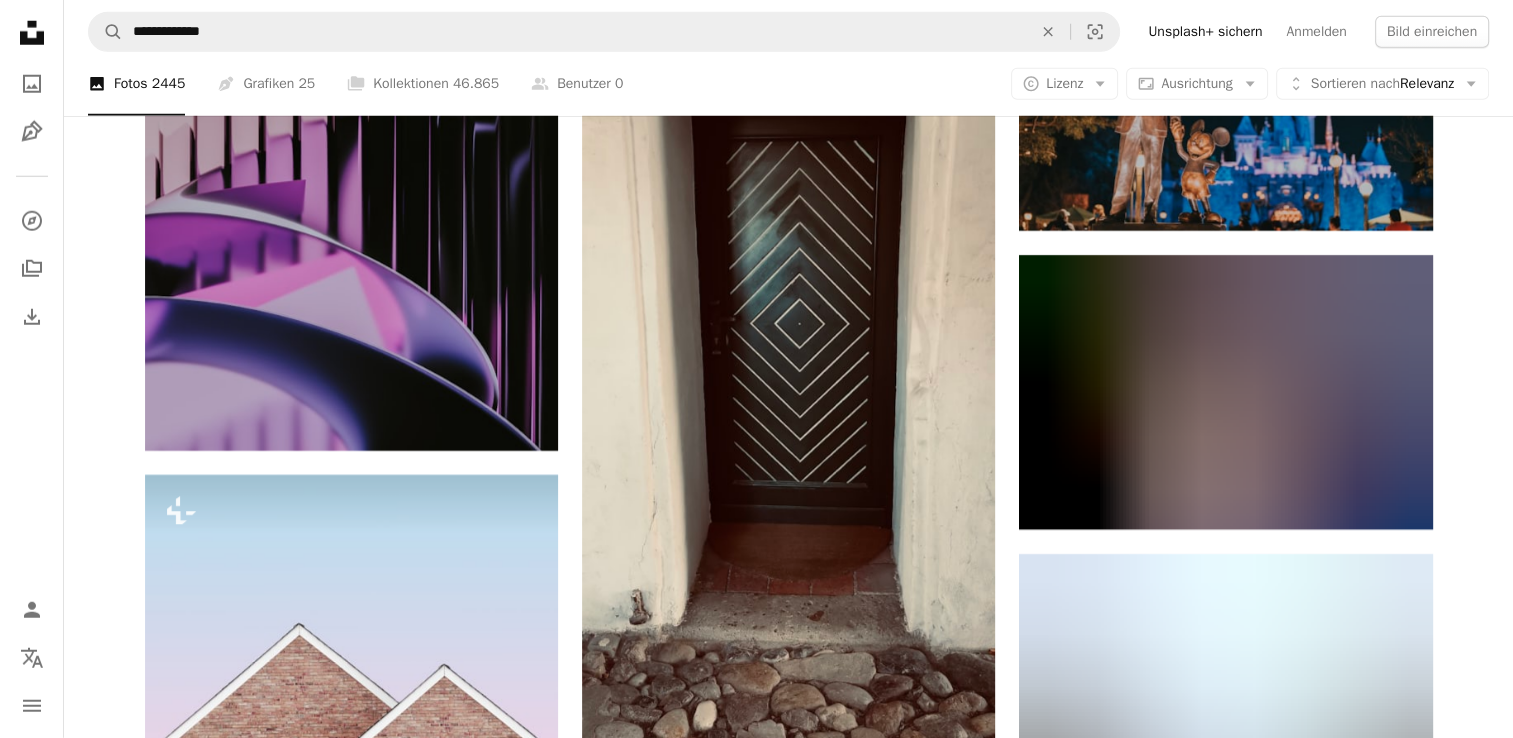scroll, scrollTop: 35859, scrollLeft: 0, axis: vertical 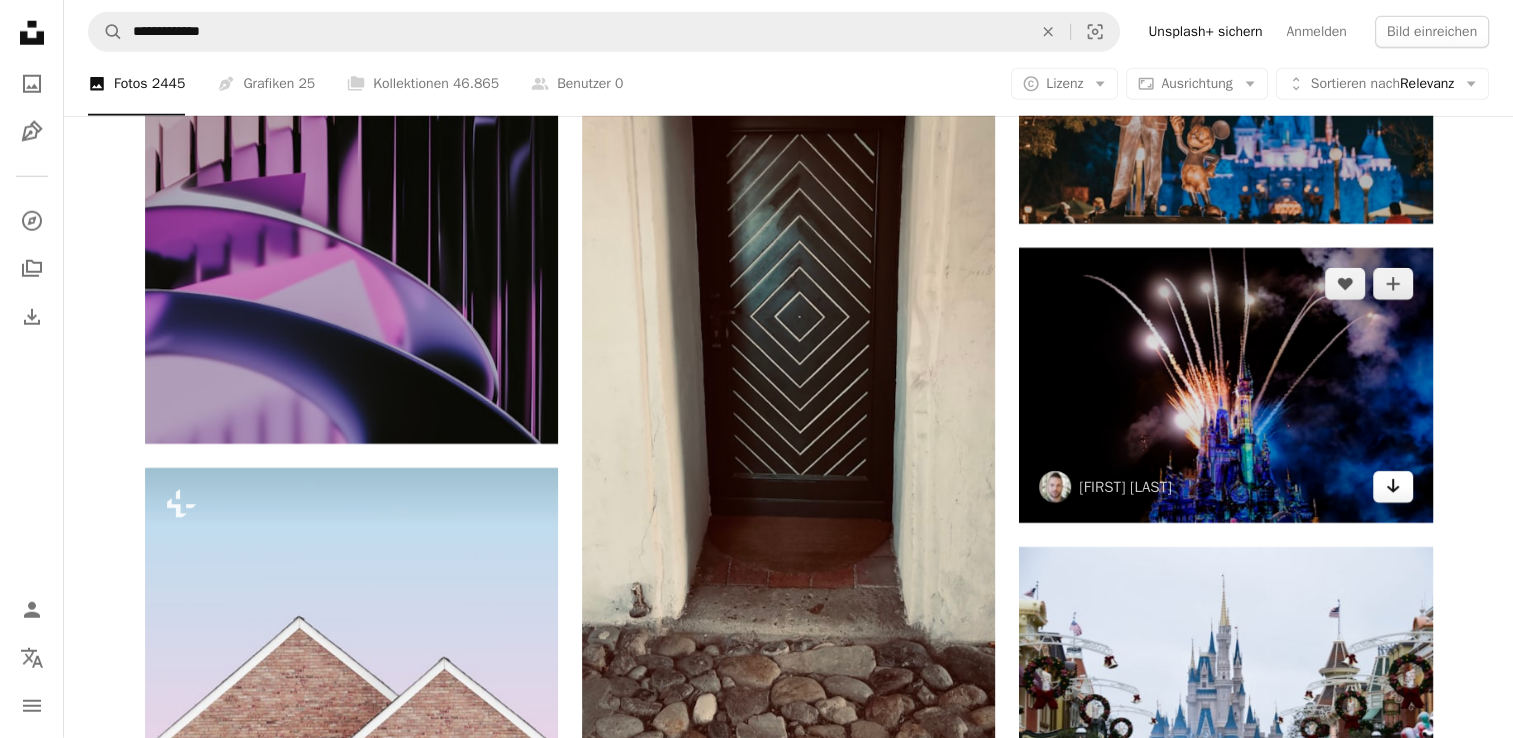 click on "Arrow pointing down" 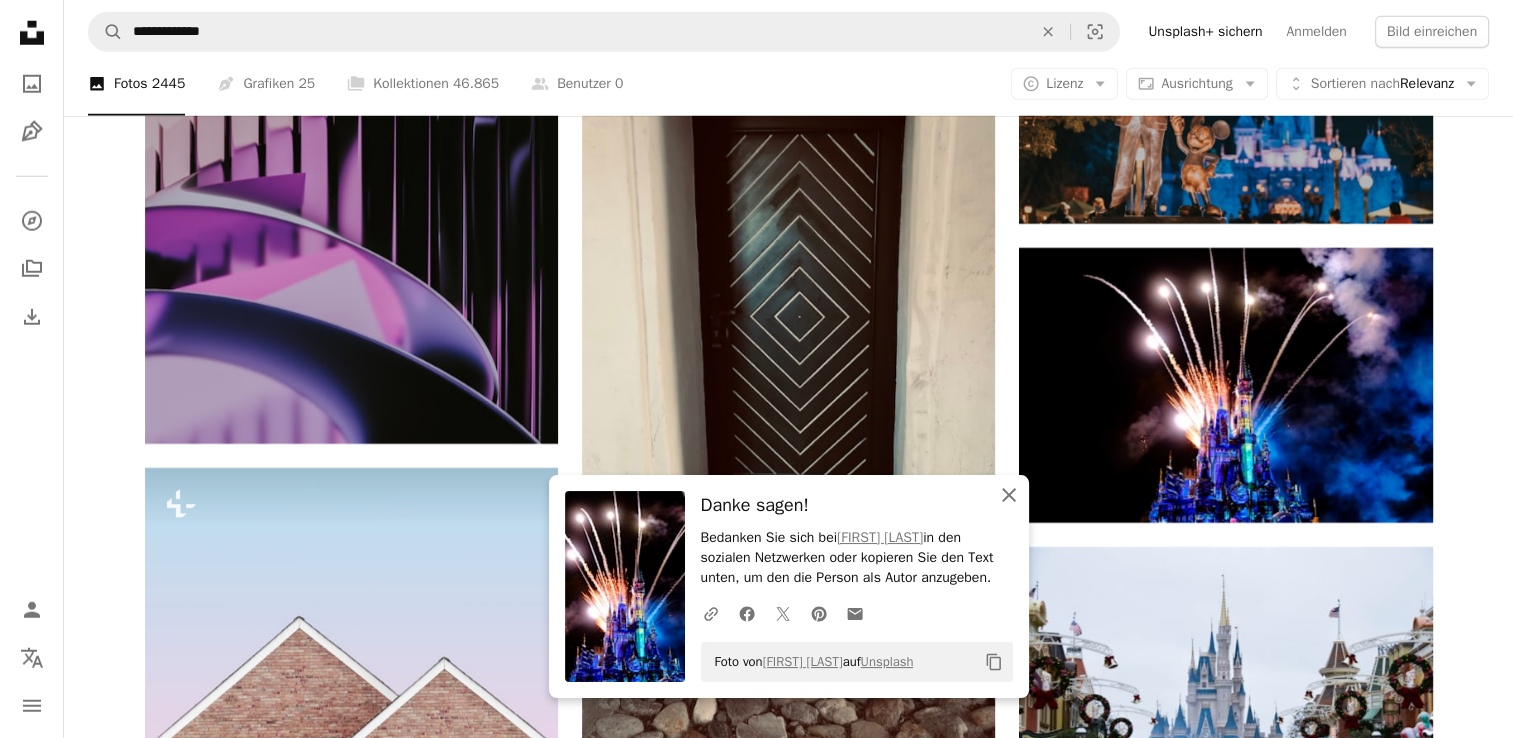 click on "An X shape" 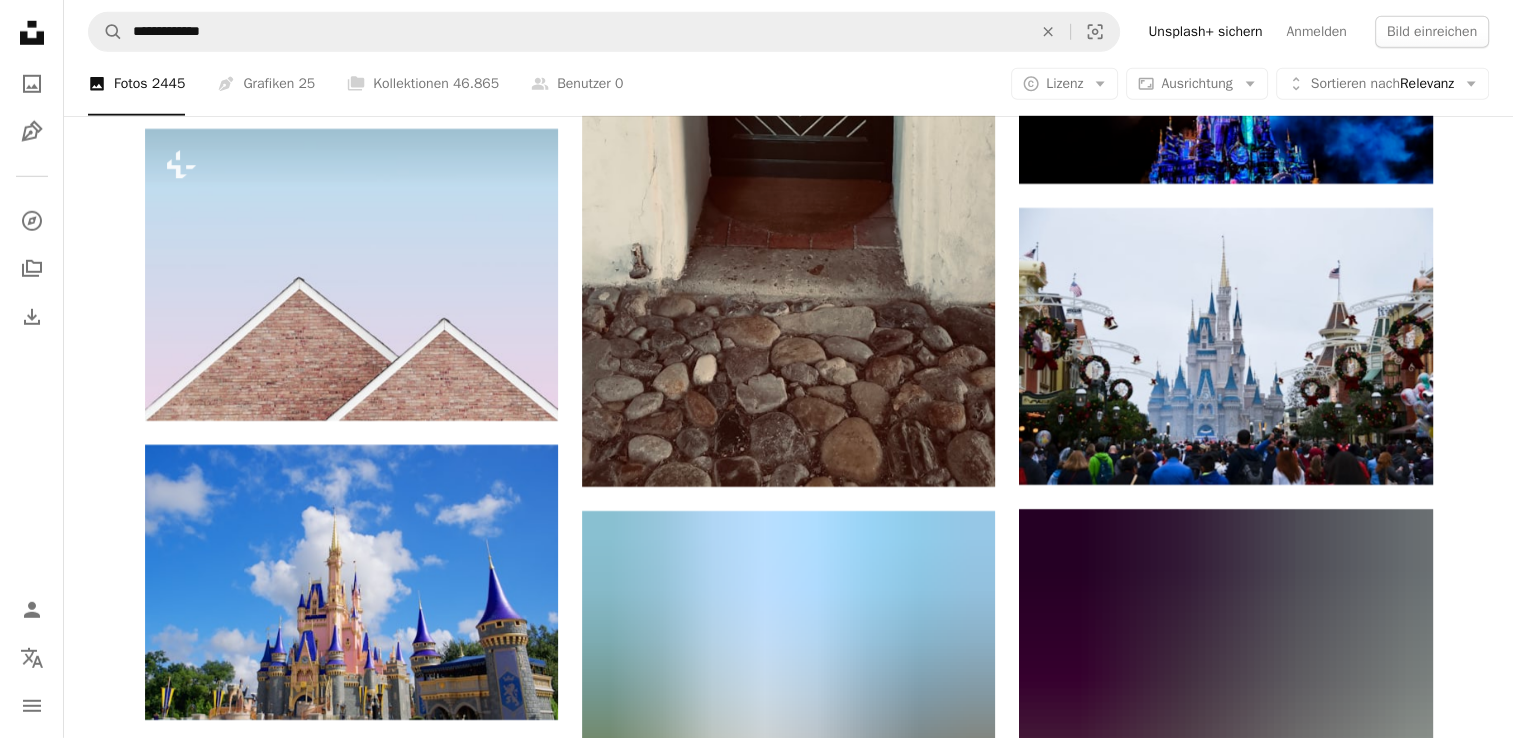 click on "Plus sign for Unsplash+ A heart A plus sign Getty Images Für  Unsplash+ A lock   Herunterladen Plus sign for Unsplash+ A heart A plus sign Roberta Sant'Anna Für  Unsplash+ A lock   Herunterladen A heart A plus sign Manish Tulaskar Arrow pointing down A heart A plus sign PAN XIAOZHEN Arrow pointing down Plus sign for Unsplash+ A heart A plus sign Getty Images Für  Unsplash+ A lock   Herunterladen Plus sign for Unsplash+ A heart A plus sign Getty Images Für  Unsplash+ A lock   Herunterladen A heart A plus sign Bastien Nvs Für Anfragen verfügbar A checkmark inside of a circle Arrow pointing down A heart A plus sign Brian McGowan Arrow pointing down Plus sign for Unsplash+ A heart A plus sign Getty Images Für  Unsplash+ A lock   Herunterladen A heart A plus sign Alyssa Eakin Für Anfragen verfügbar A checkmark inside of a circle Arrow pointing down The best in on-brand content creation Learn More A heart A plus sign Igor Menezes Für Anfragen verfügbar A checkmark inside of a circle Arrow pointing down" at bounding box center [789, -15397] 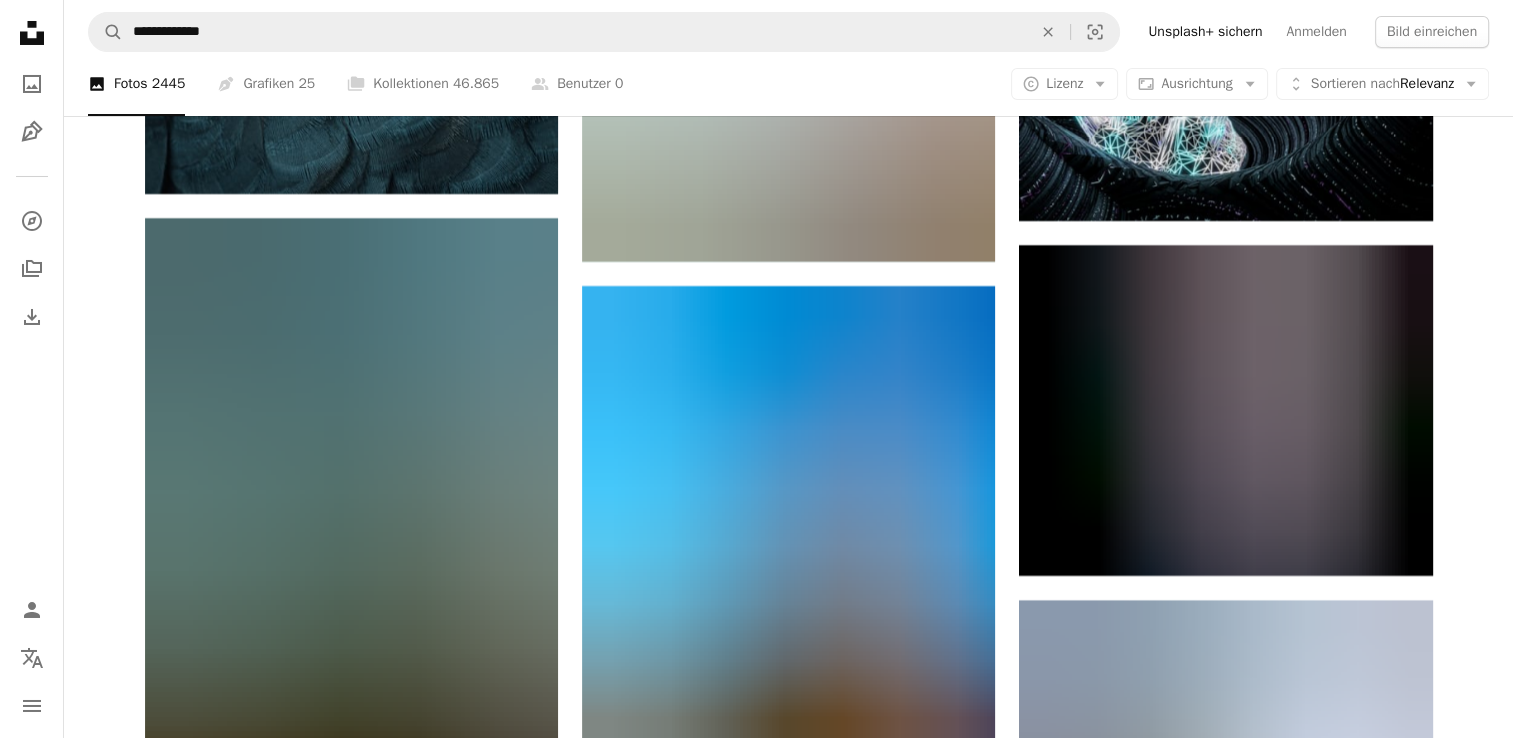 scroll, scrollTop: 37734, scrollLeft: 0, axis: vertical 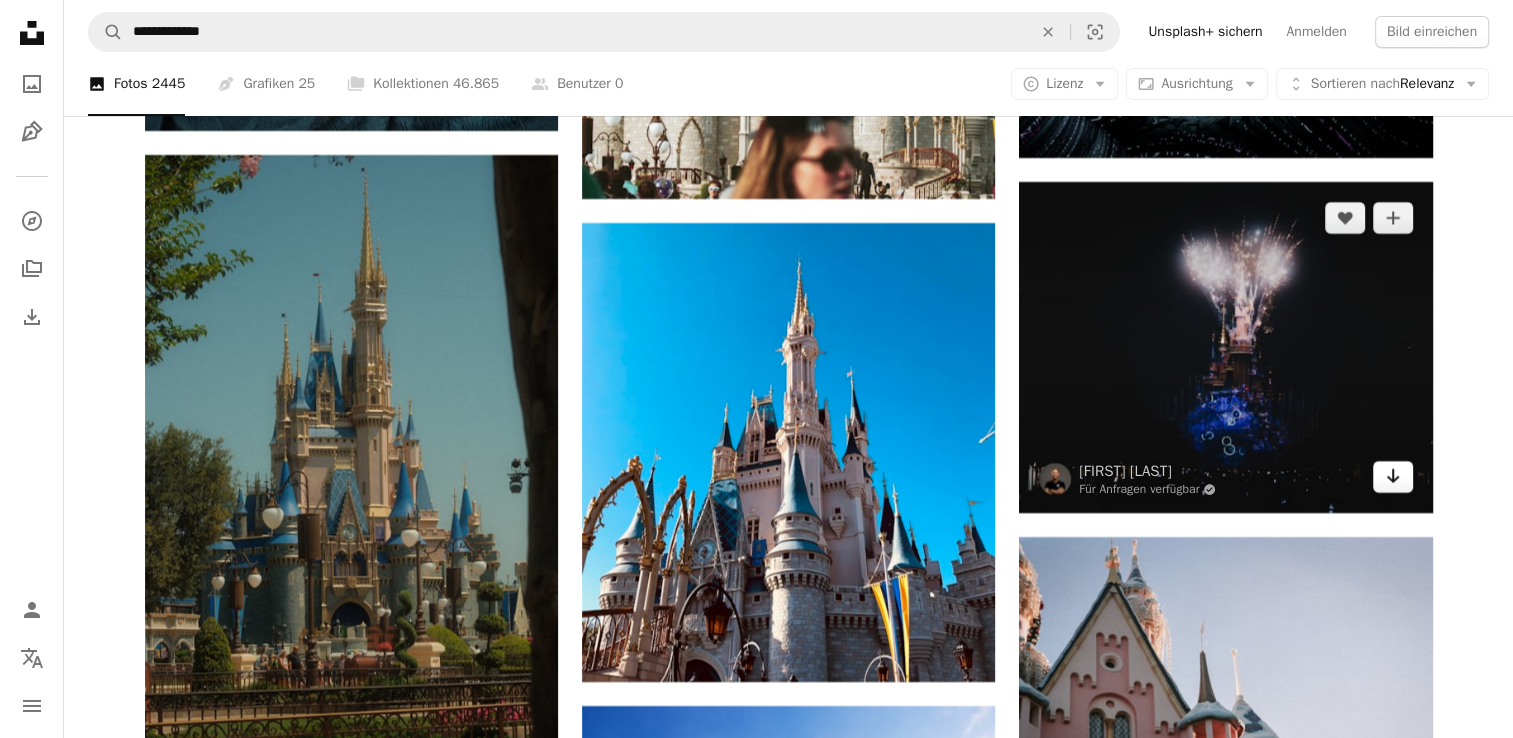 click on "Arrow pointing down" at bounding box center [1393, 477] 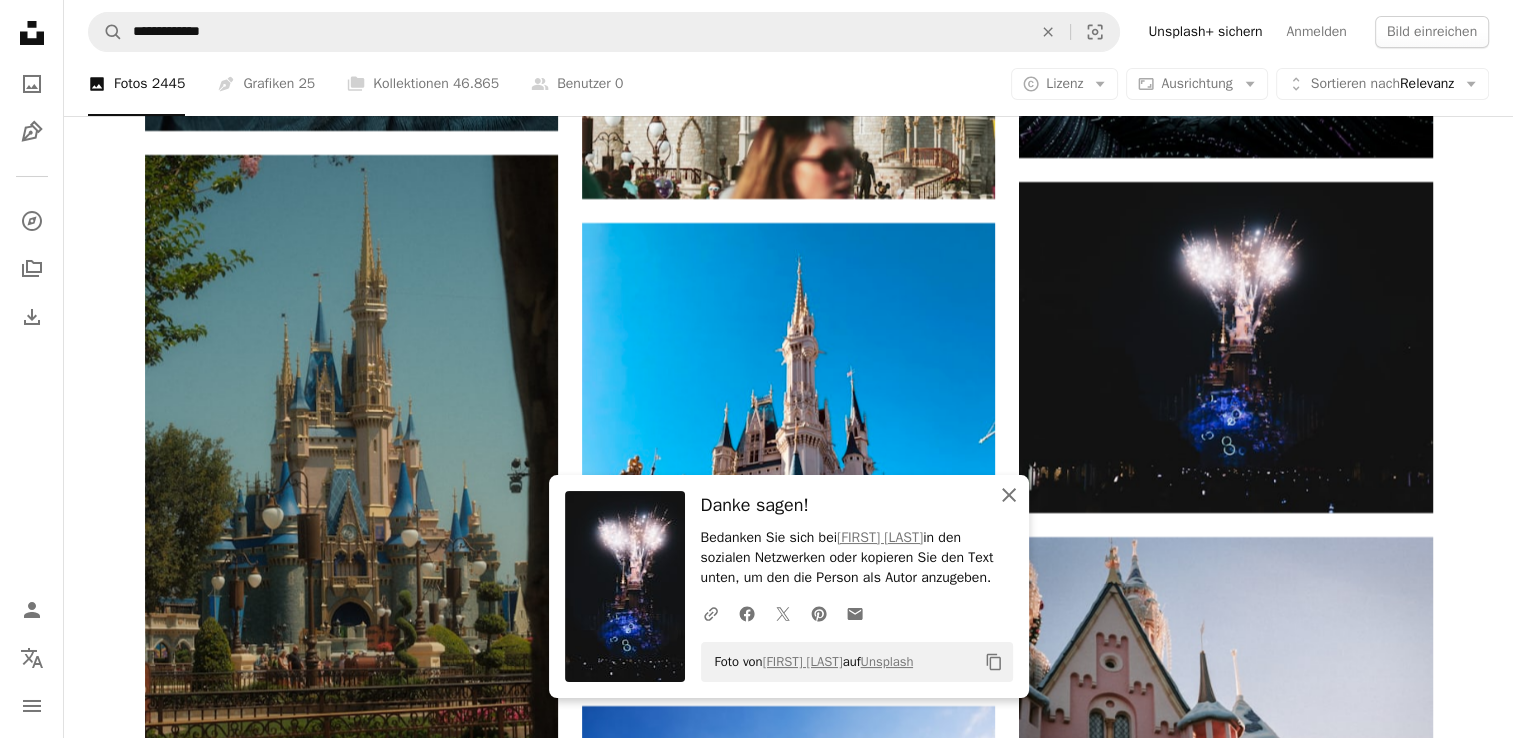 click on "An X shape" 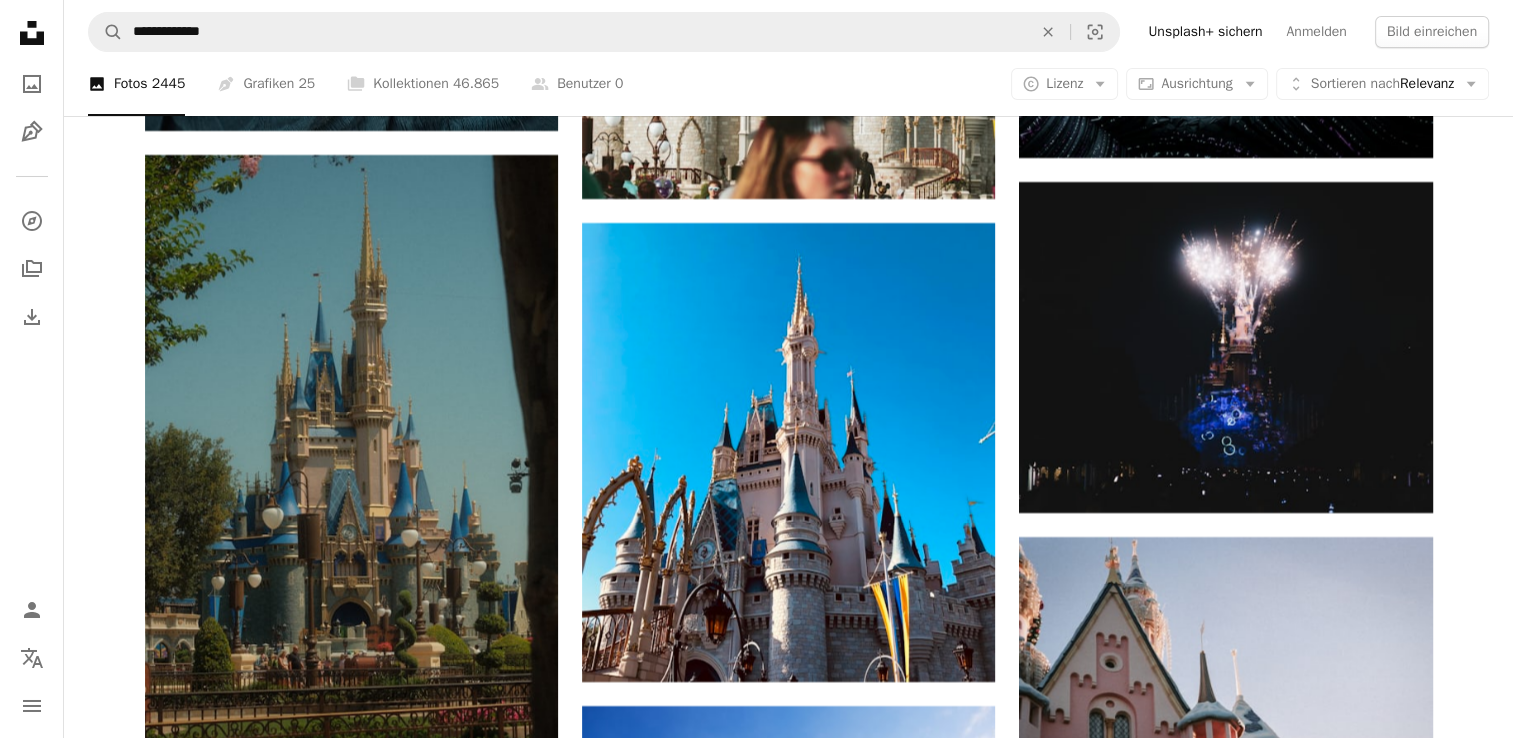 scroll, scrollTop: 37875, scrollLeft: 0, axis: vertical 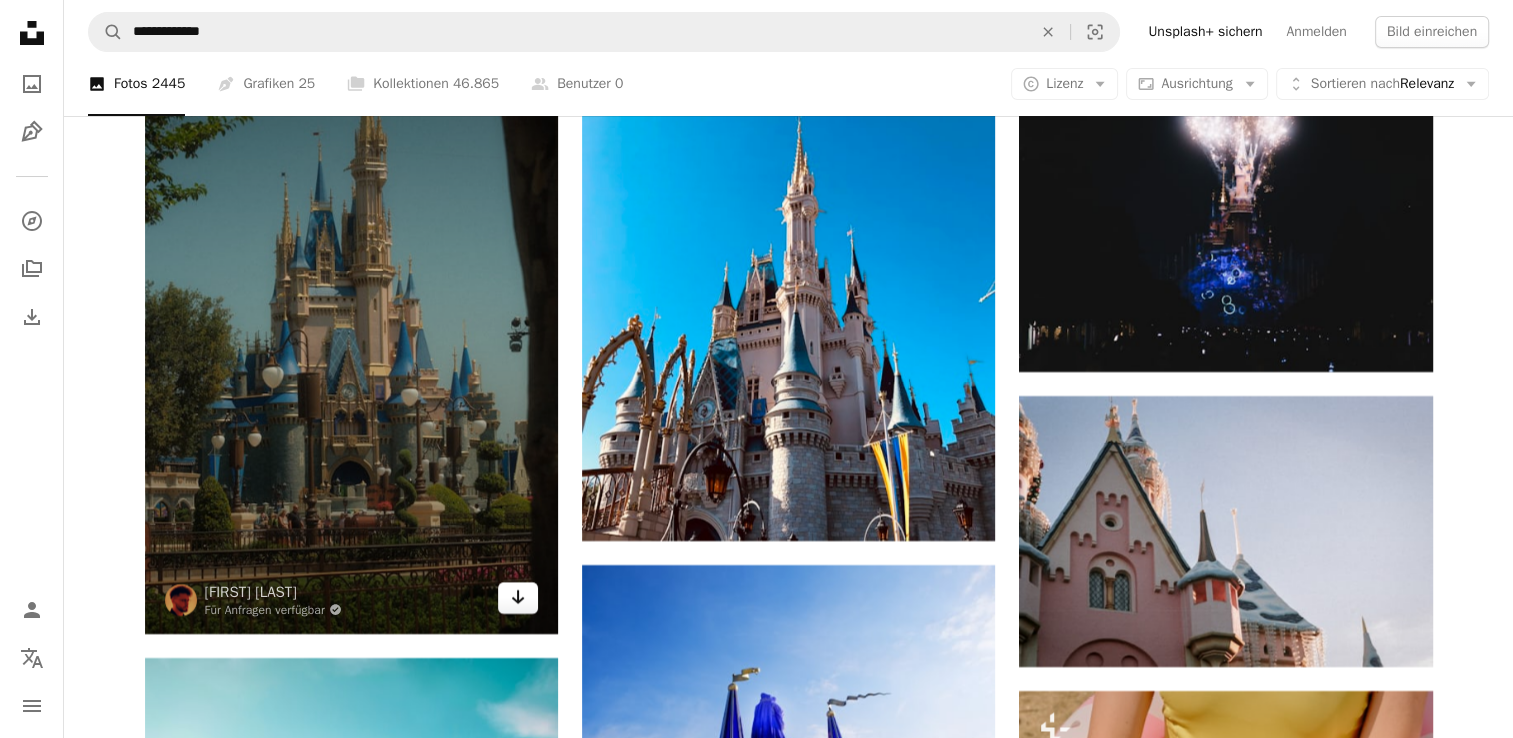 click 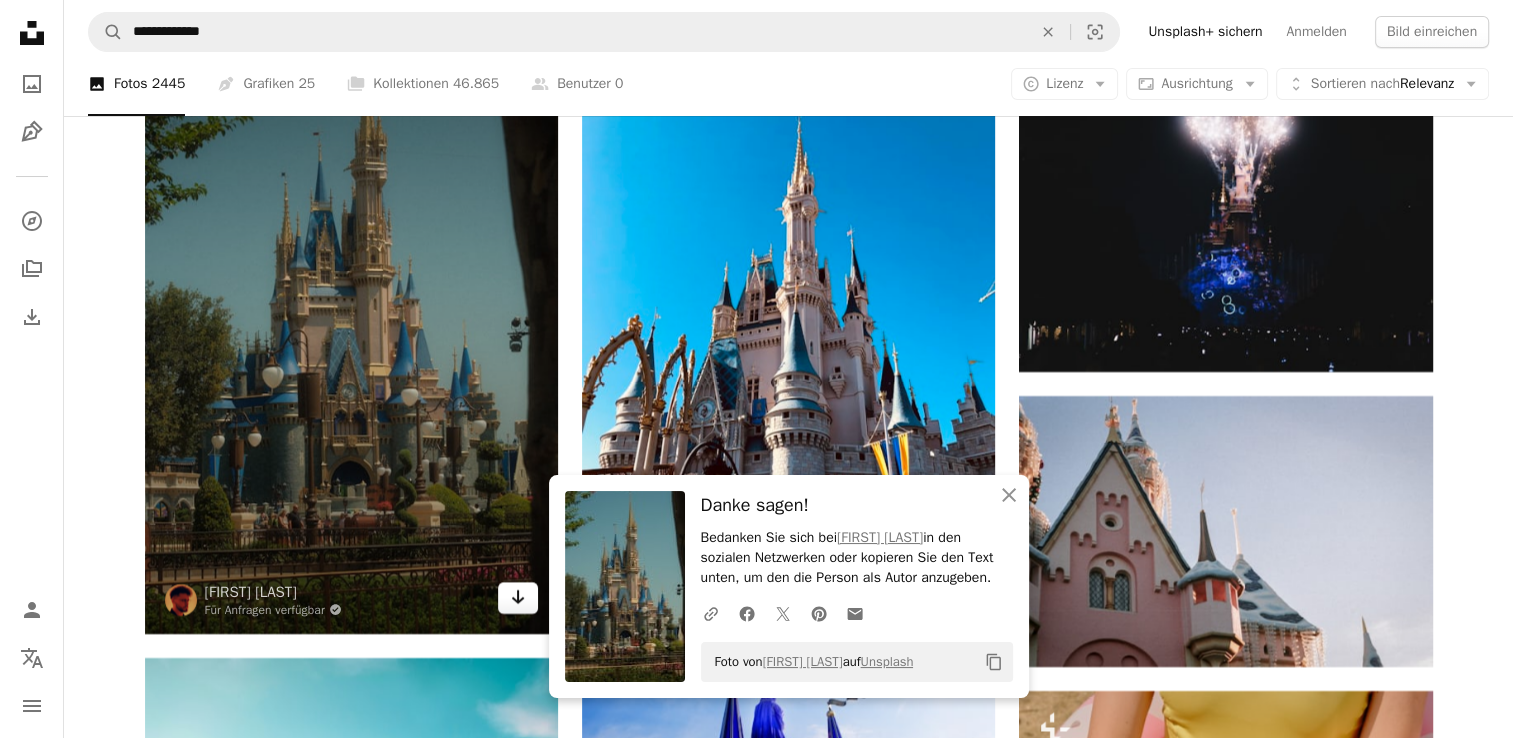 click 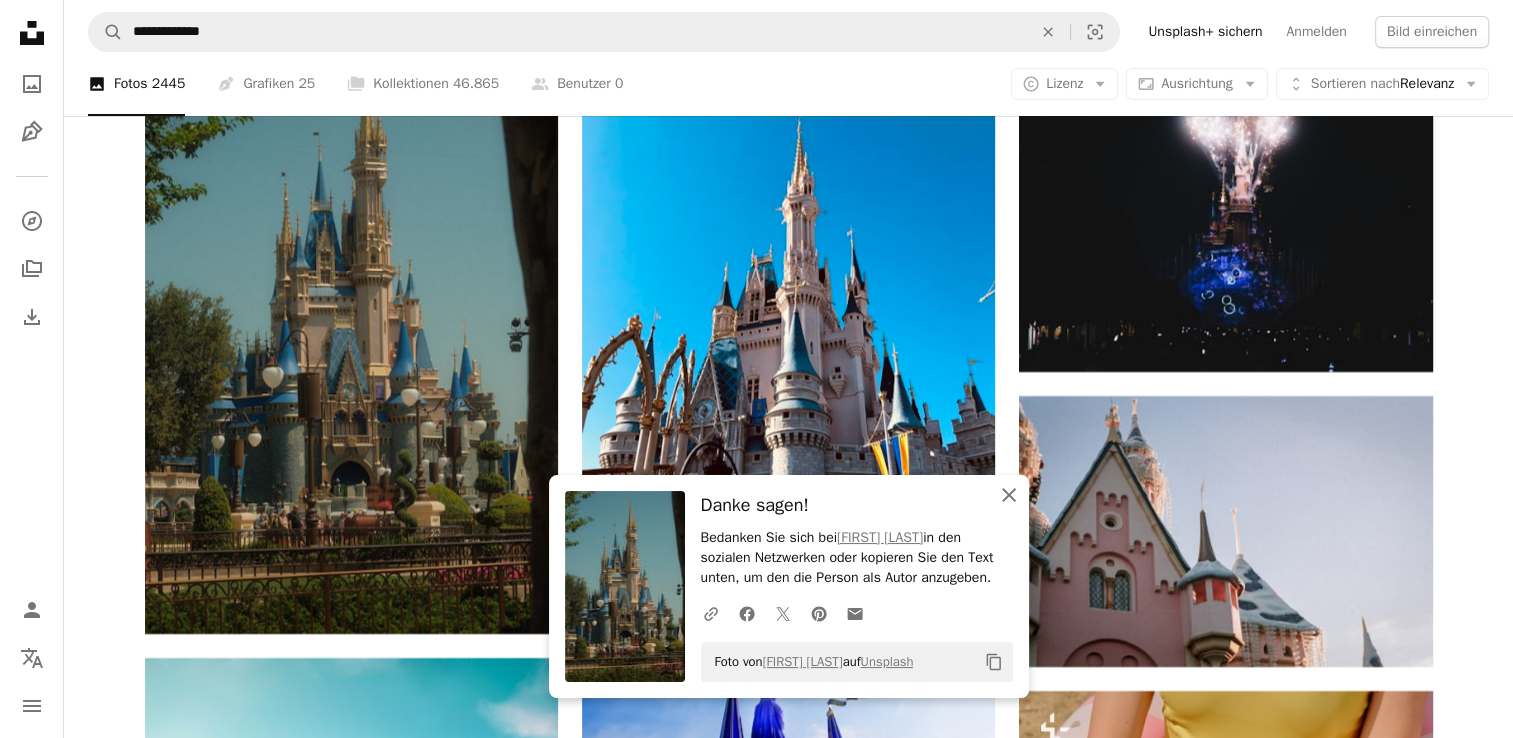 click 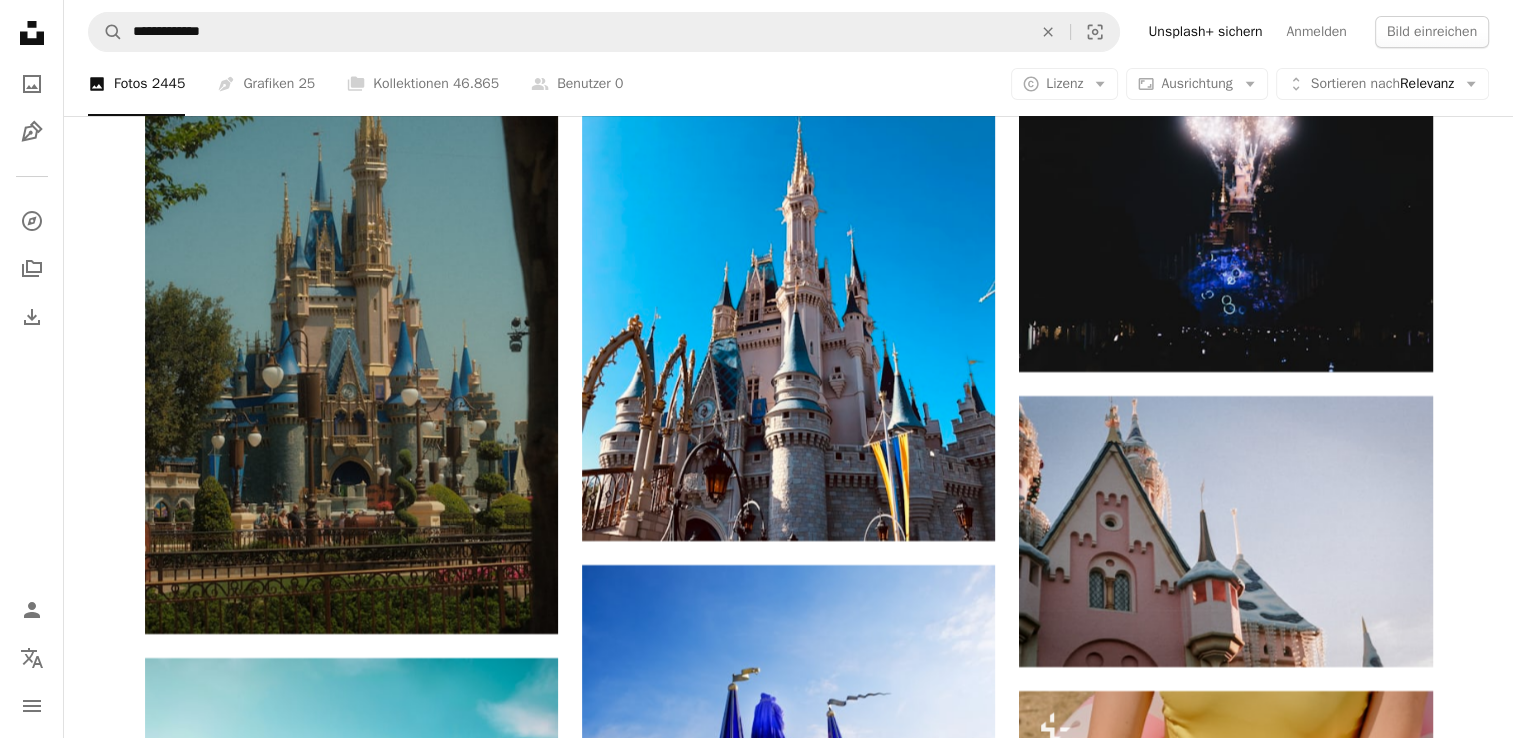 click on "Plus sign for Unsplash+ A heart A plus sign Getty Images Für  Unsplash+ A lock   Herunterladen Plus sign for Unsplash+ A heart A plus sign Roberta Sant'Anna Für  Unsplash+ A lock   Herunterladen A heart A plus sign Manish Tulaskar Arrow pointing down A heart A plus sign PAN XIAOZHEN Arrow pointing down Plus sign for Unsplash+ A heart A plus sign Getty Images Für  Unsplash+ A lock   Herunterladen Plus sign for Unsplash+ A heart A plus sign Getty Images Für  Unsplash+ A lock   Herunterladen A heart A plus sign Bastien Nvs Für Anfragen verfügbar A checkmark inside of a circle Arrow pointing down A heart A plus sign Brian McGowan Arrow pointing down Plus sign for Unsplash+ A heart A plus sign Getty Images Für  Unsplash+ A lock   Herunterladen A heart A plus sign Alyssa Eakin Für Anfragen verfügbar A checkmark inside of a circle Arrow pointing down The best in on-brand content creation Learn More A heart A plus sign Igor Menezes Für Anfragen verfügbar A checkmark inside of a circle Arrow pointing down" at bounding box center (789, -17074) 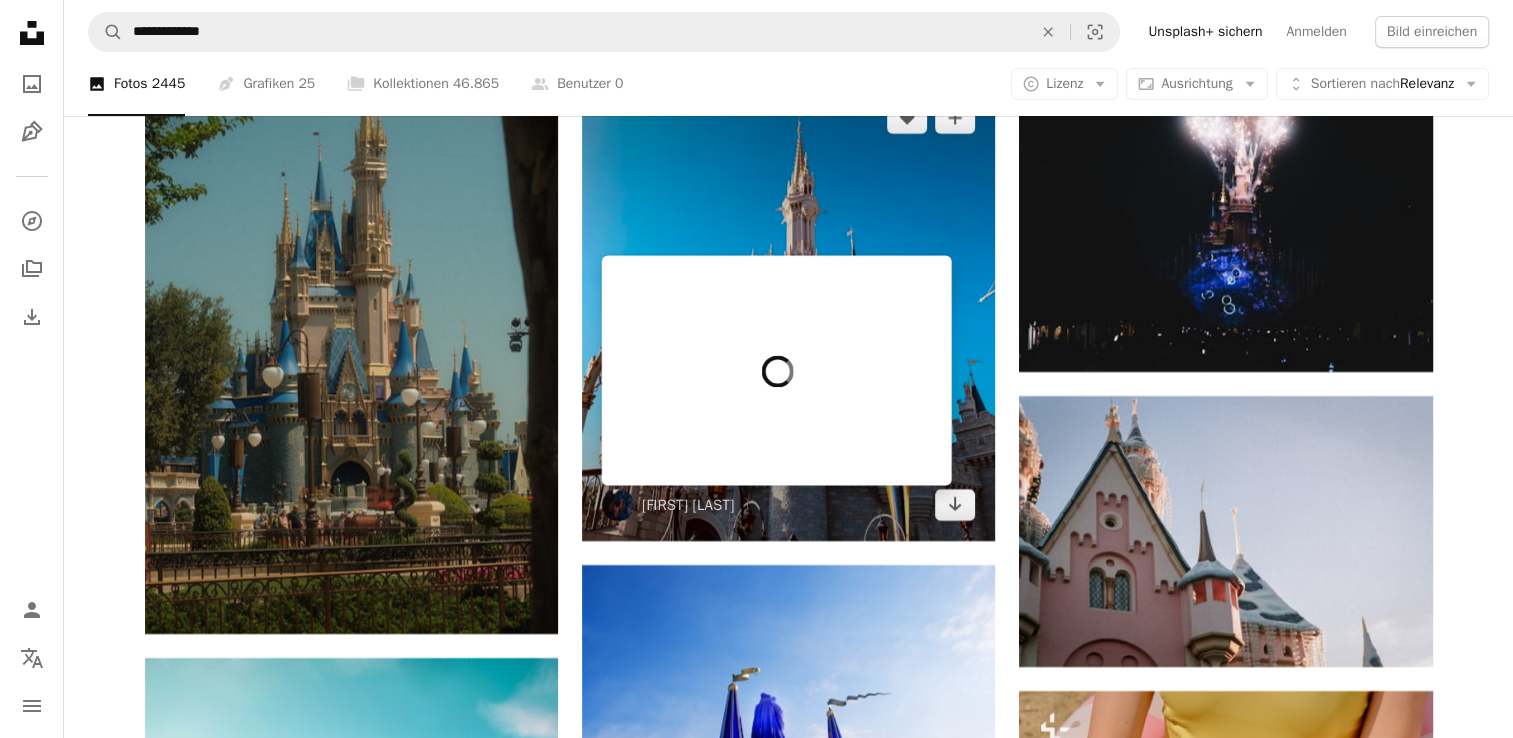 drag, startPoint x: 790, startPoint y: 394, endPoint x: 728, endPoint y: 174, distance: 228.56946 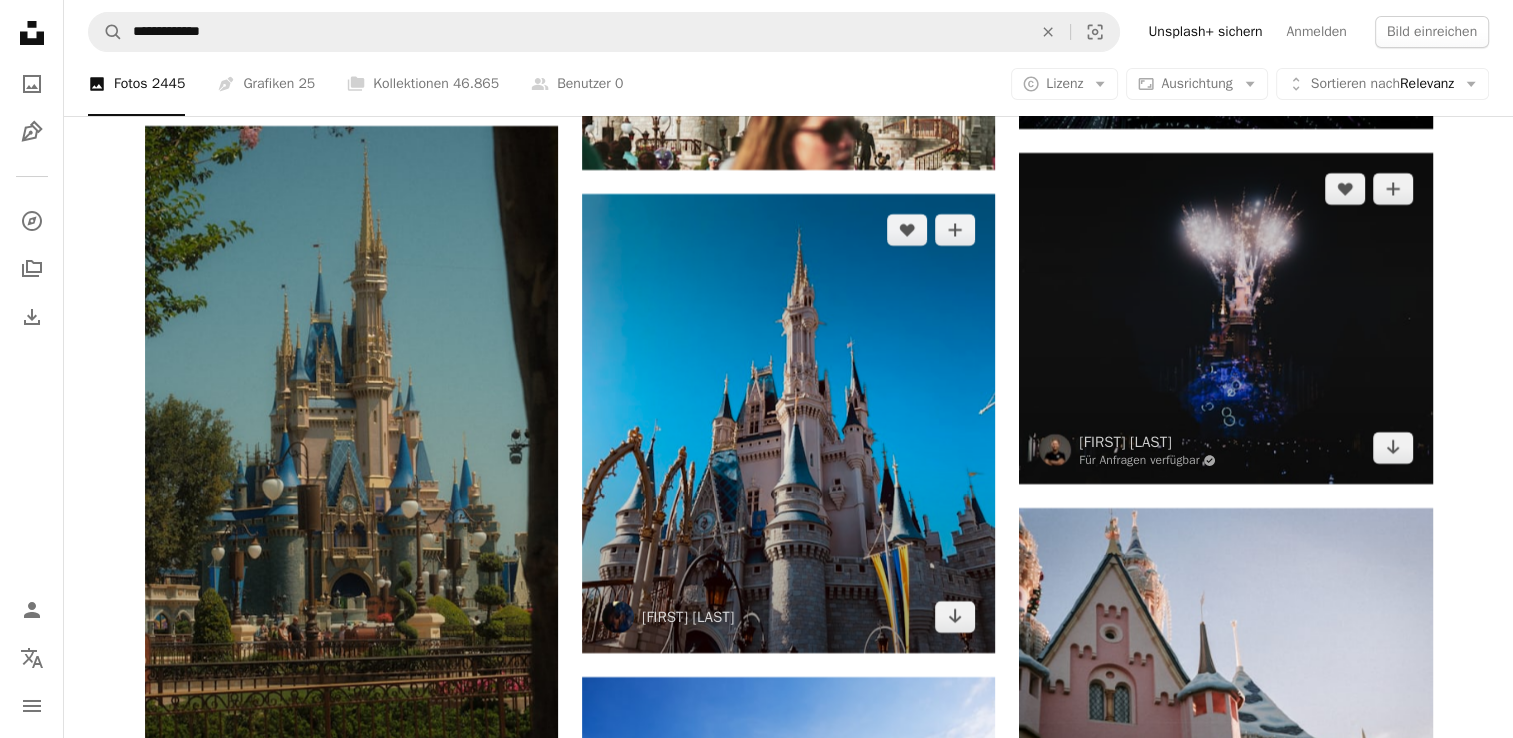 scroll, scrollTop: 37759, scrollLeft: 0, axis: vertical 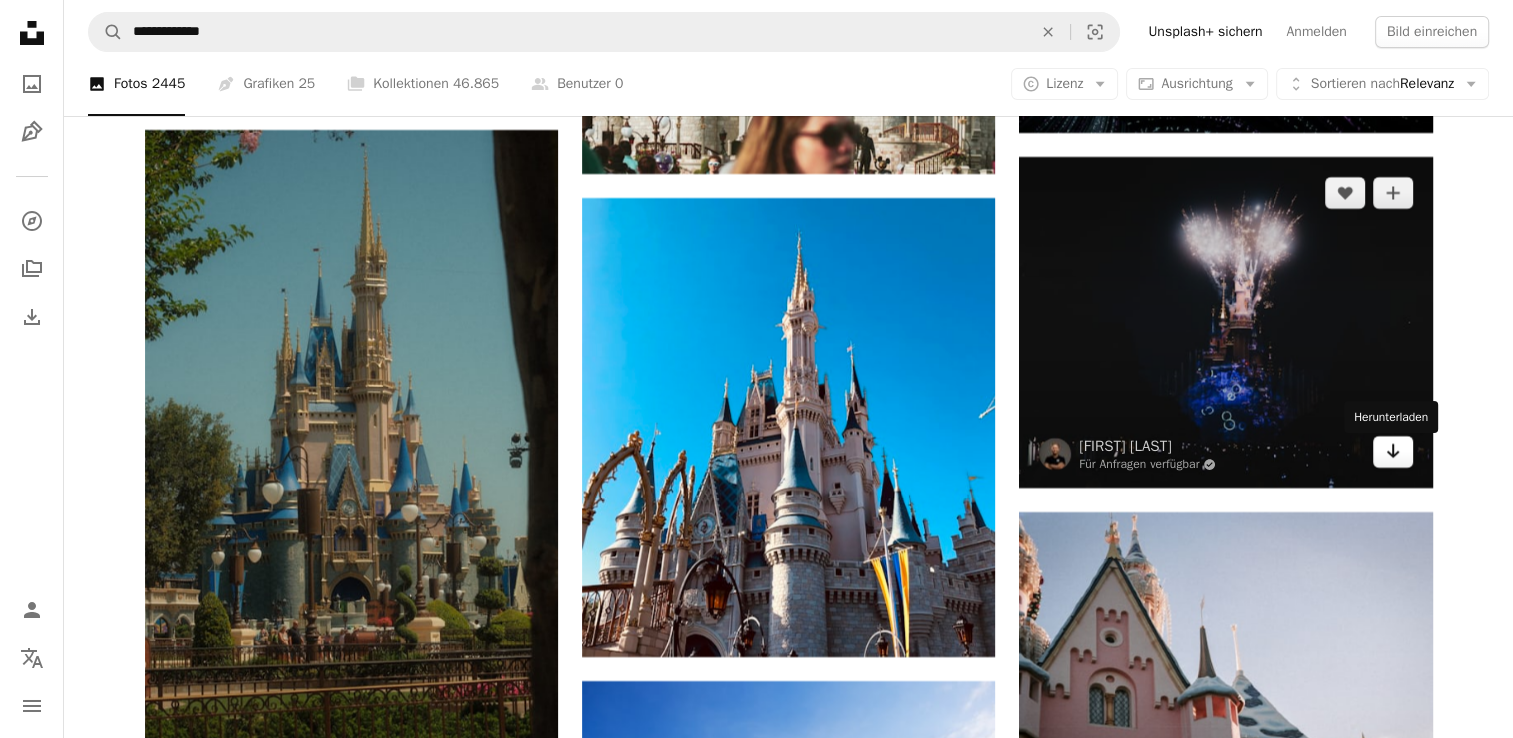 click on "Arrow pointing down" 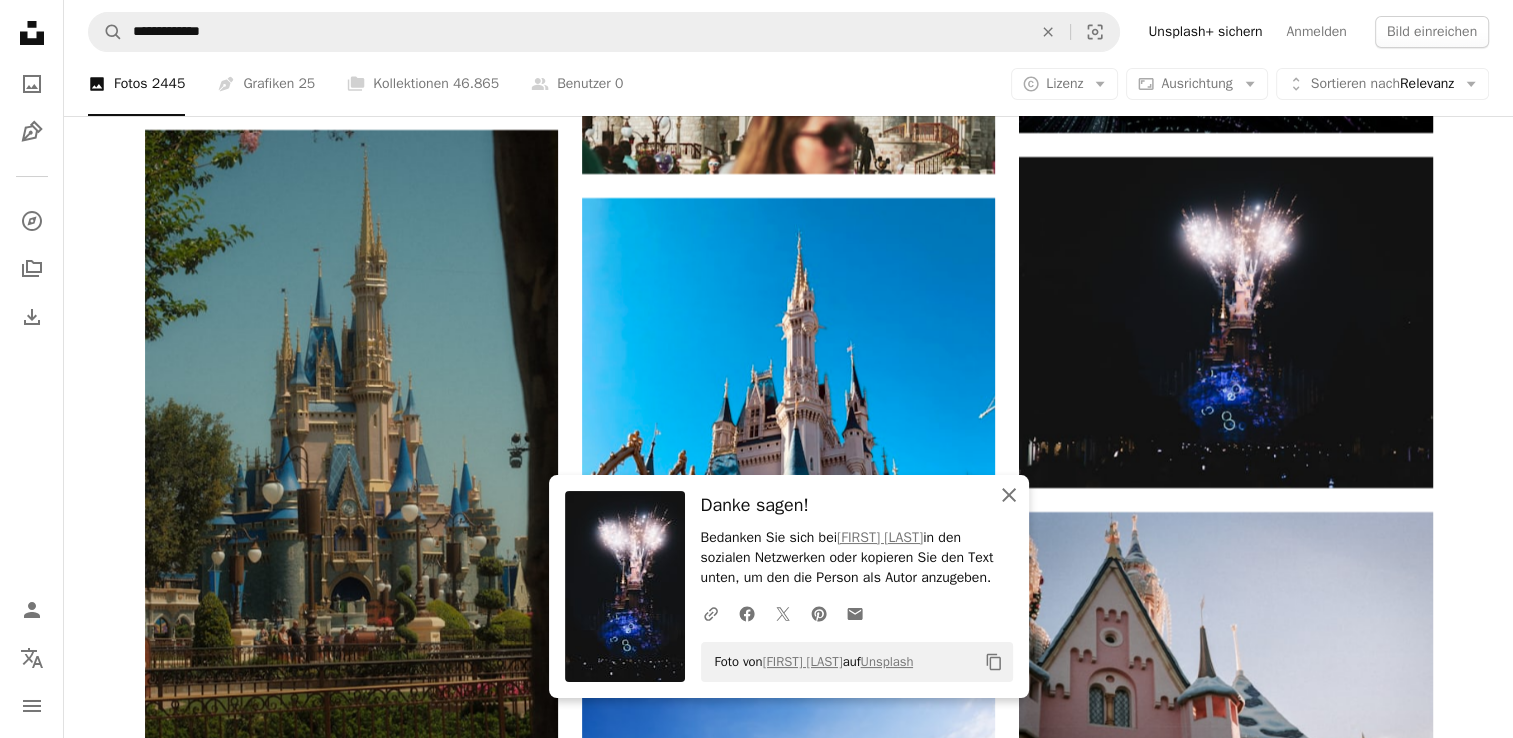 click on "An X shape" 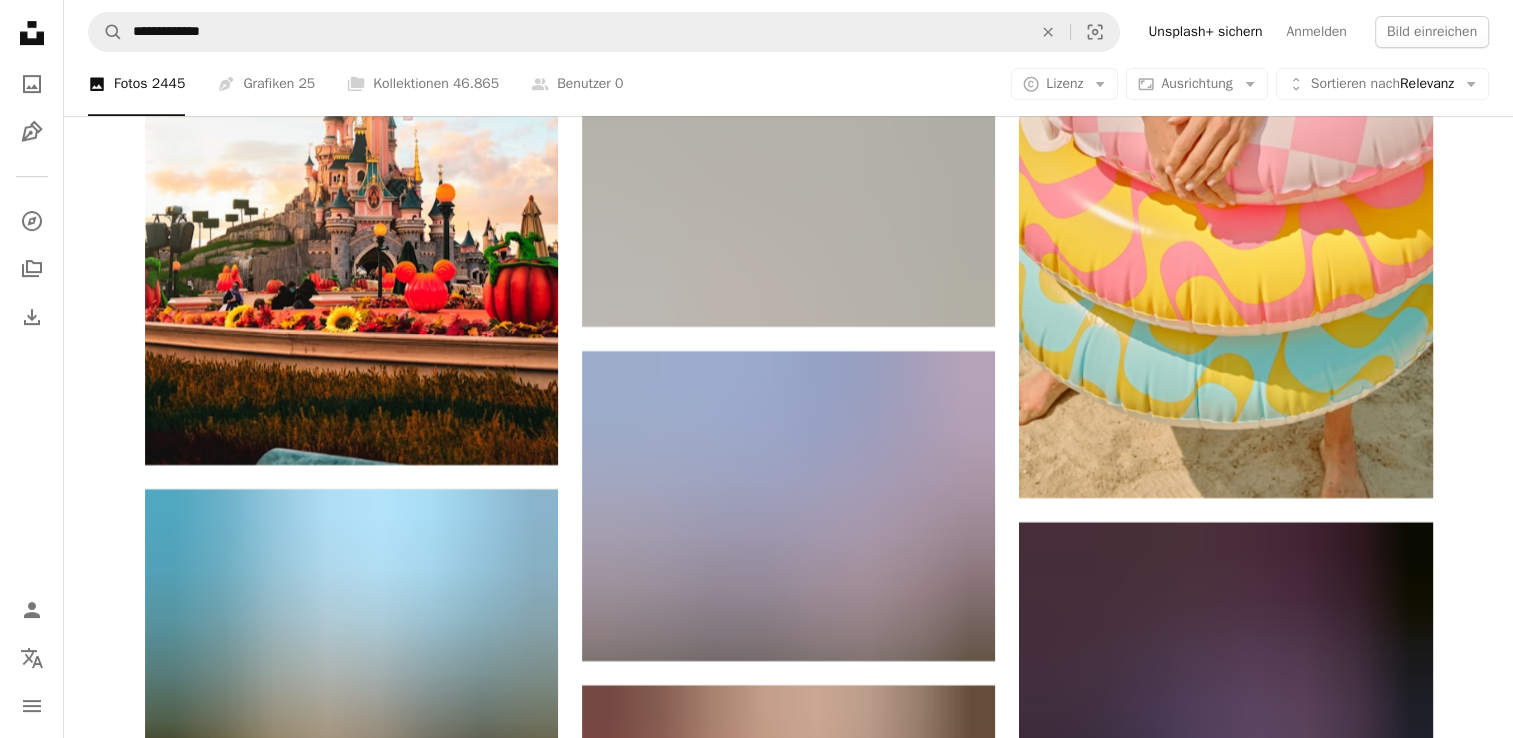 scroll, scrollTop: 38691, scrollLeft: 0, axis: vertical 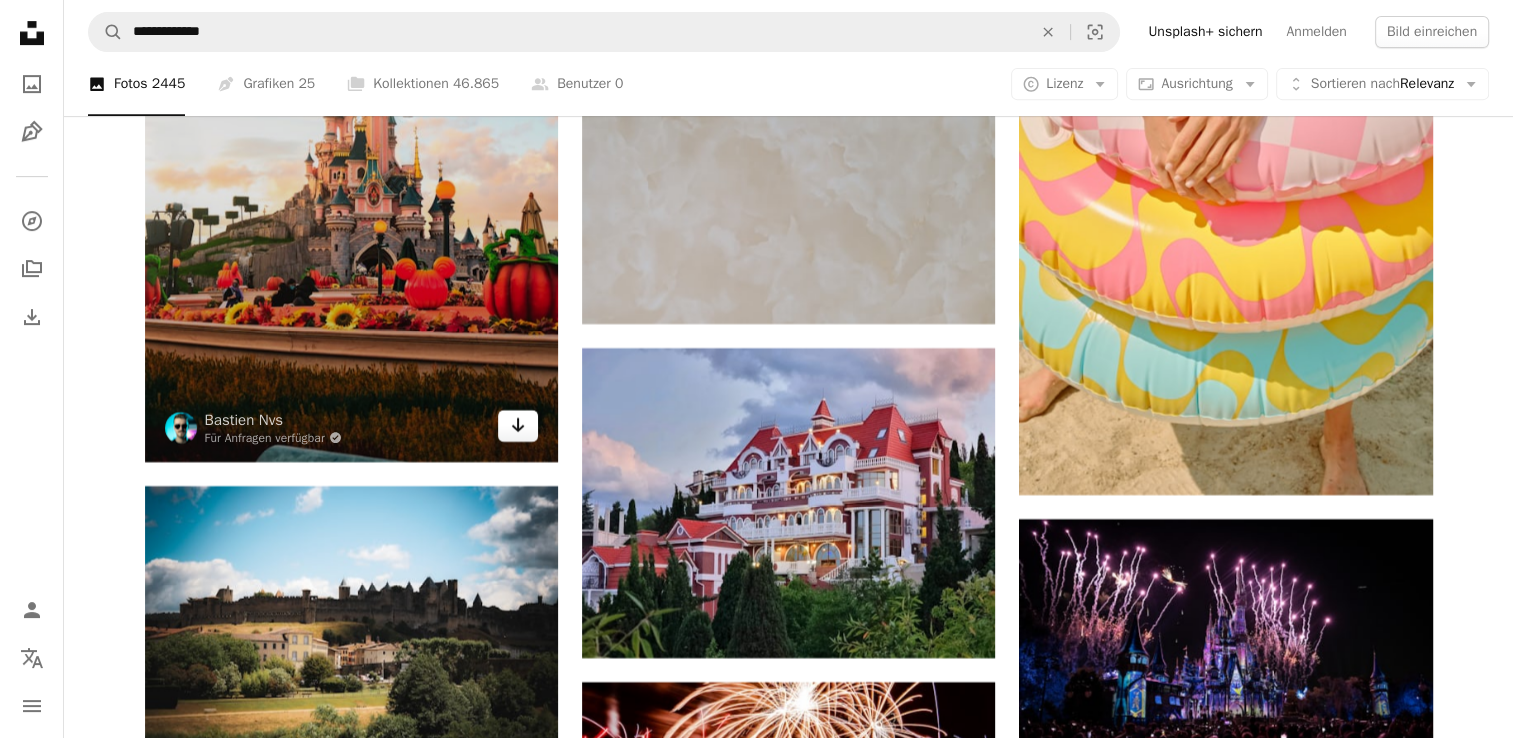 click on "Arrow pointing down" 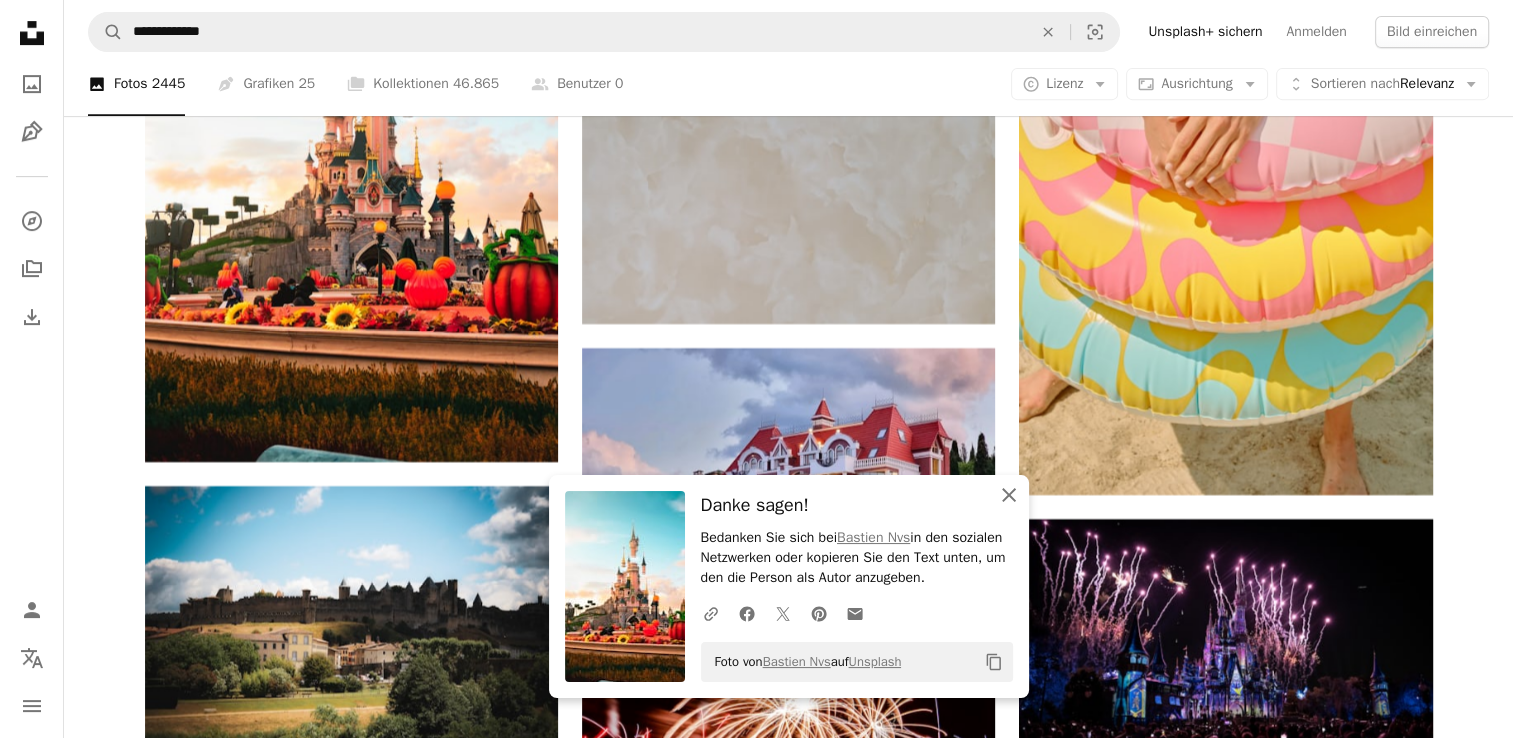 click 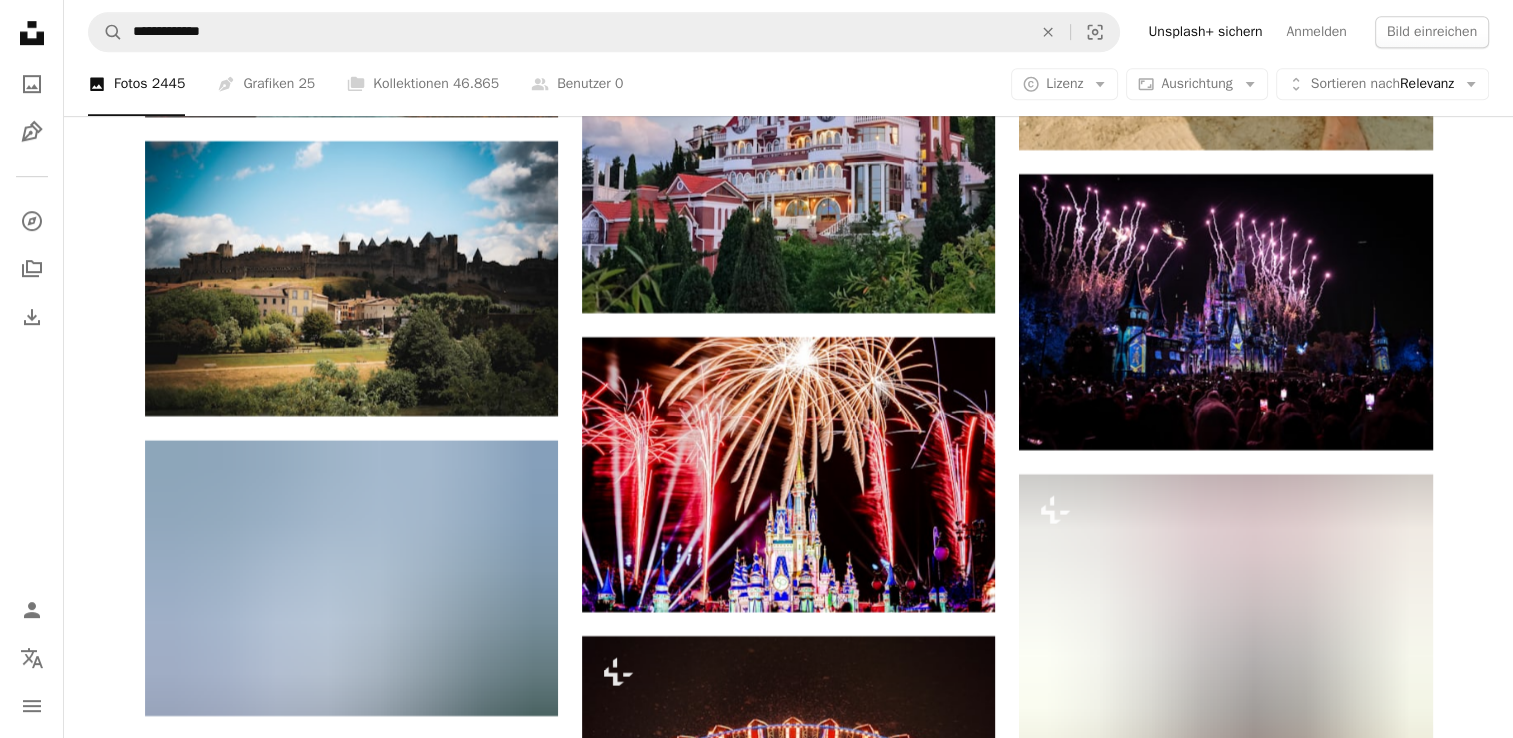scroll, scrollTop: 39039, scrollLeft: 0, axis: vertical 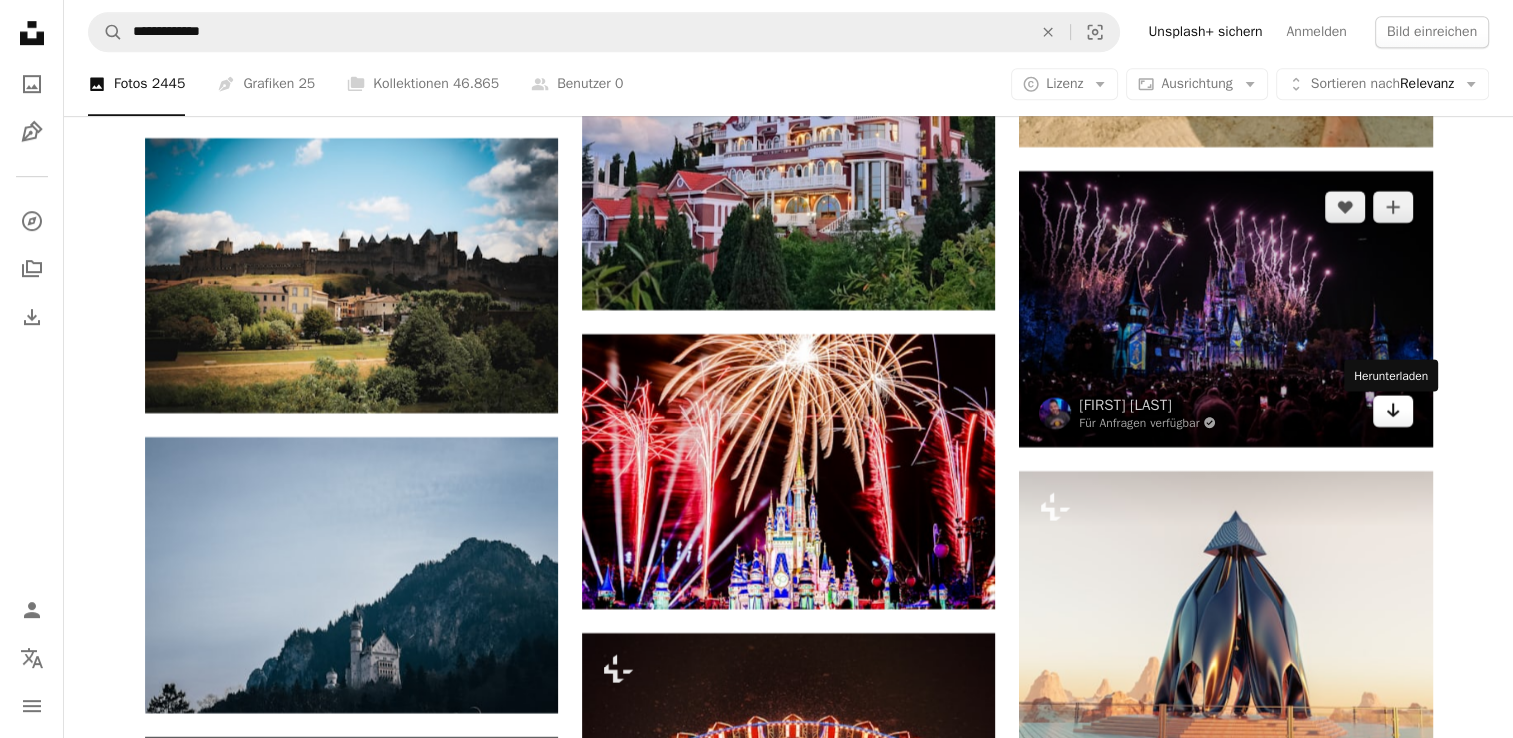 click on "Arrow pointing down" 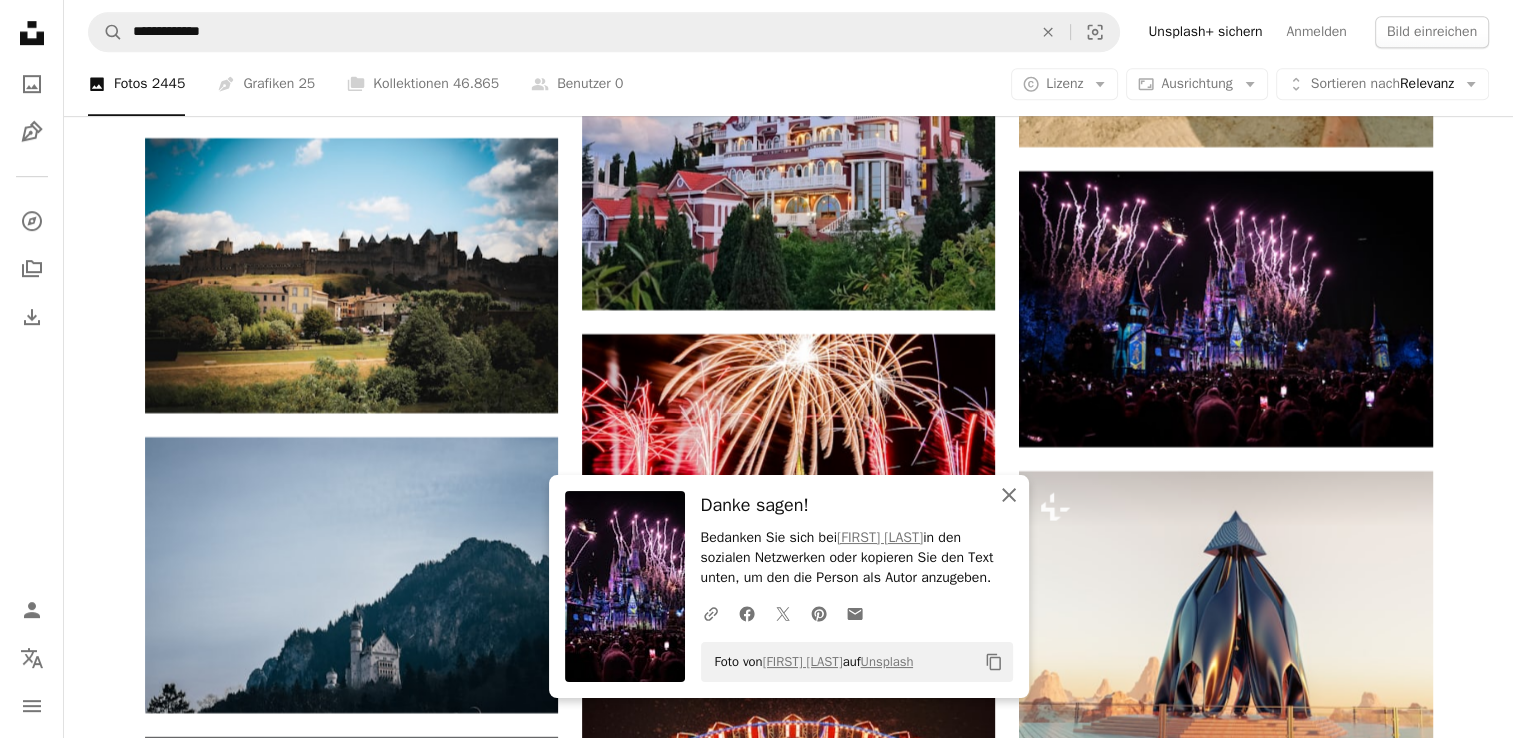 click on "An X shape" 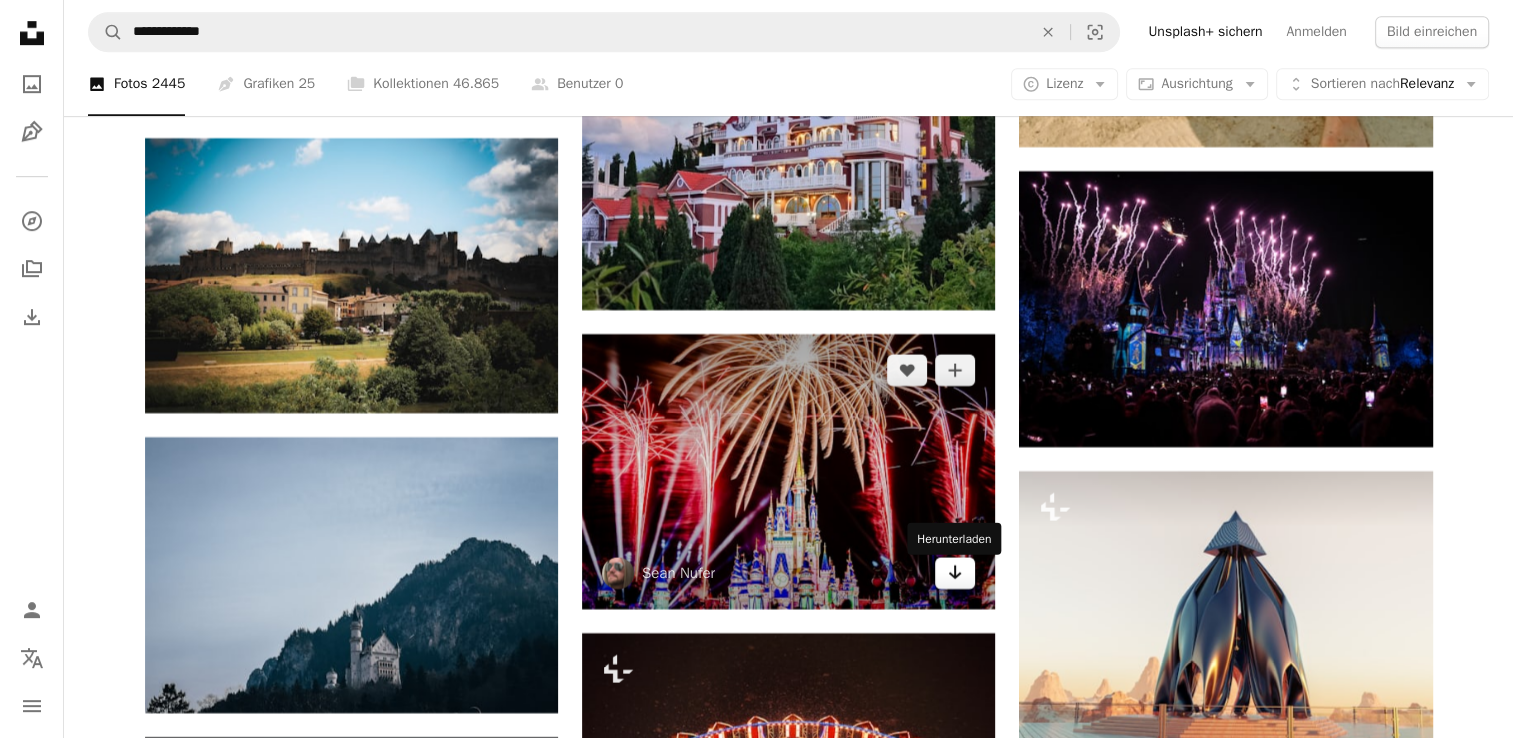 click 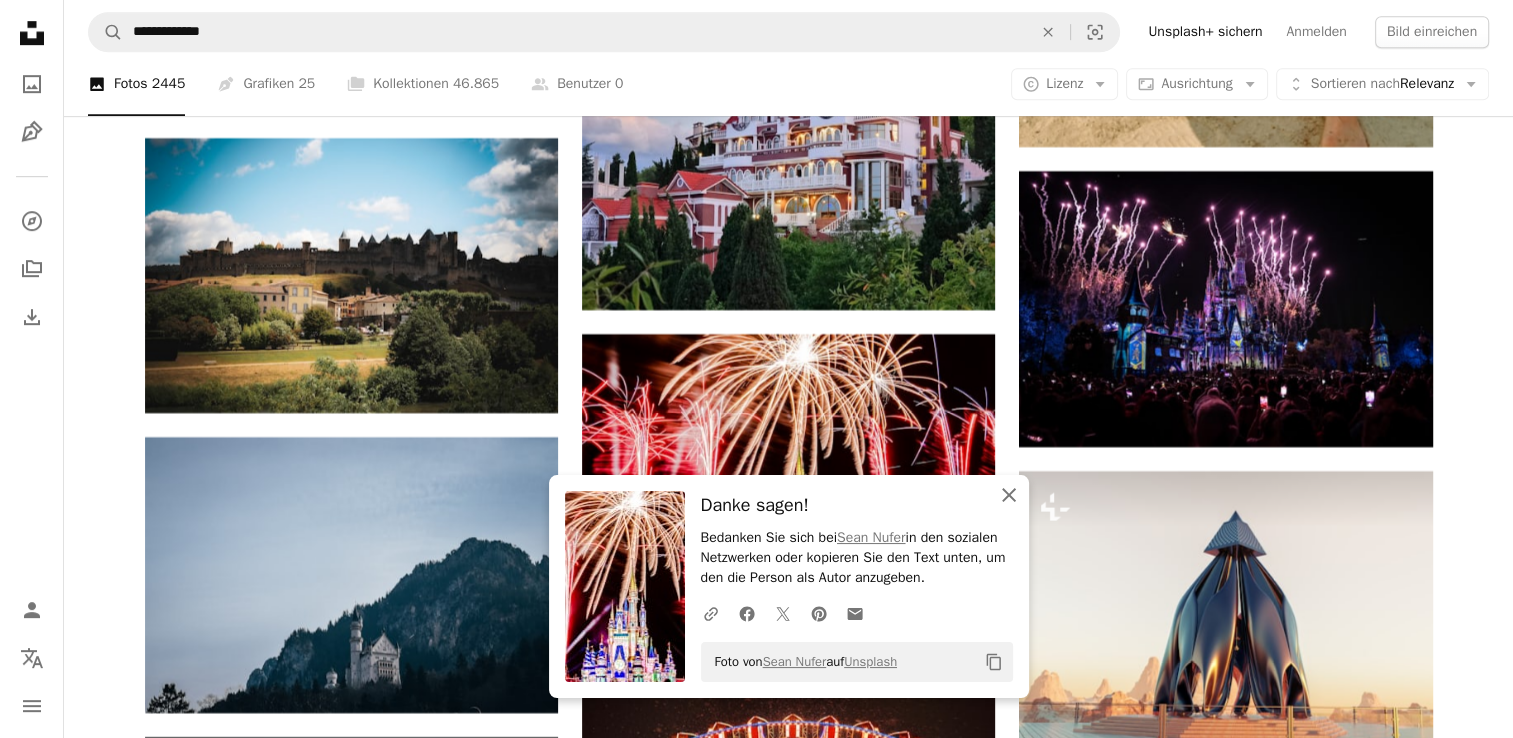 click on "An X shape" 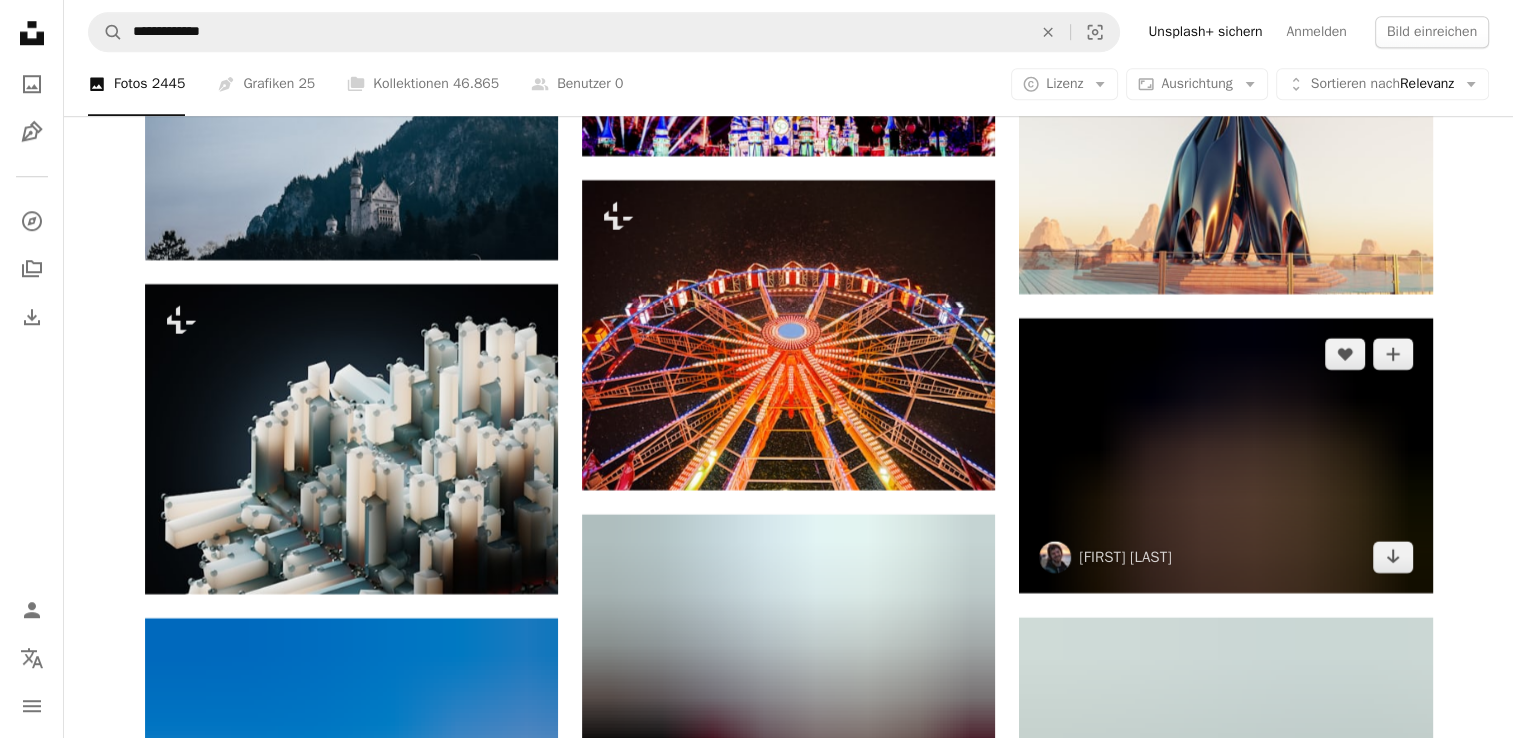 scroll, scrollTop: 39494, scrollLeft: 0, axis: vertical 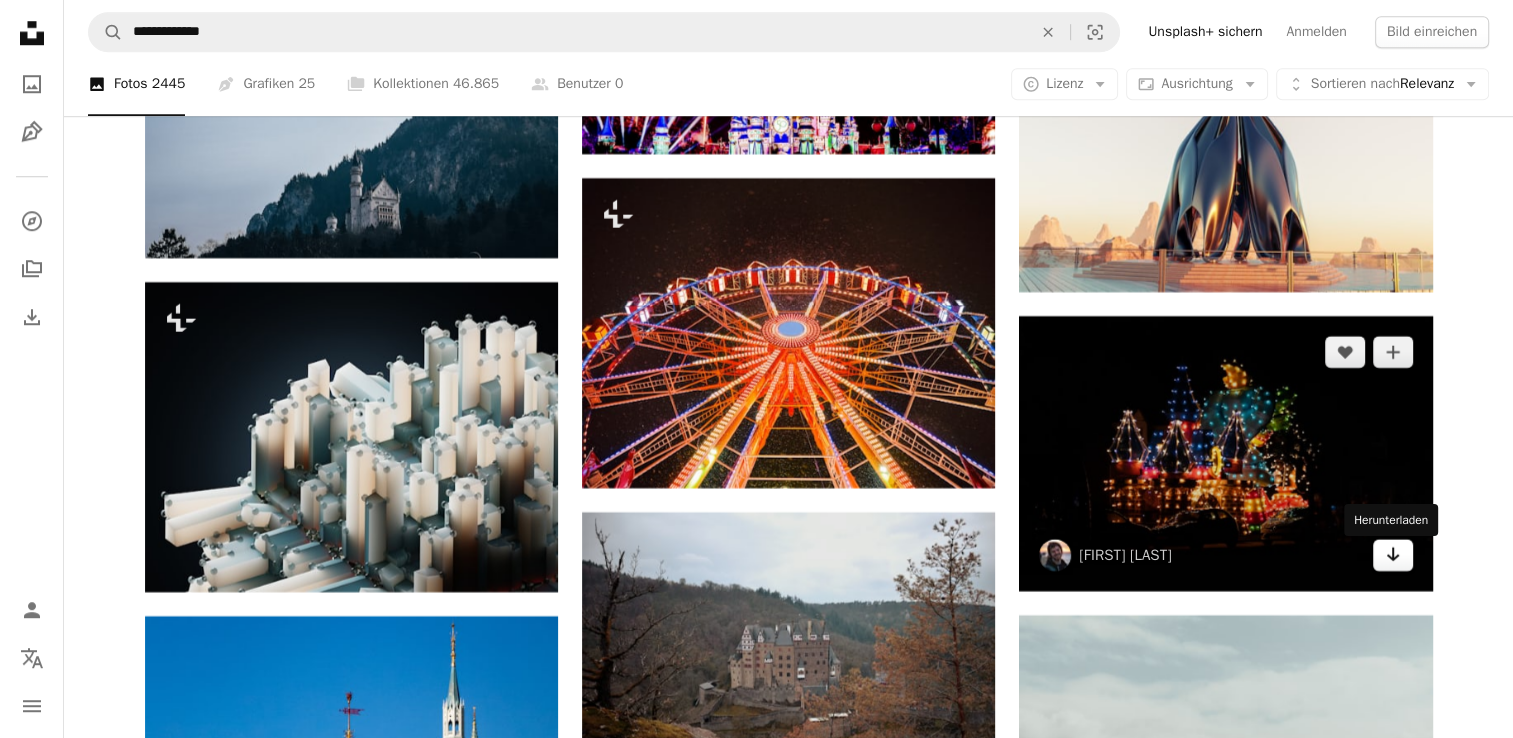 click on "Arrow pointing down" at bounding box center [1393, 555] 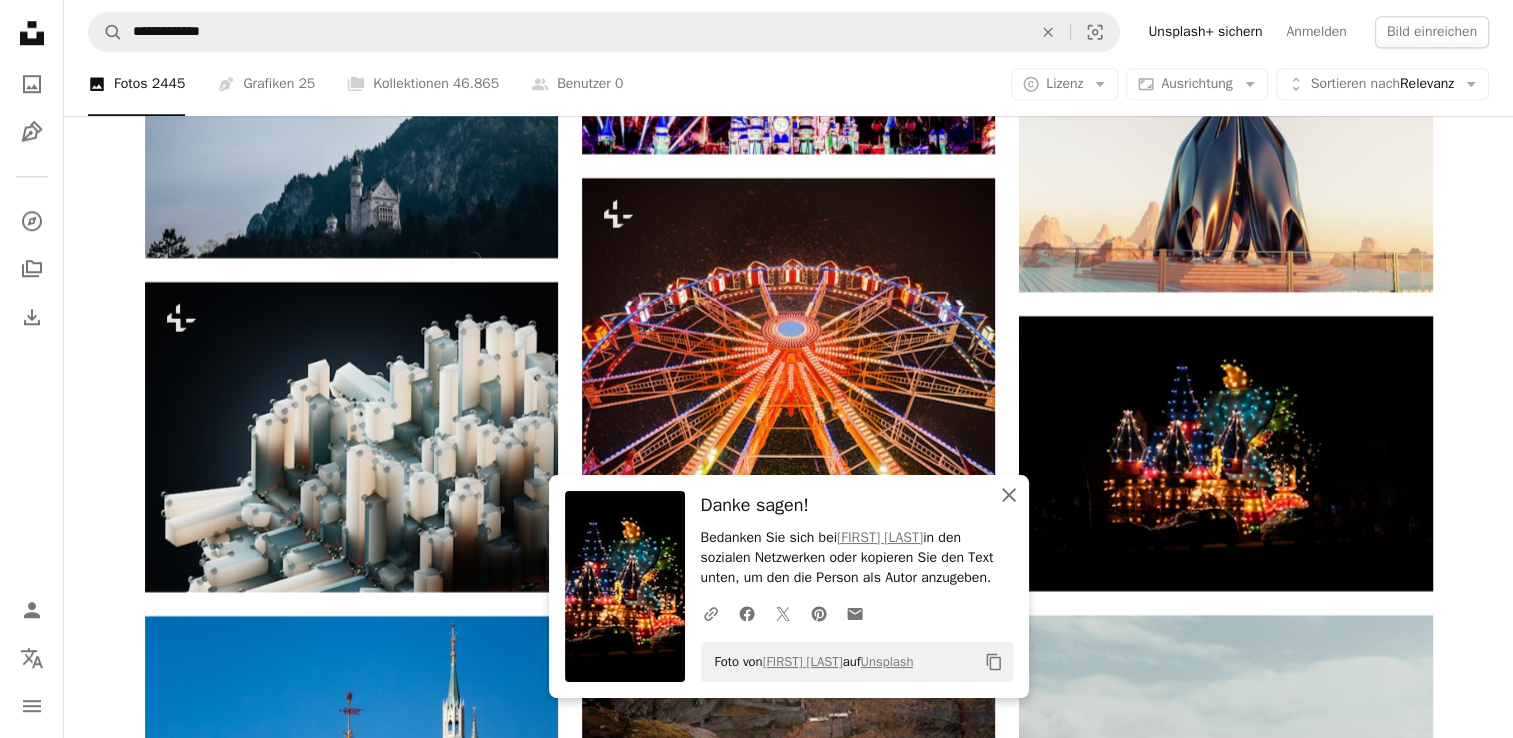 click on "An X shape" 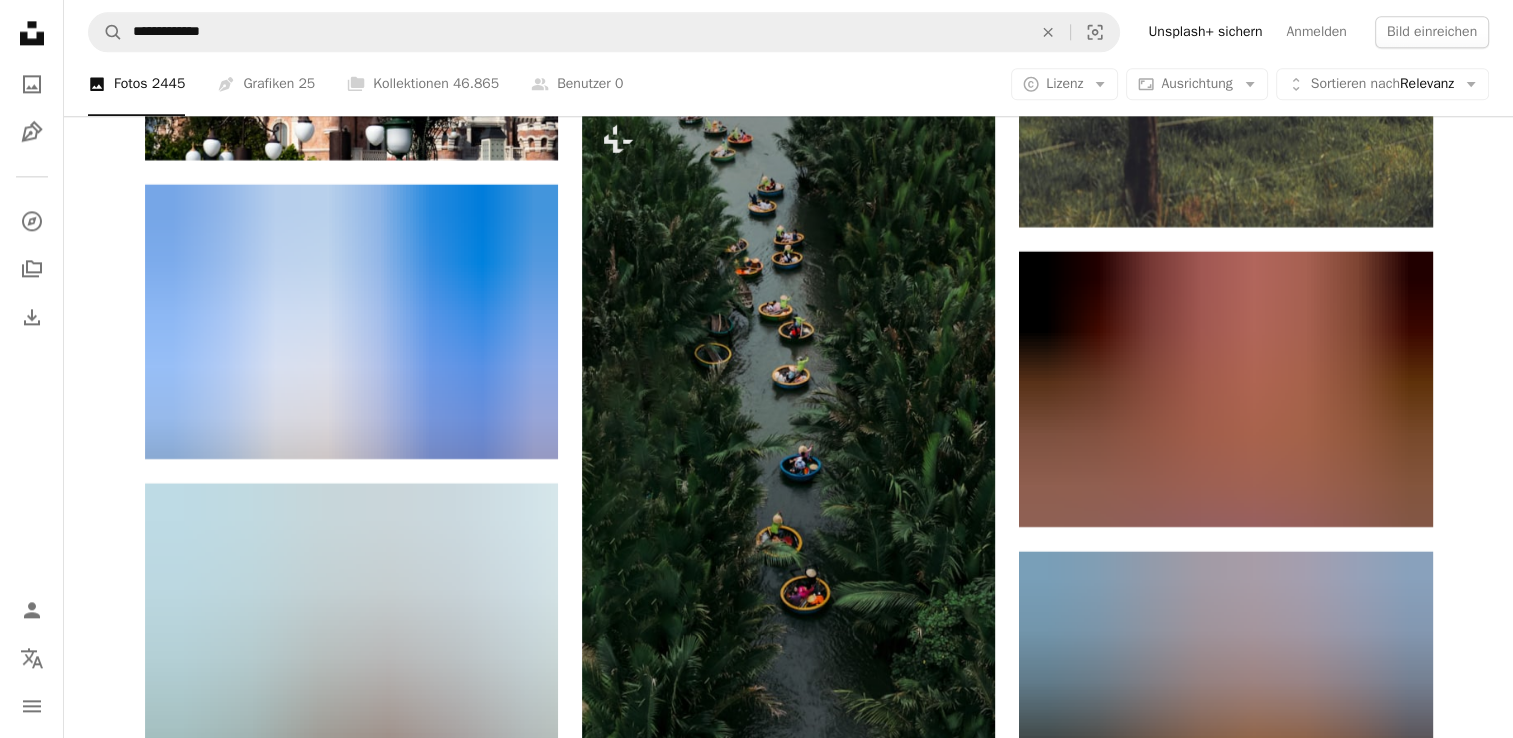 scroll, scrollTop: 40503, scrollLeft: 0, axis: vertical 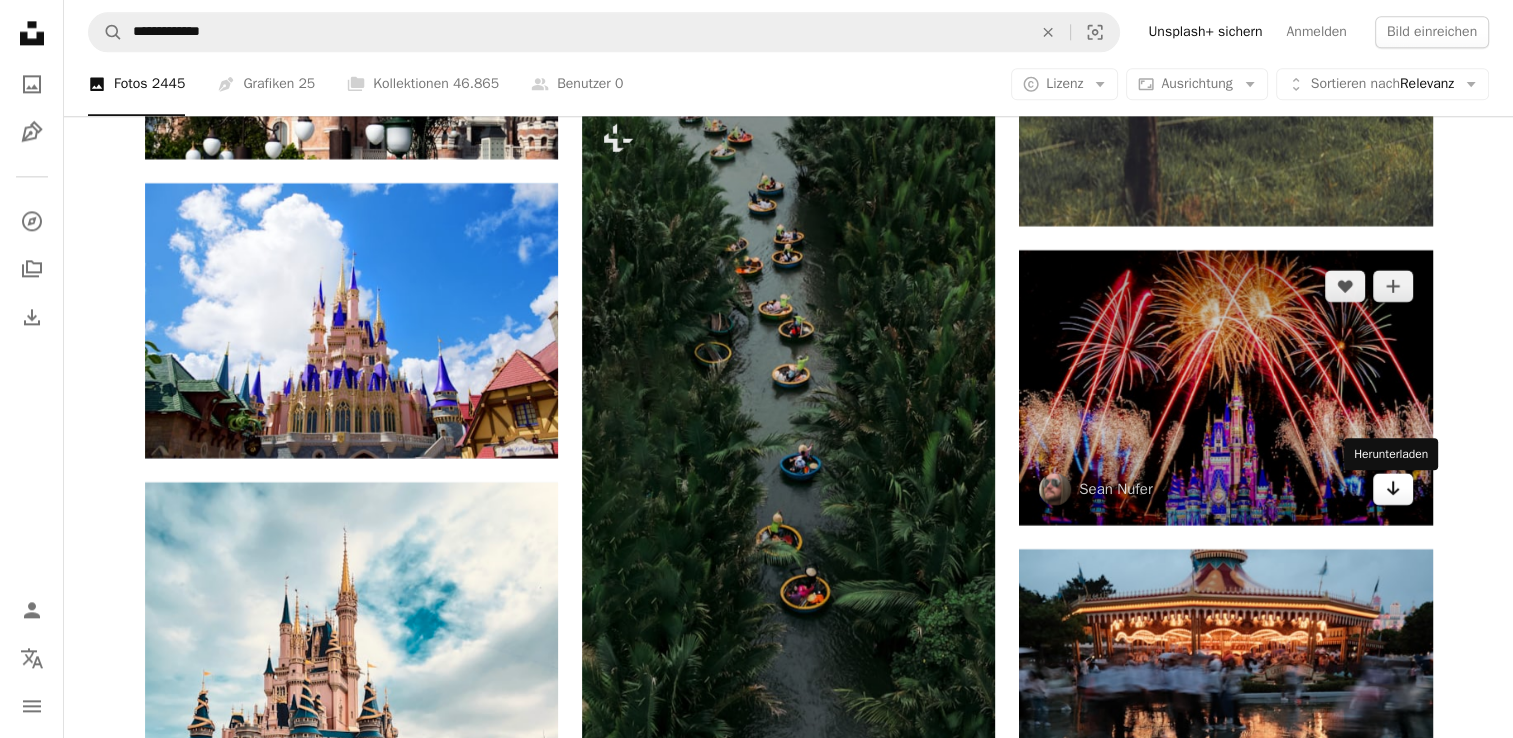click on "Arrow pointing down" 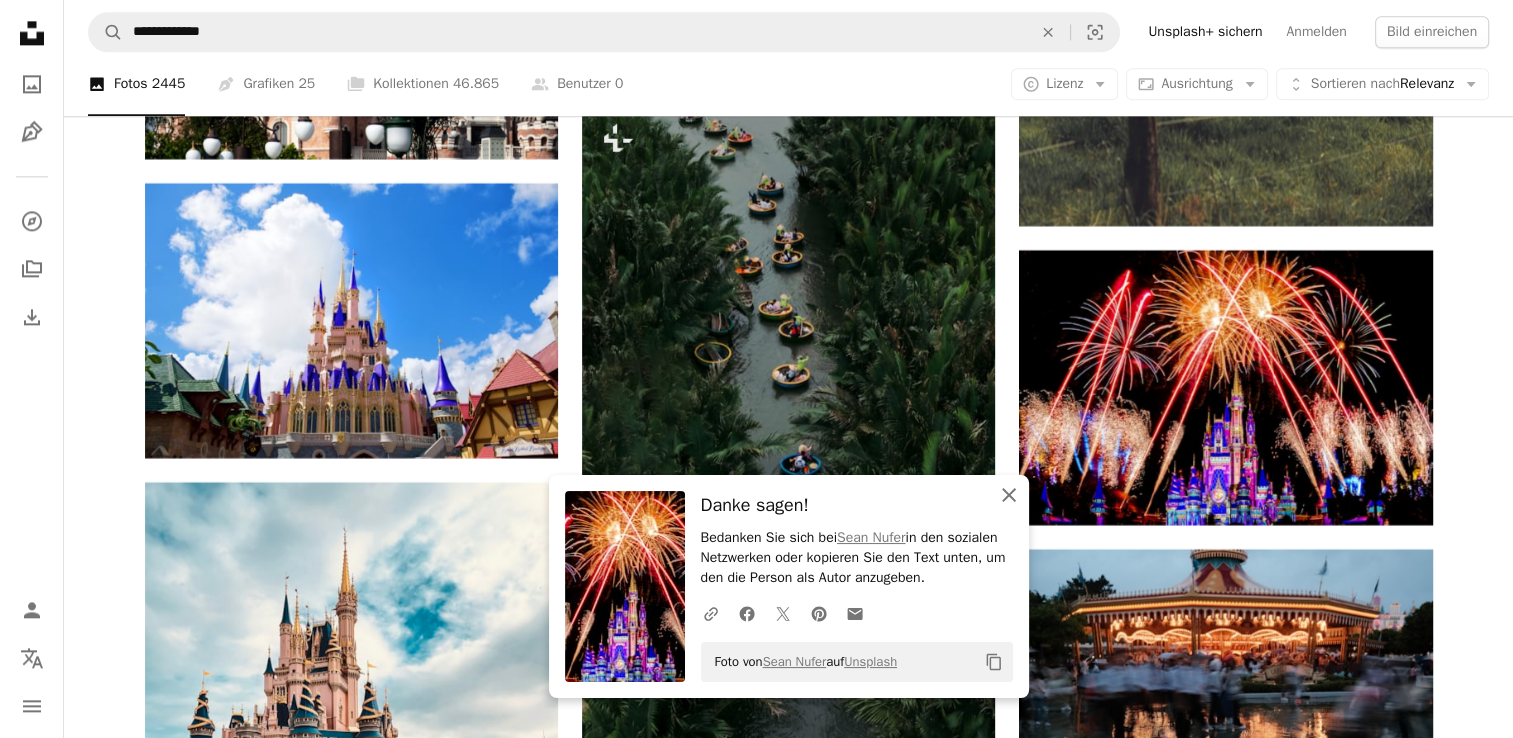 click on "An X shape" 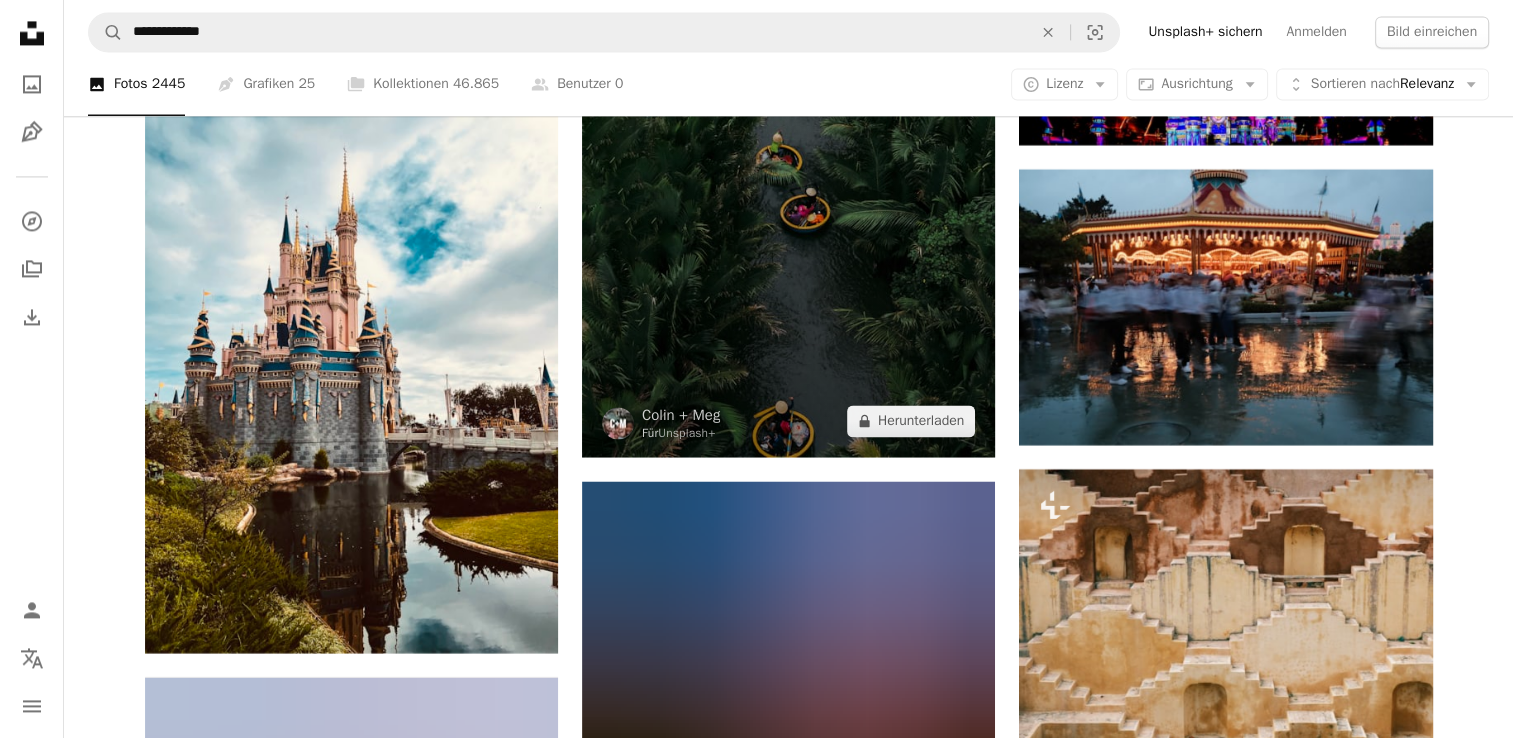 scroll, scrollTop: 40906, scrollLeft: 0, axis: vertical 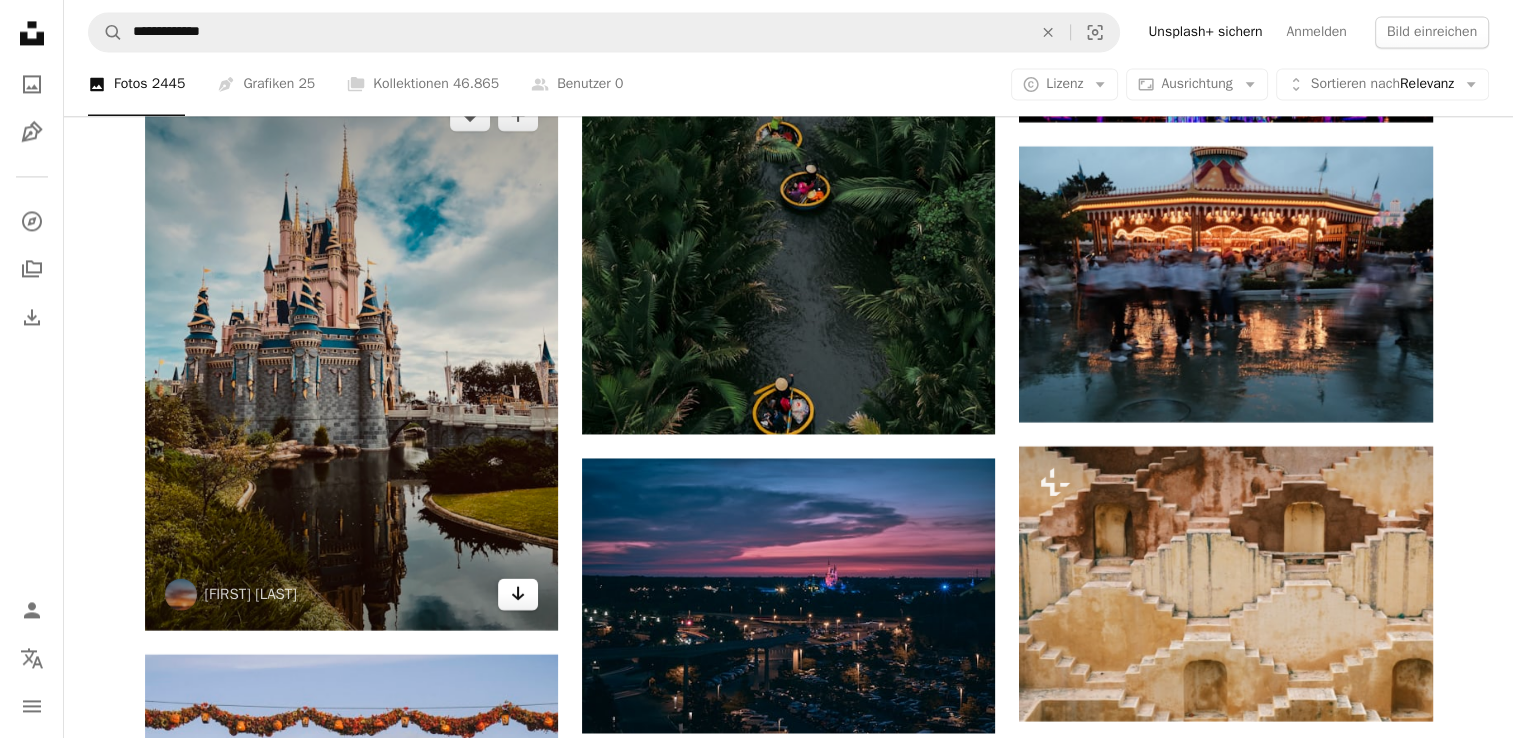 click on "Arrow pointing down" at bounding box center [518, 594] 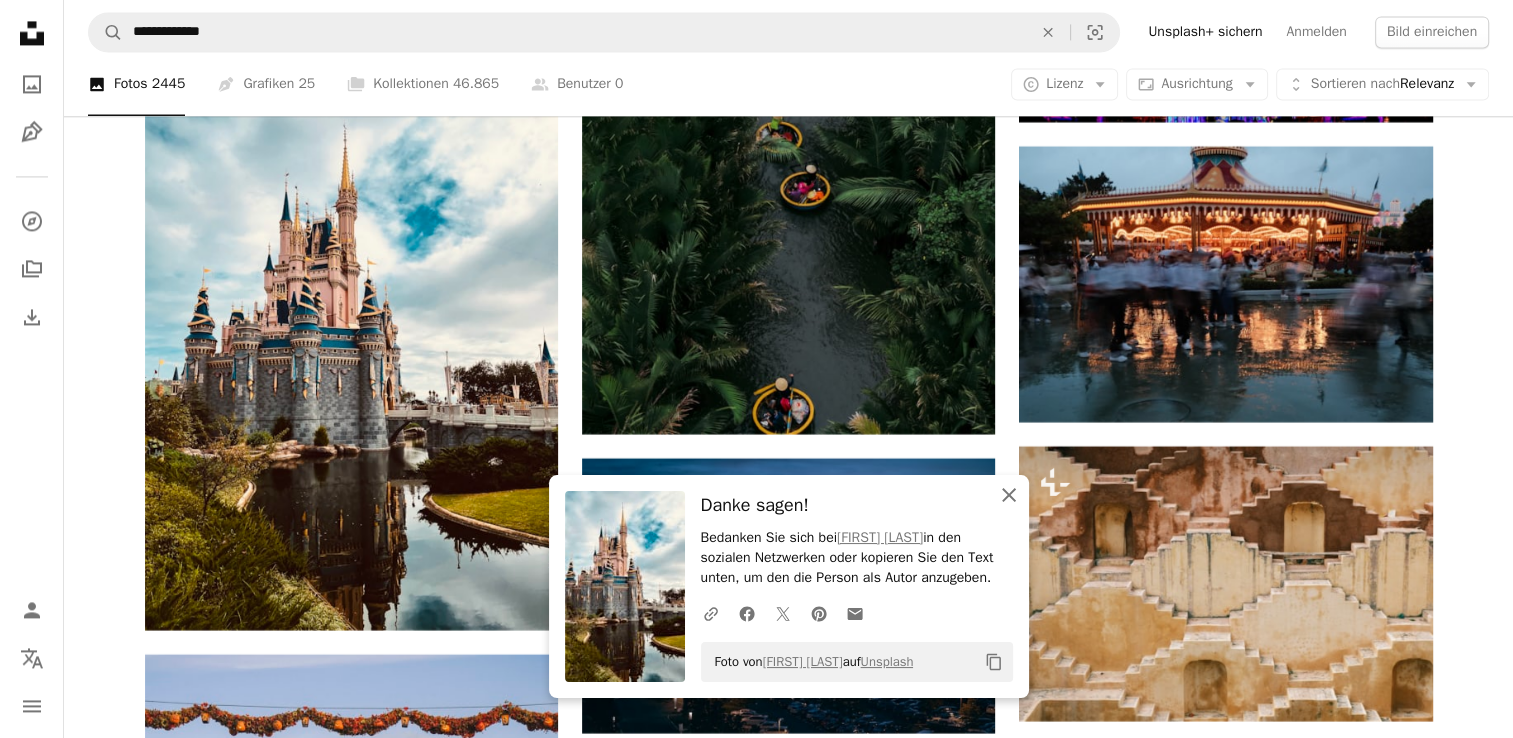 click on "An X shape Schließen" at bounding box center [1009, 495] 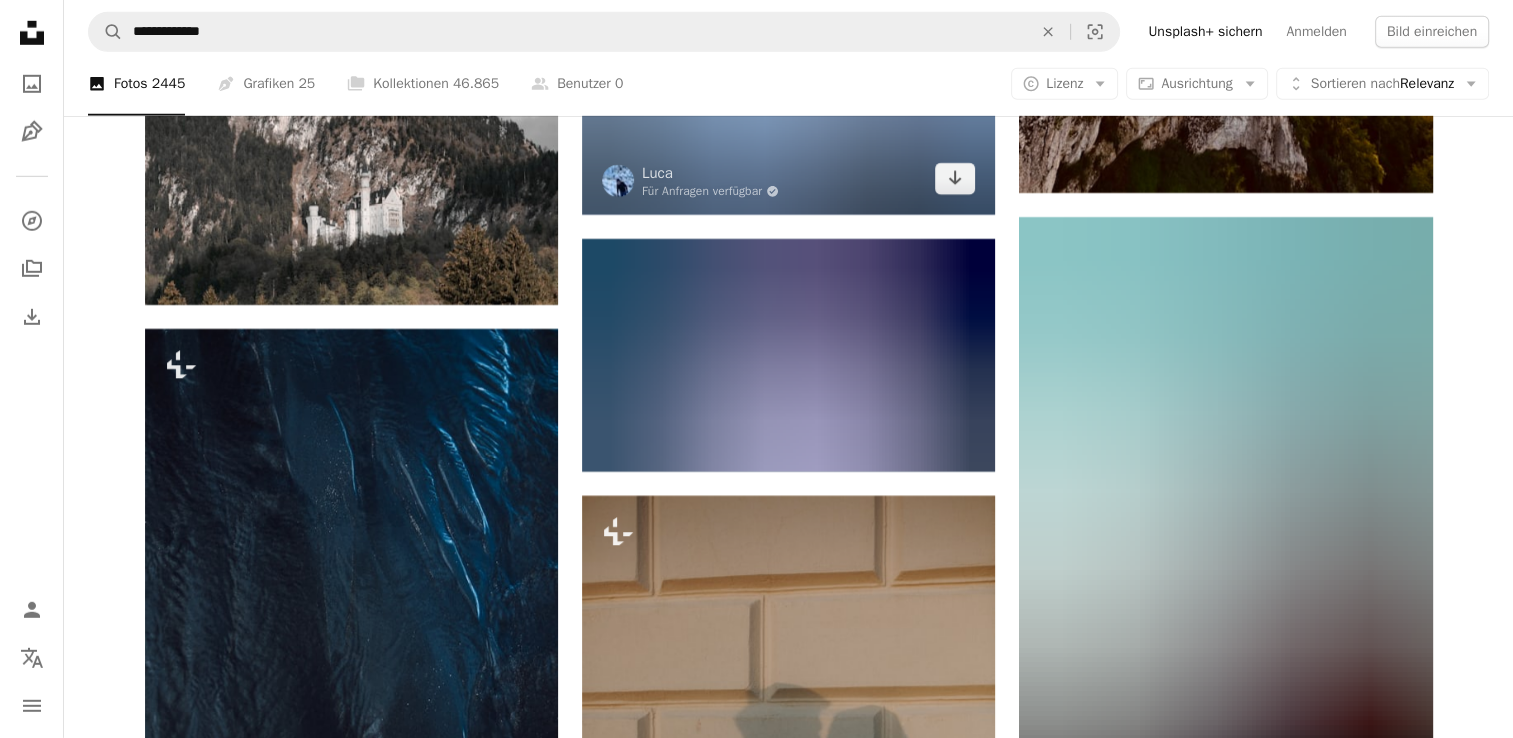 scroll, scrollTop: 44231, scrollLeft: 0, axis: vertical 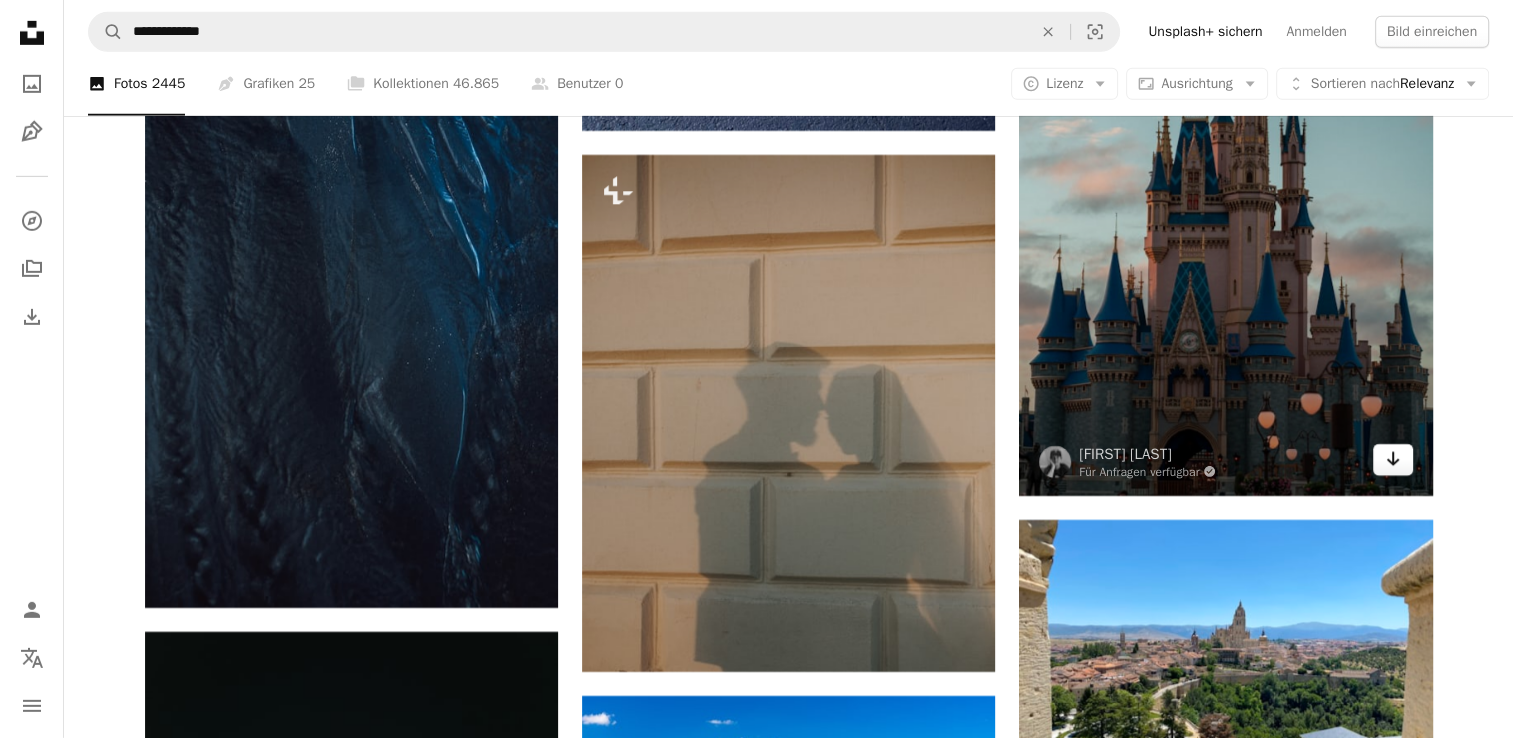 click on "Arrow pointing down" at bounding box center [1393, 460] 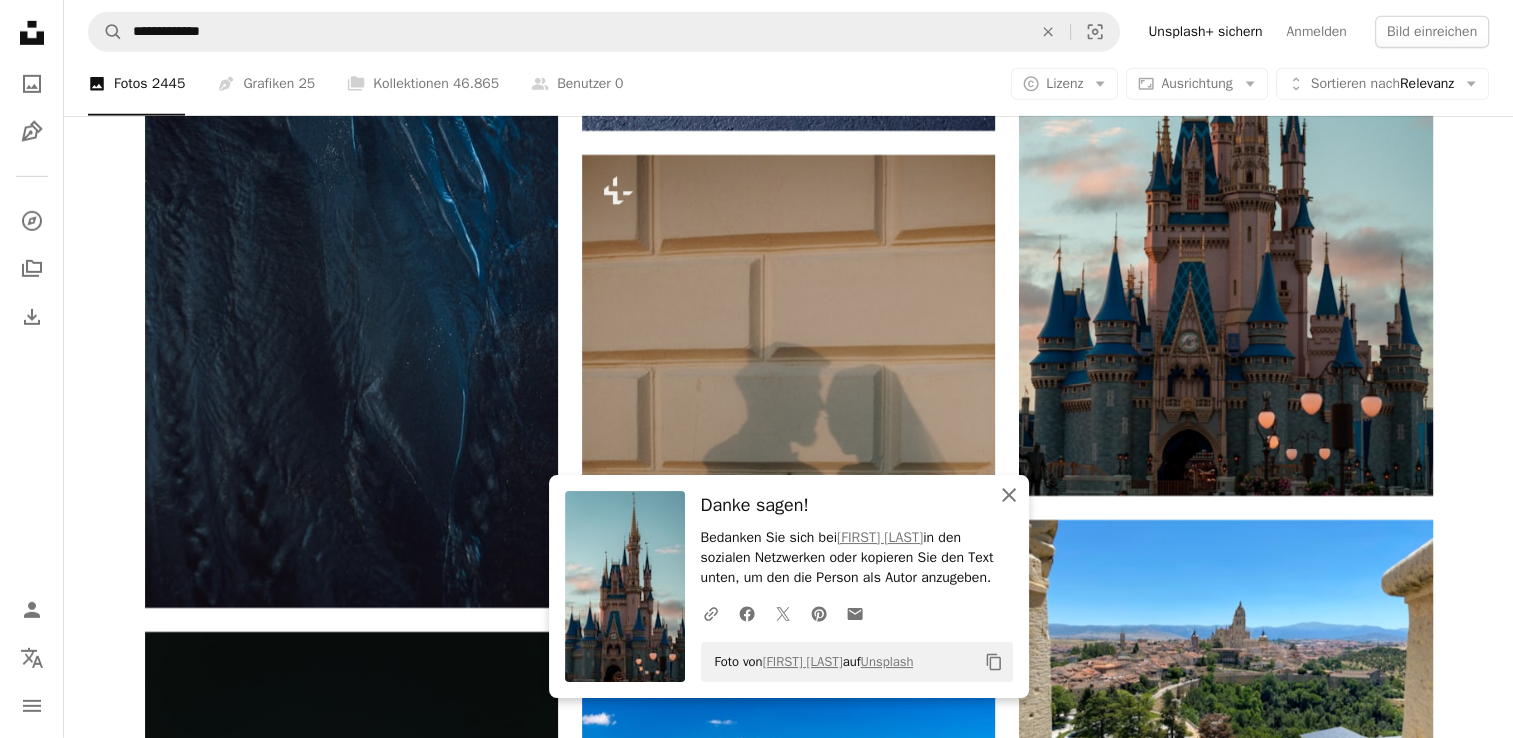 click on "An X shape" 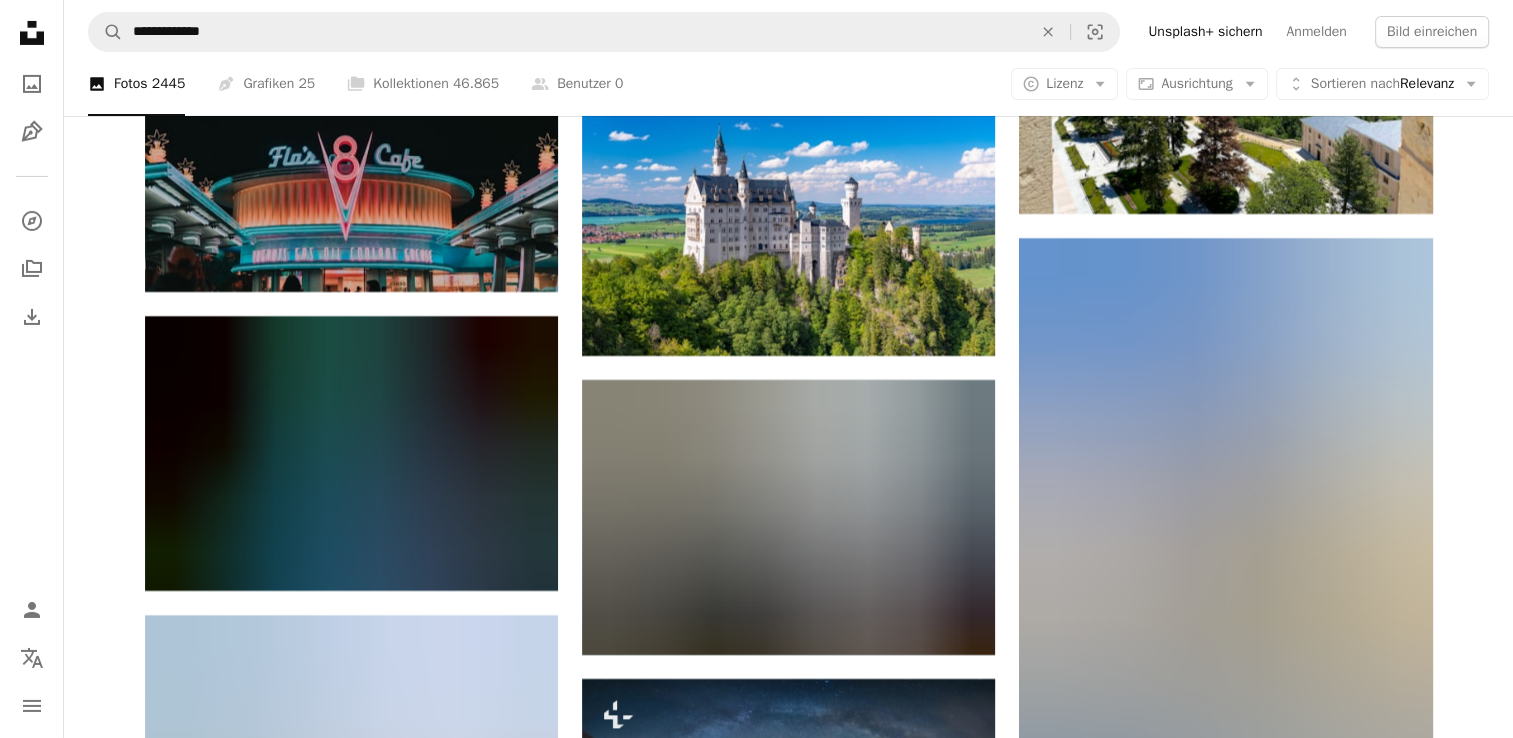 scroll, scrollTop: 44808, scrollLeft: 0, axis: vertical 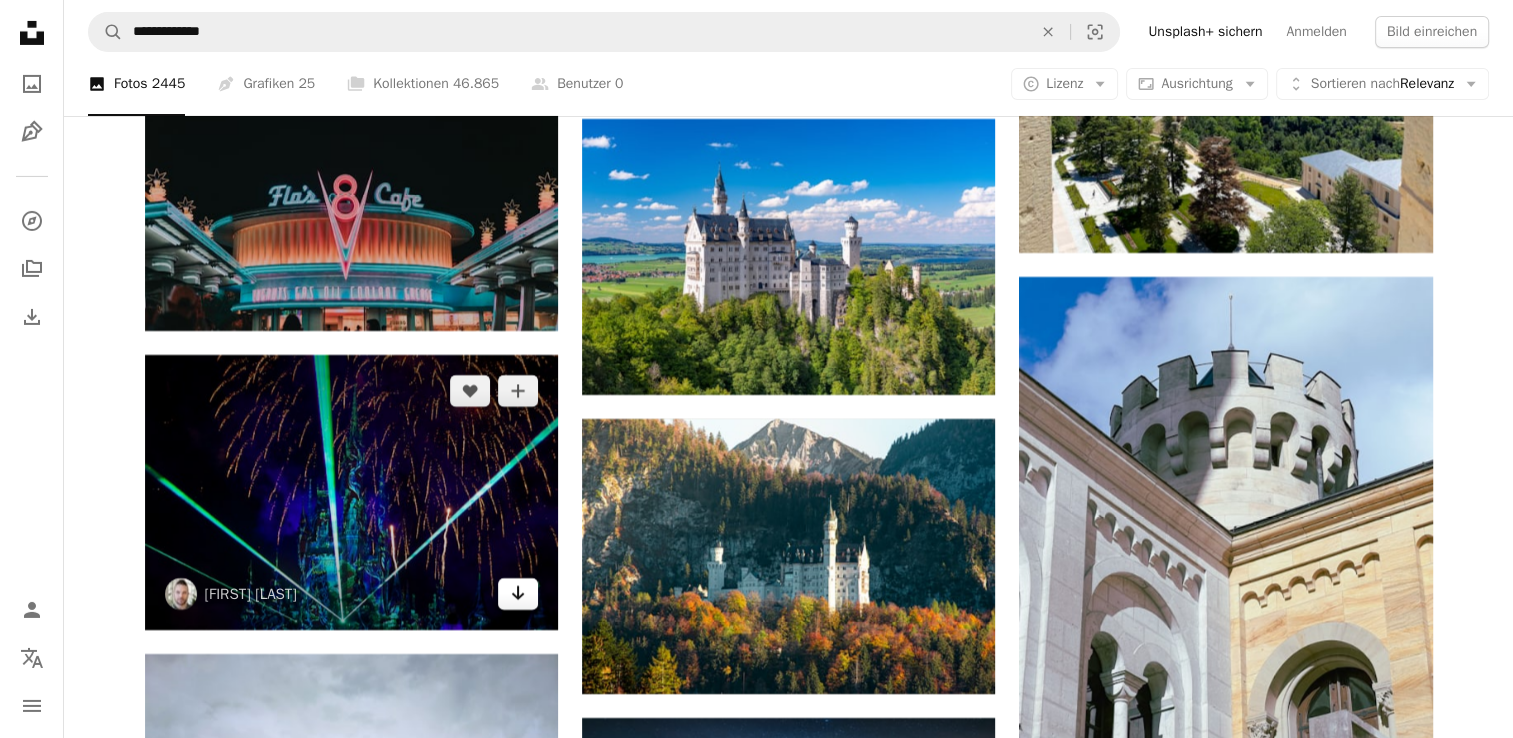 click on "Arrow pointing down" 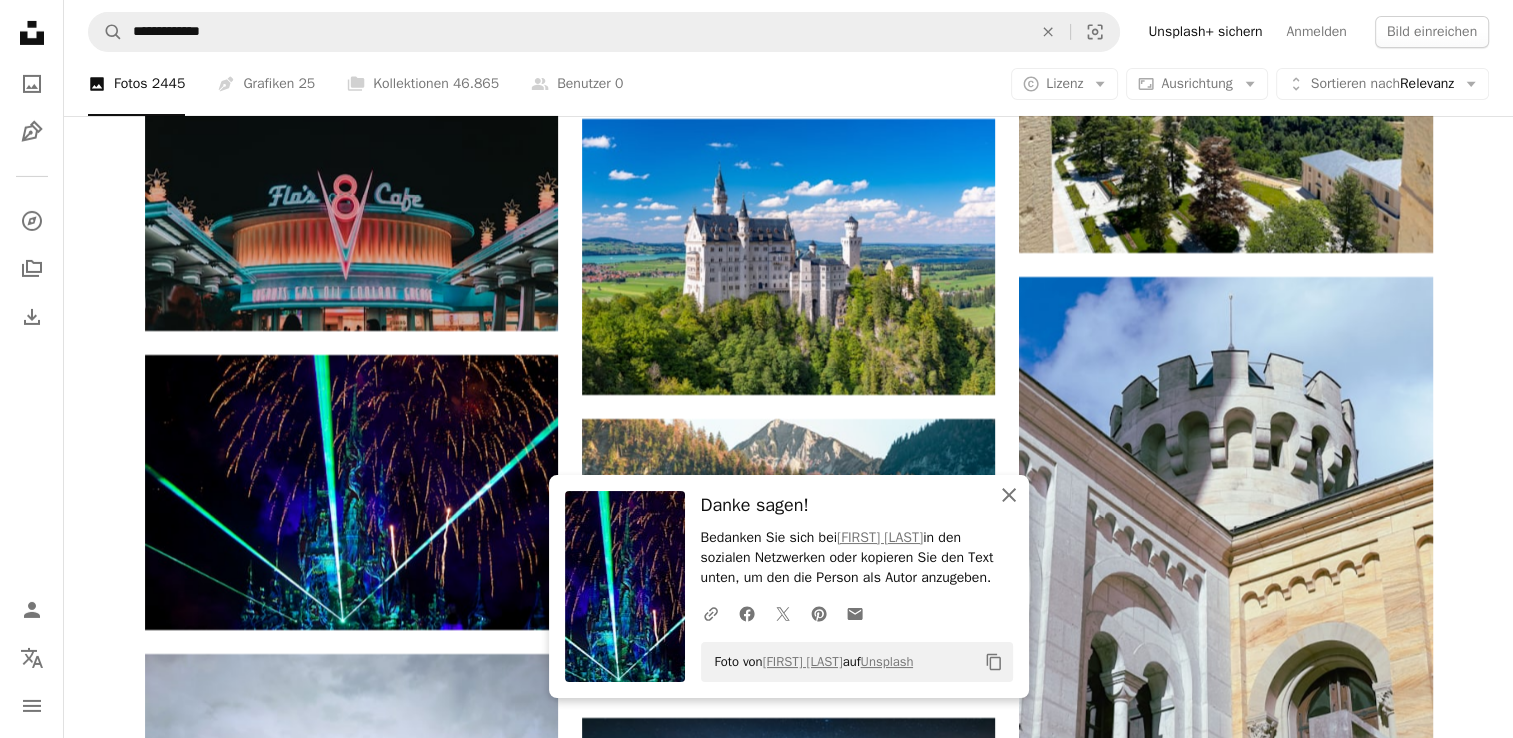 click on "An X shape" 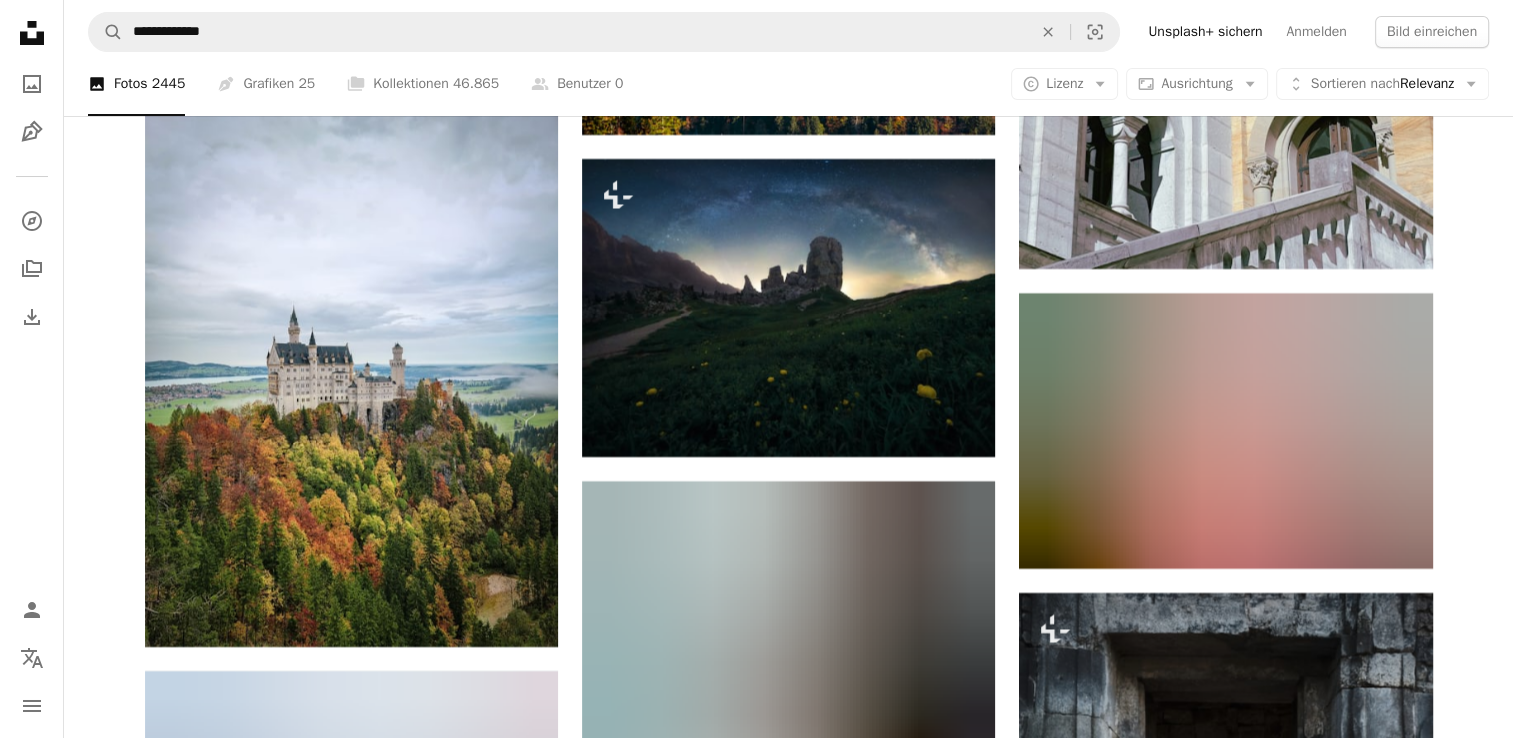 scroll, scrollTop: 45366, scrollLeft: 0, axis: vertical 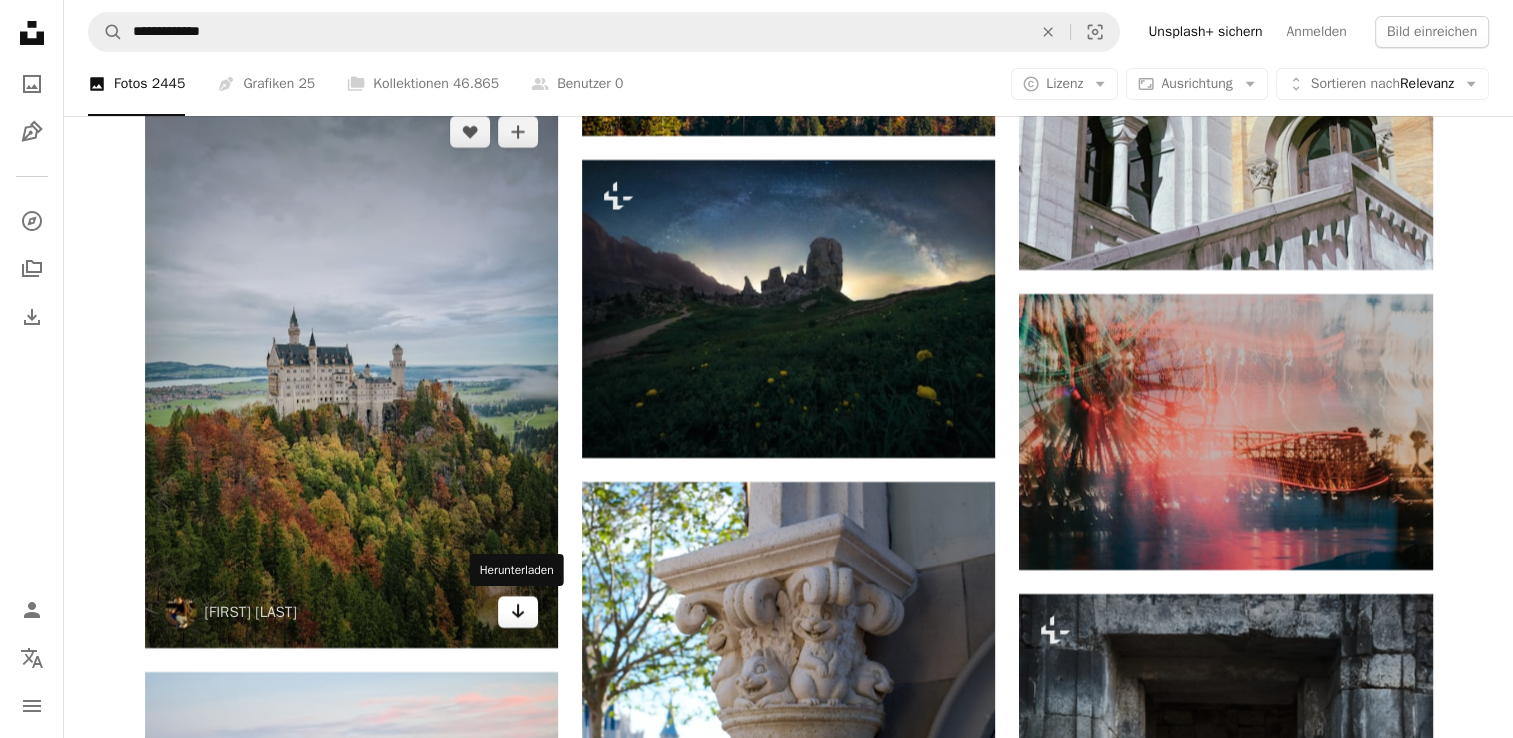click on "Arrow pointing down" 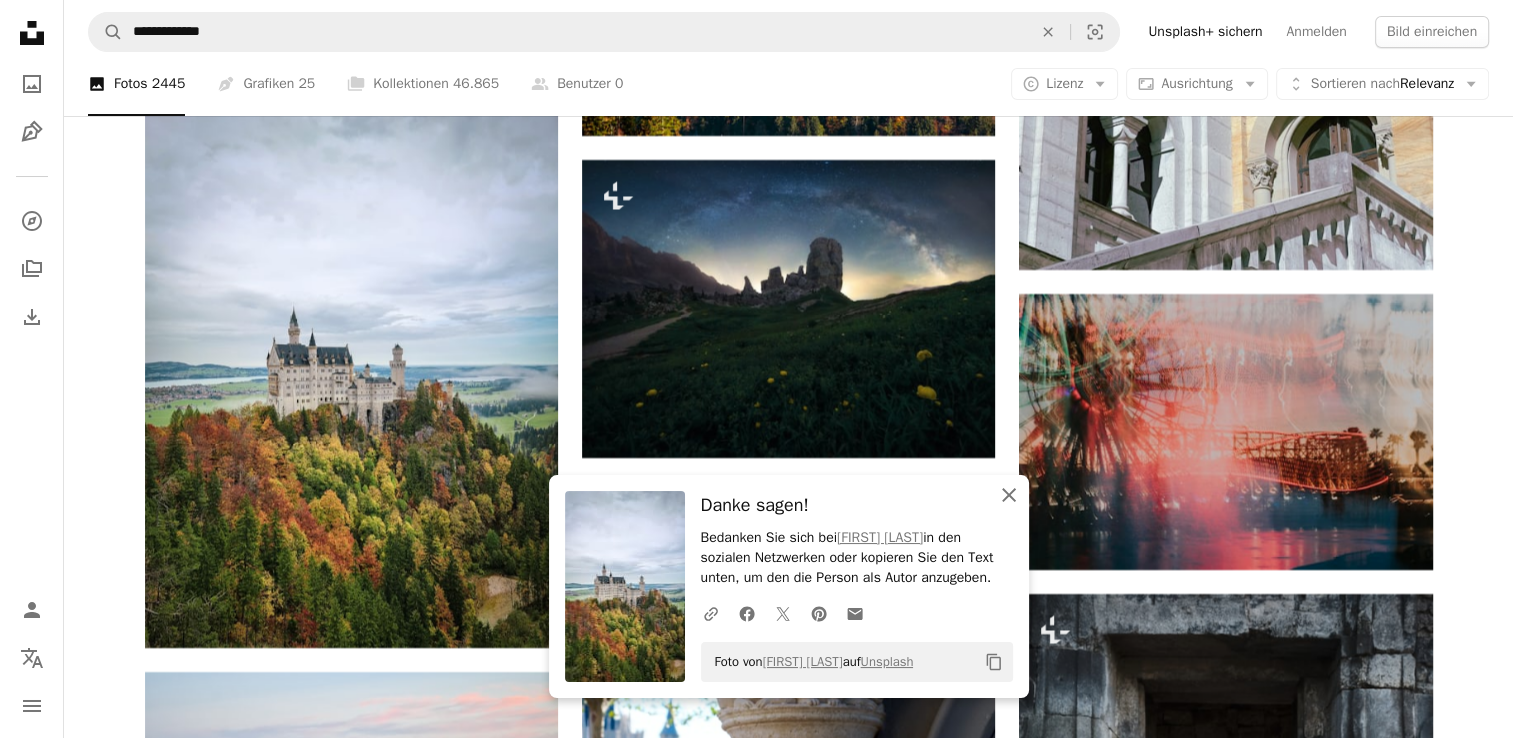 click on "An X shape" 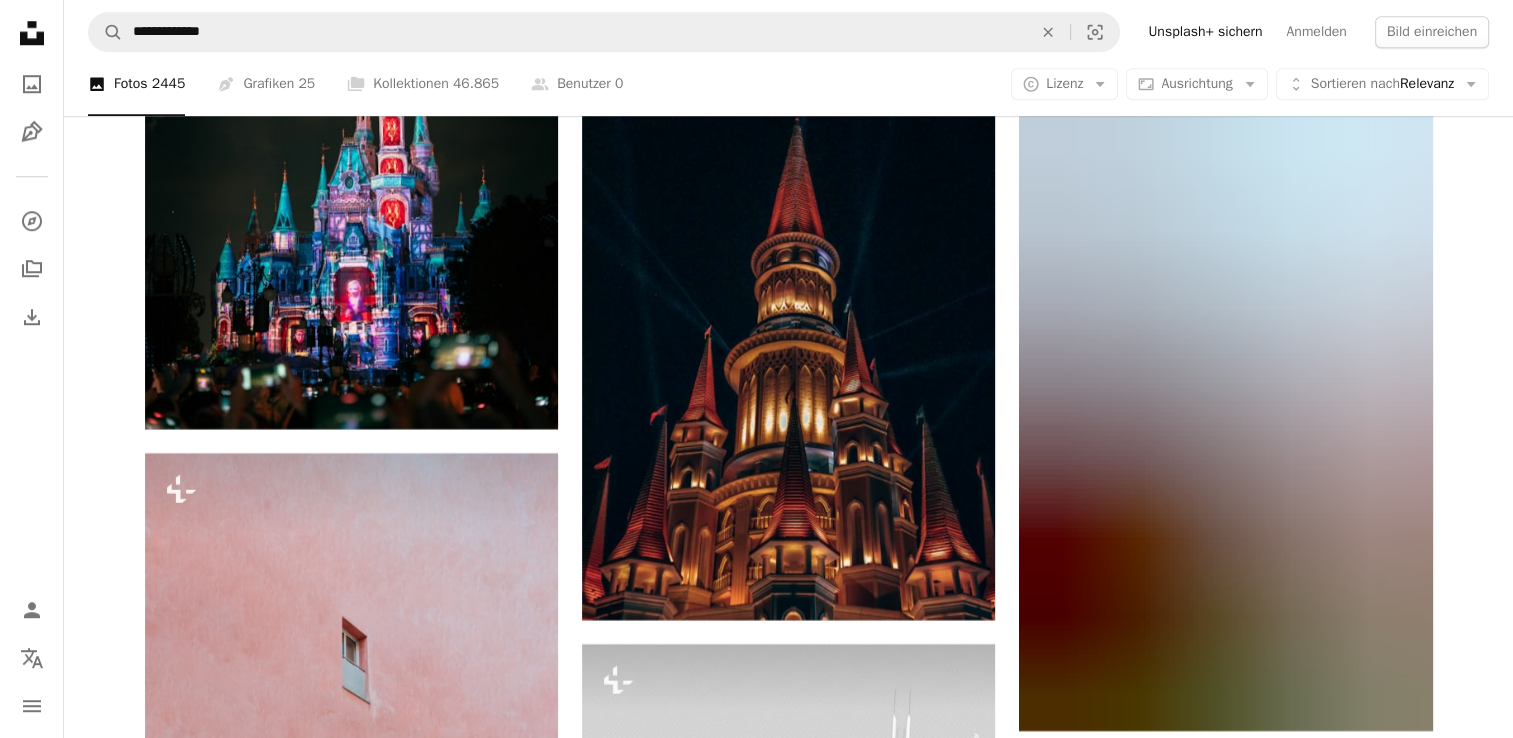 scroll, scrollTop: 46966, scrollLeft: 0, axis: vertical 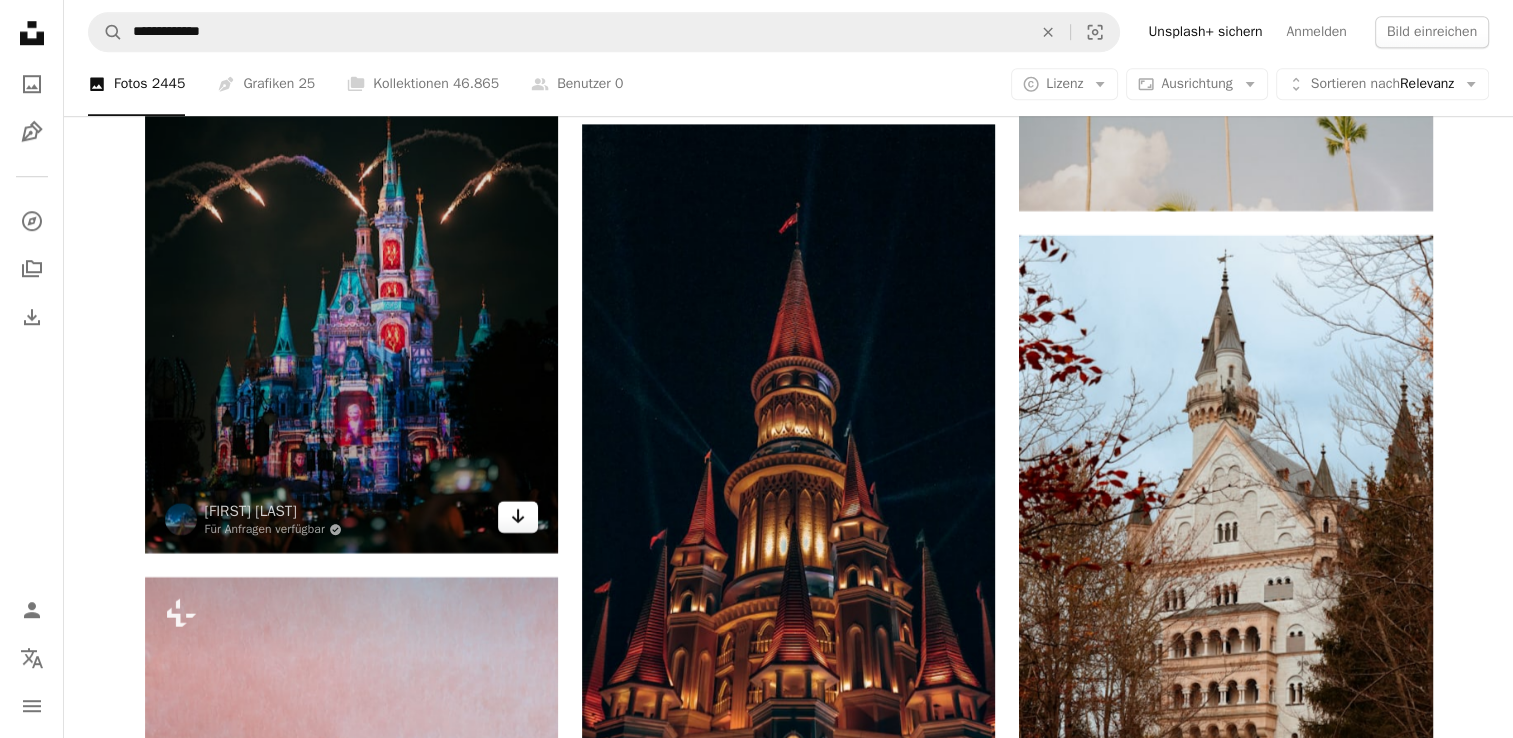 click on "Arrow pointing down" 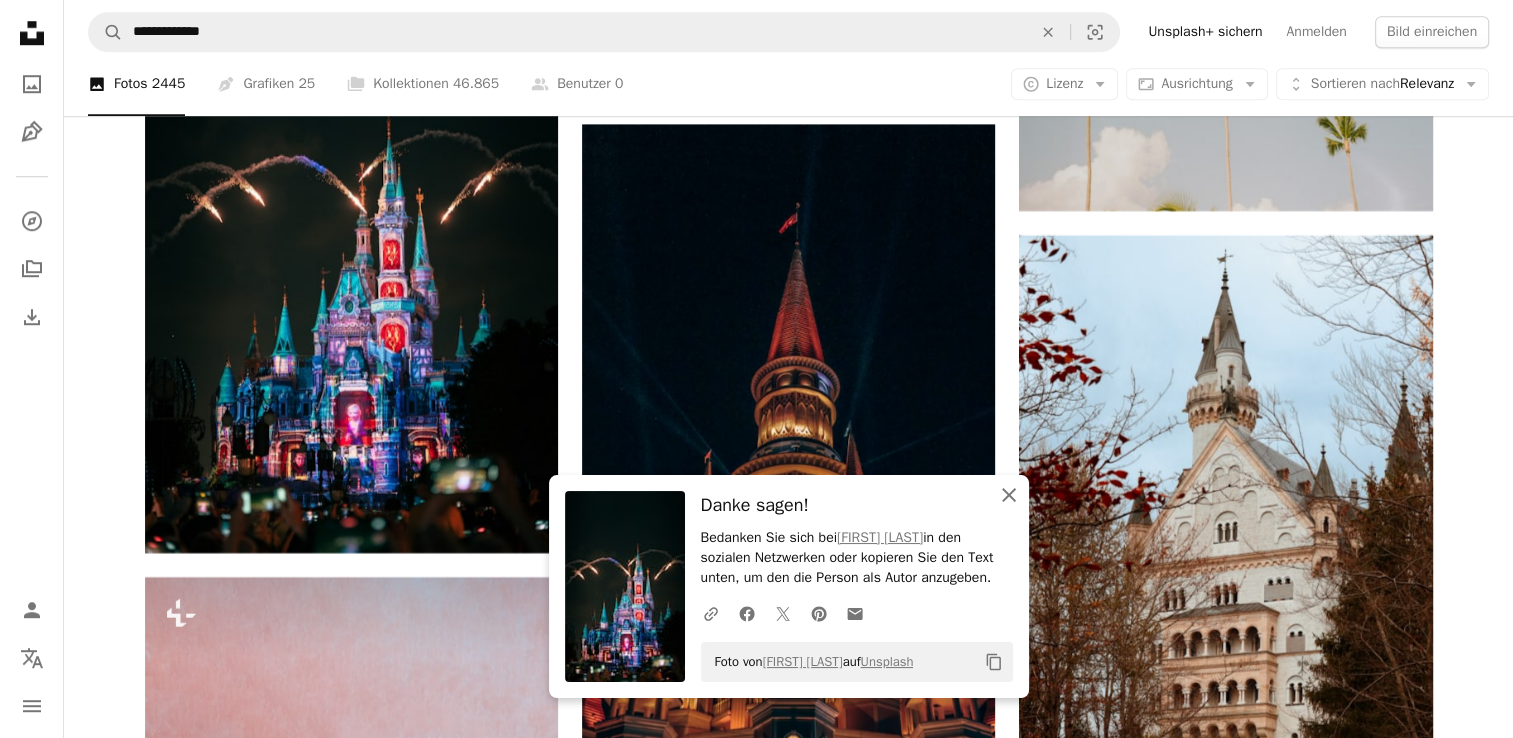 click 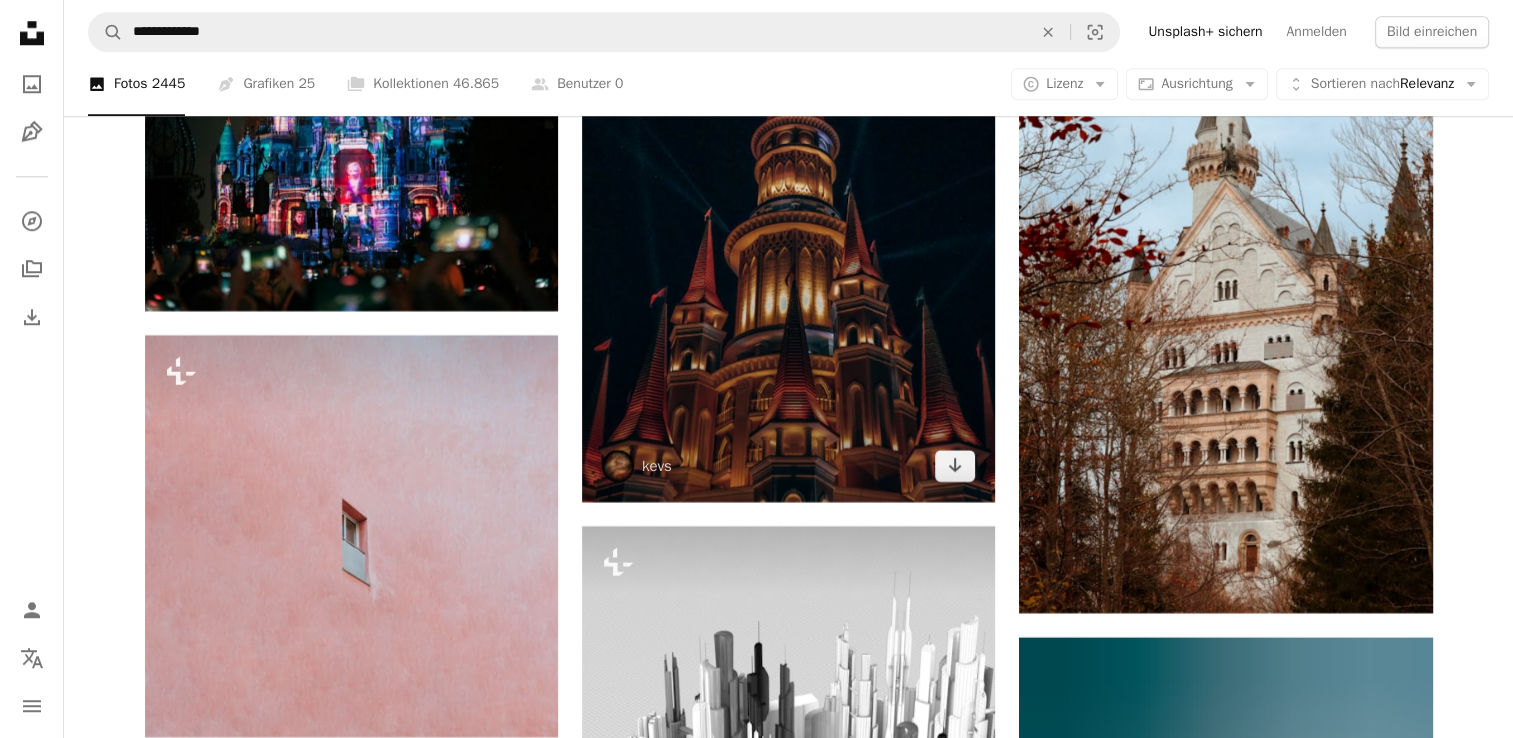scroll, scrollTop: 47211, scrollLeft: 0, axis: vertical 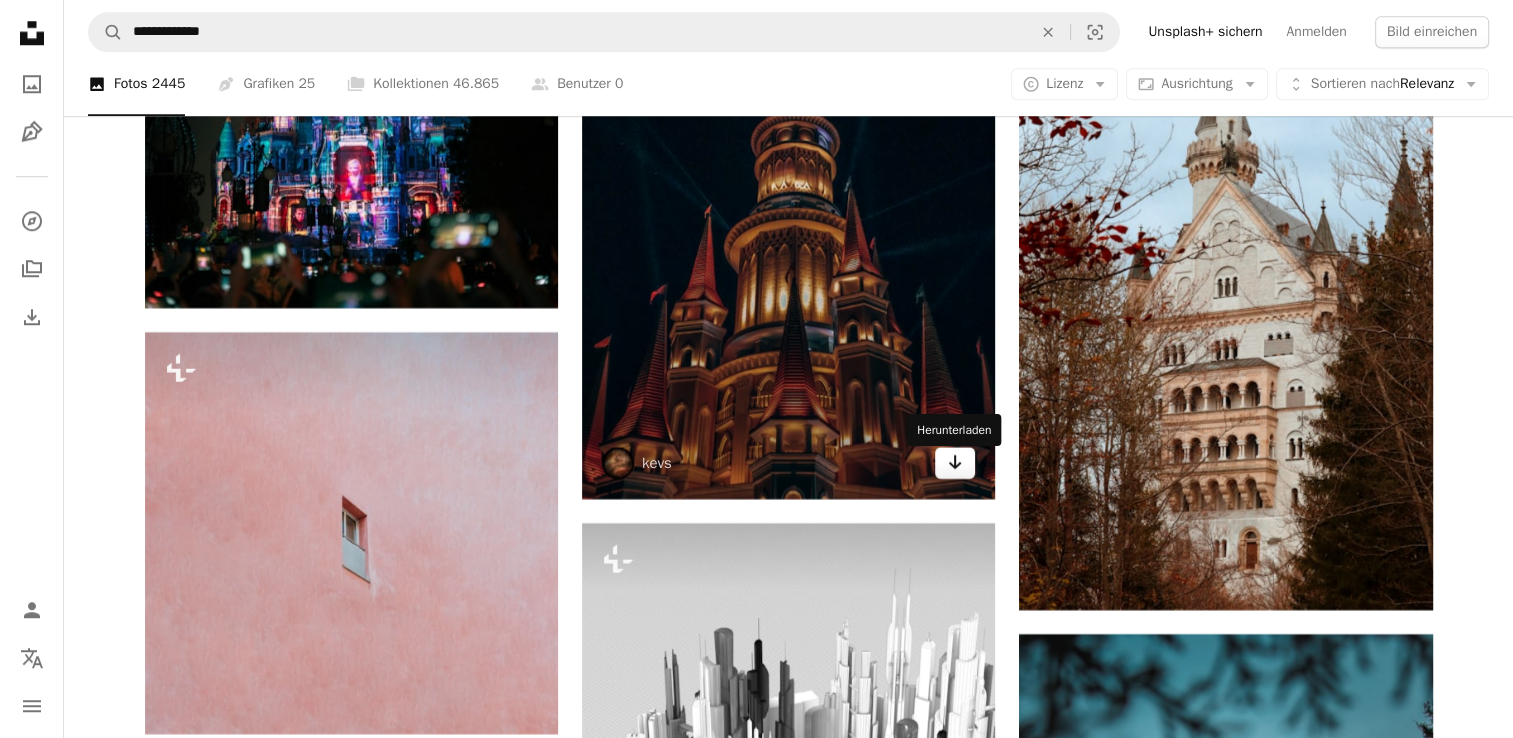 click on "Arrow pointing down" at bounding box center (955, 463) 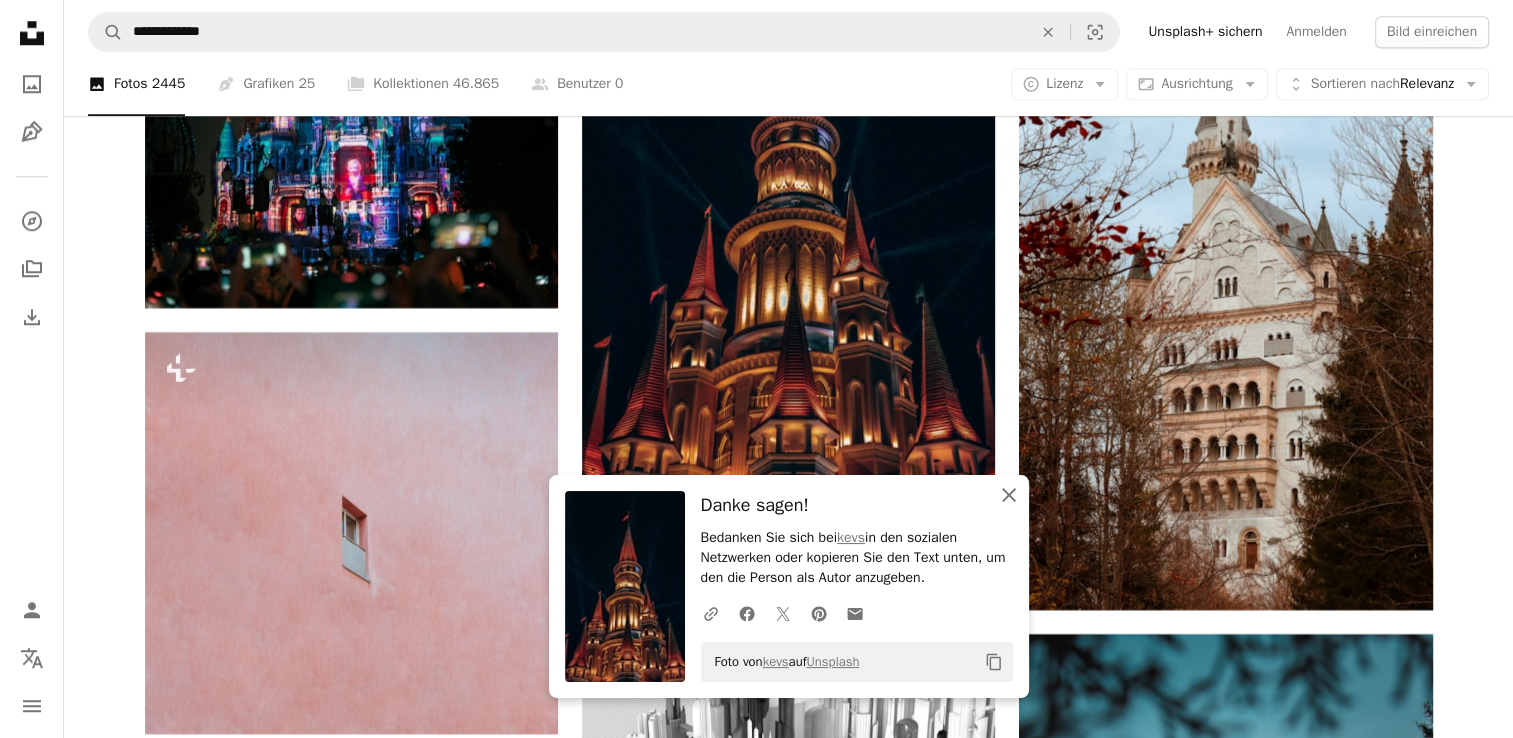click on "An X shape" 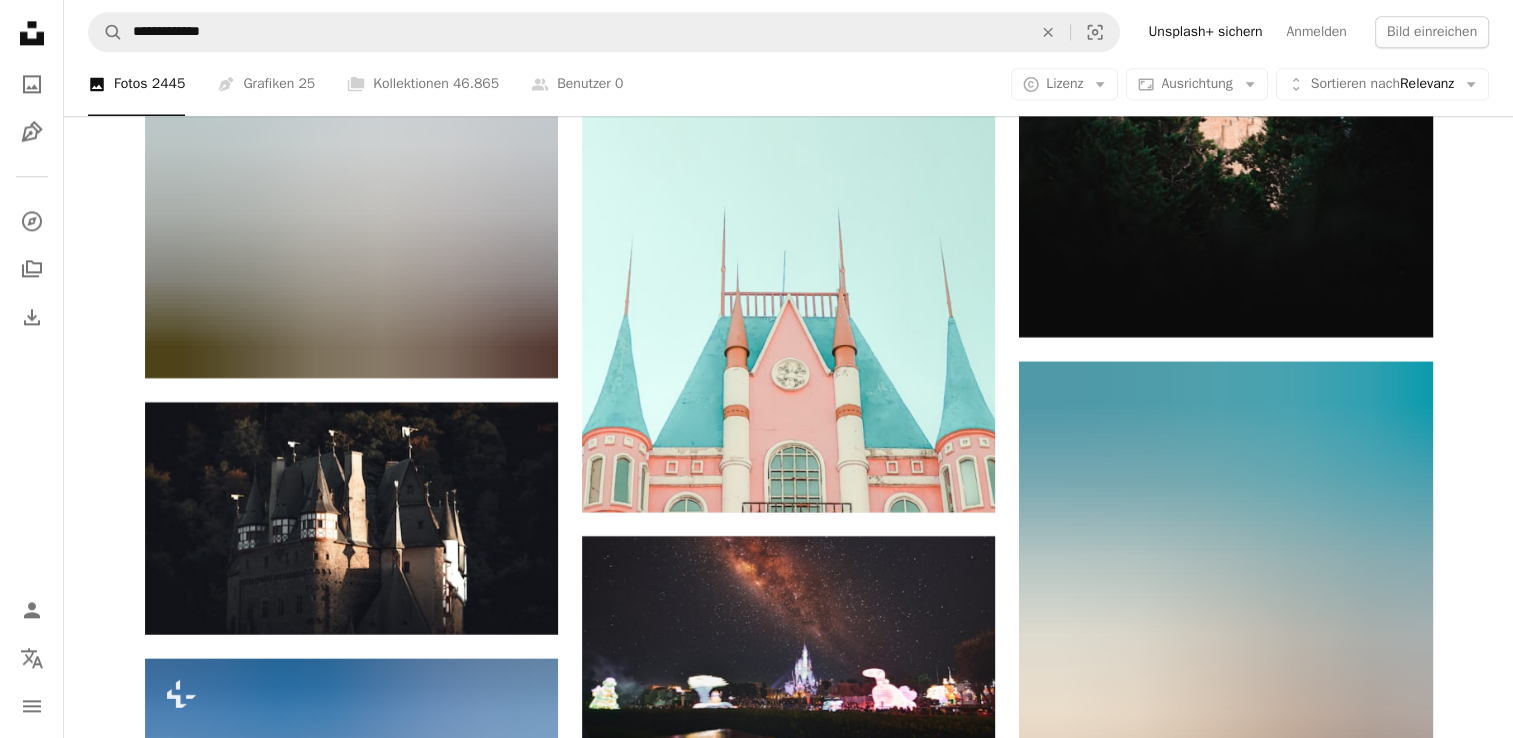 scroll, scrollTop: 48144, scrollLeft: 0, axis: vertical 